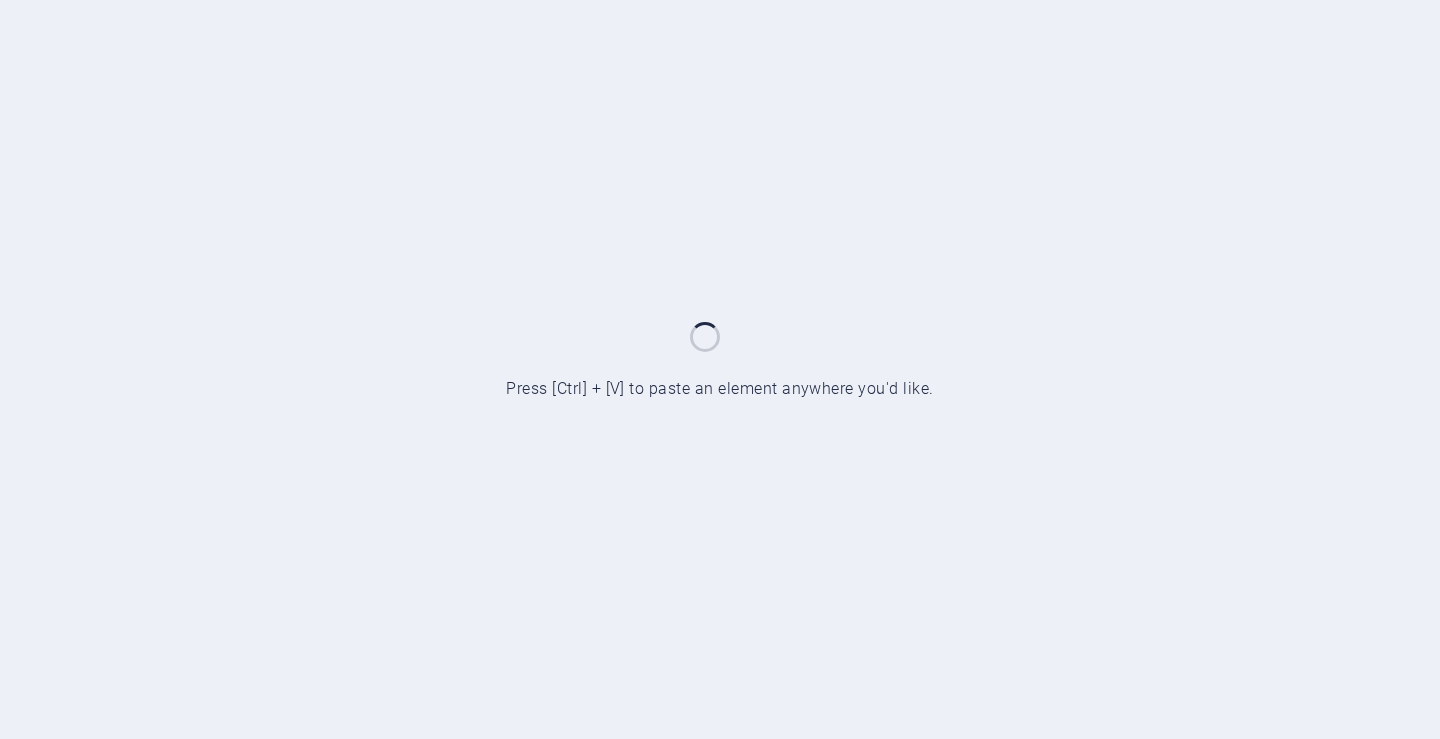 scroll, scrollTop: 0, scrollLeft: 0, axis: both 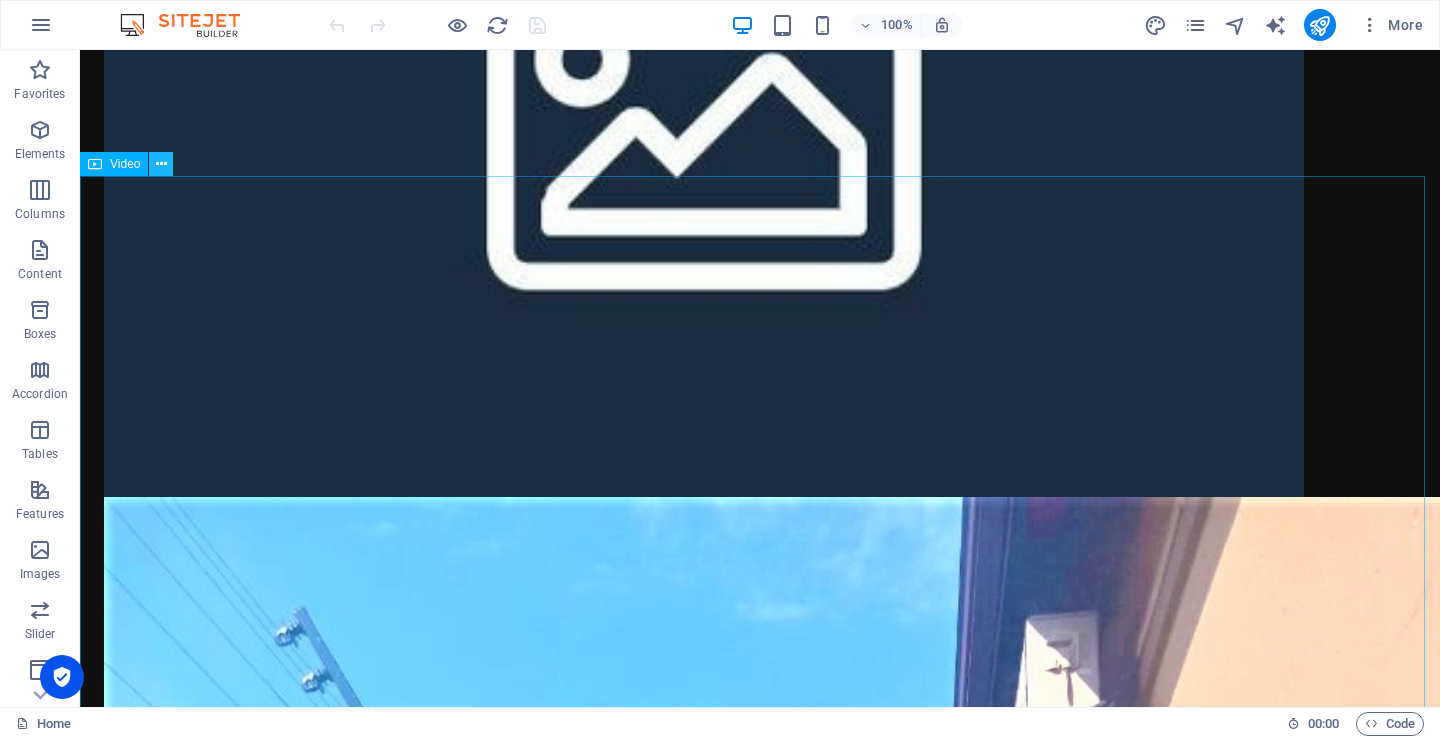 click at bounding box center (161, 164) 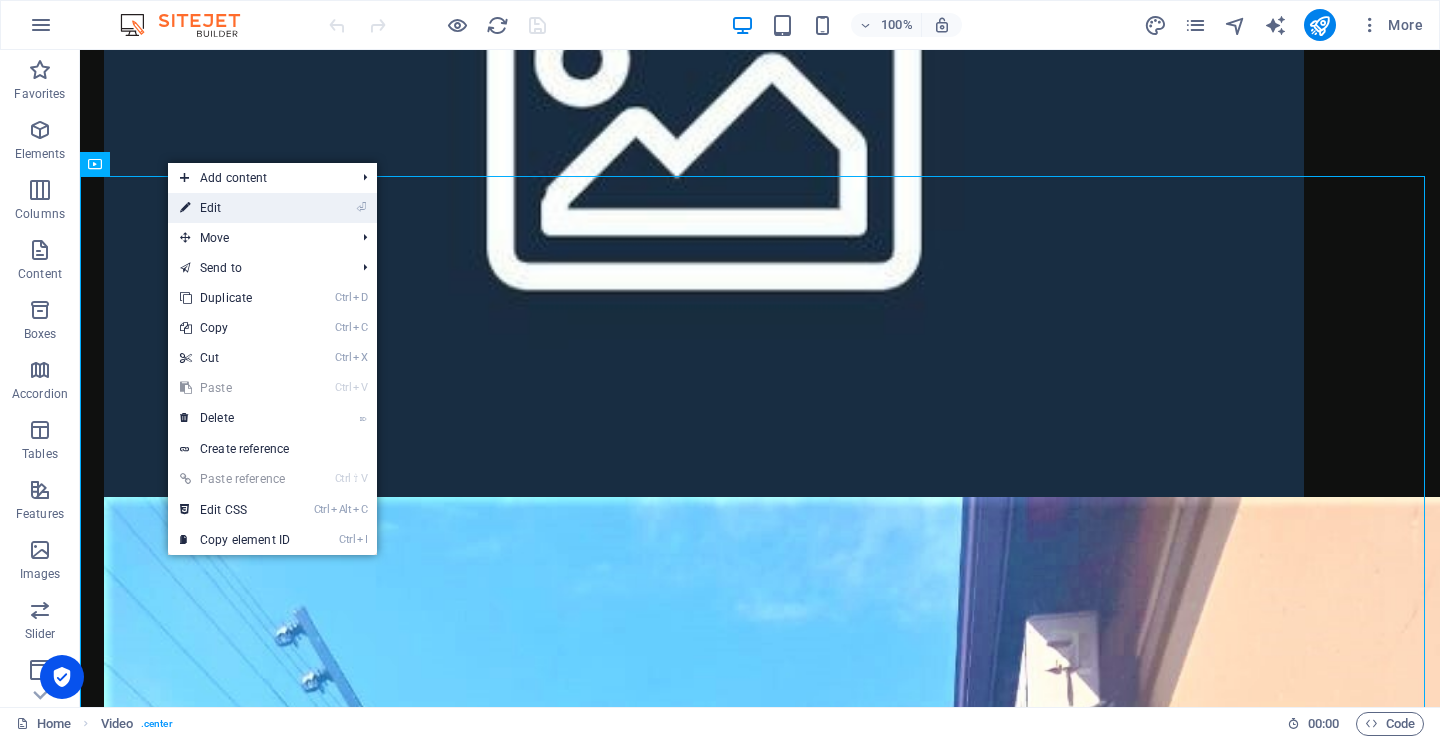 click on "⏎  Edit" at bounding box center (235, 208) 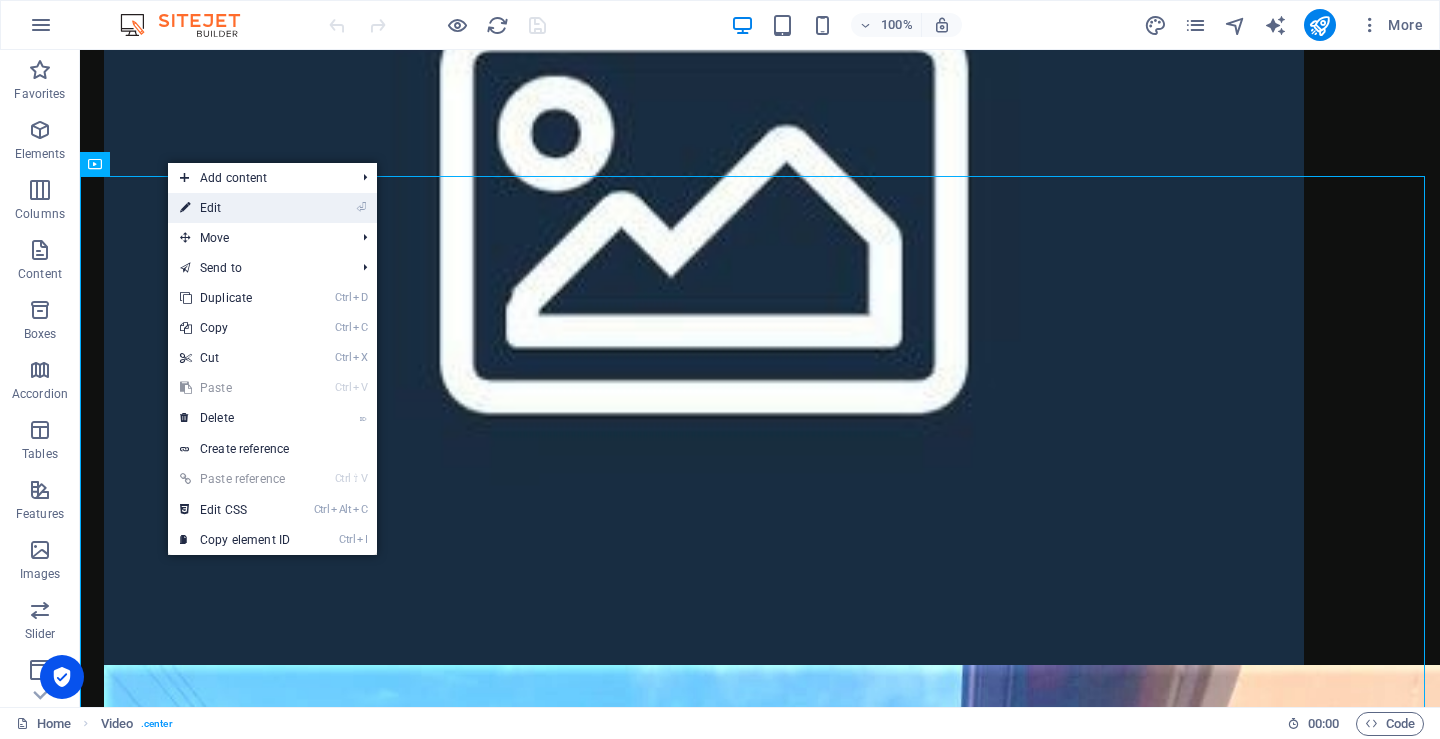 select on "%" 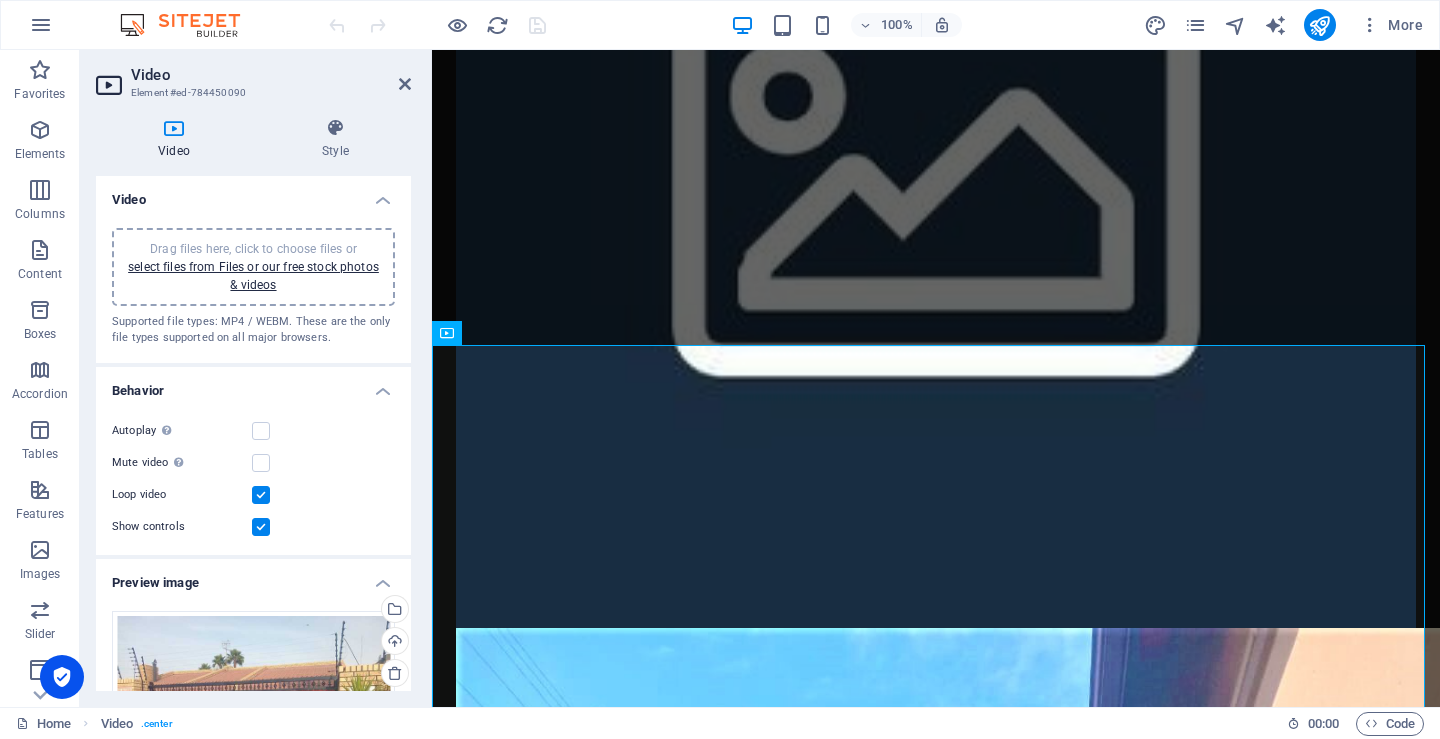 scroll, scrollTop: 1448, scrollLeft: 0, axis: vertical 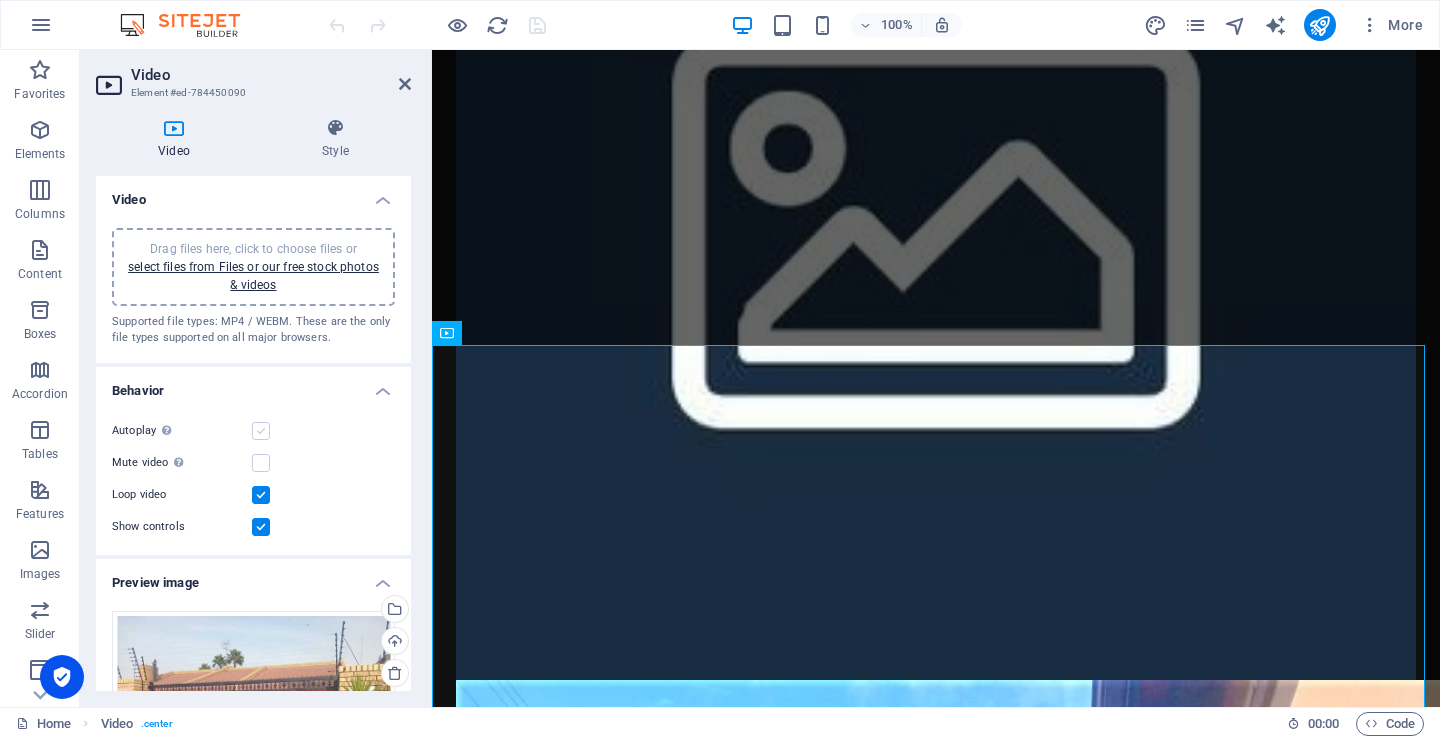 click at bounding box center (261, 431) 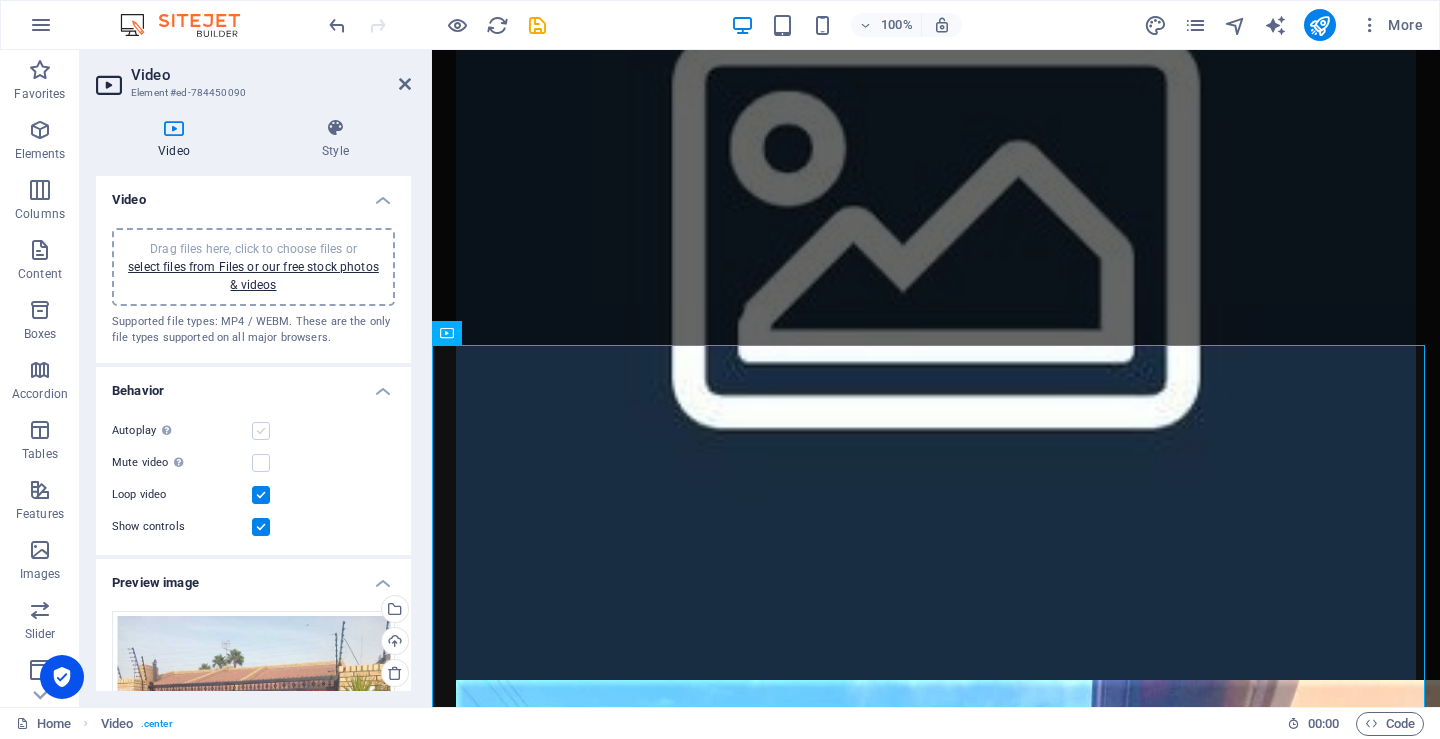 click at bounding box center [261, 431] 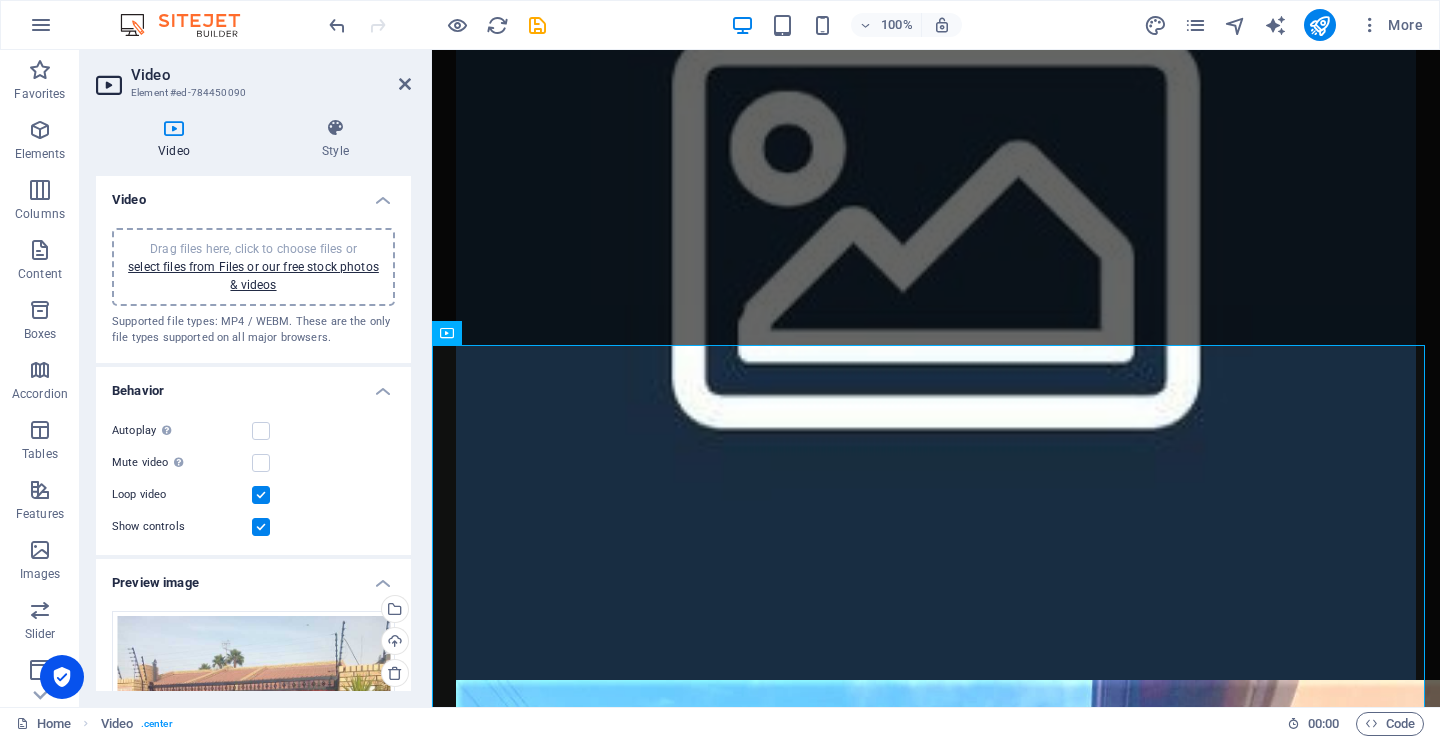 click at bounding box center (261, 495) 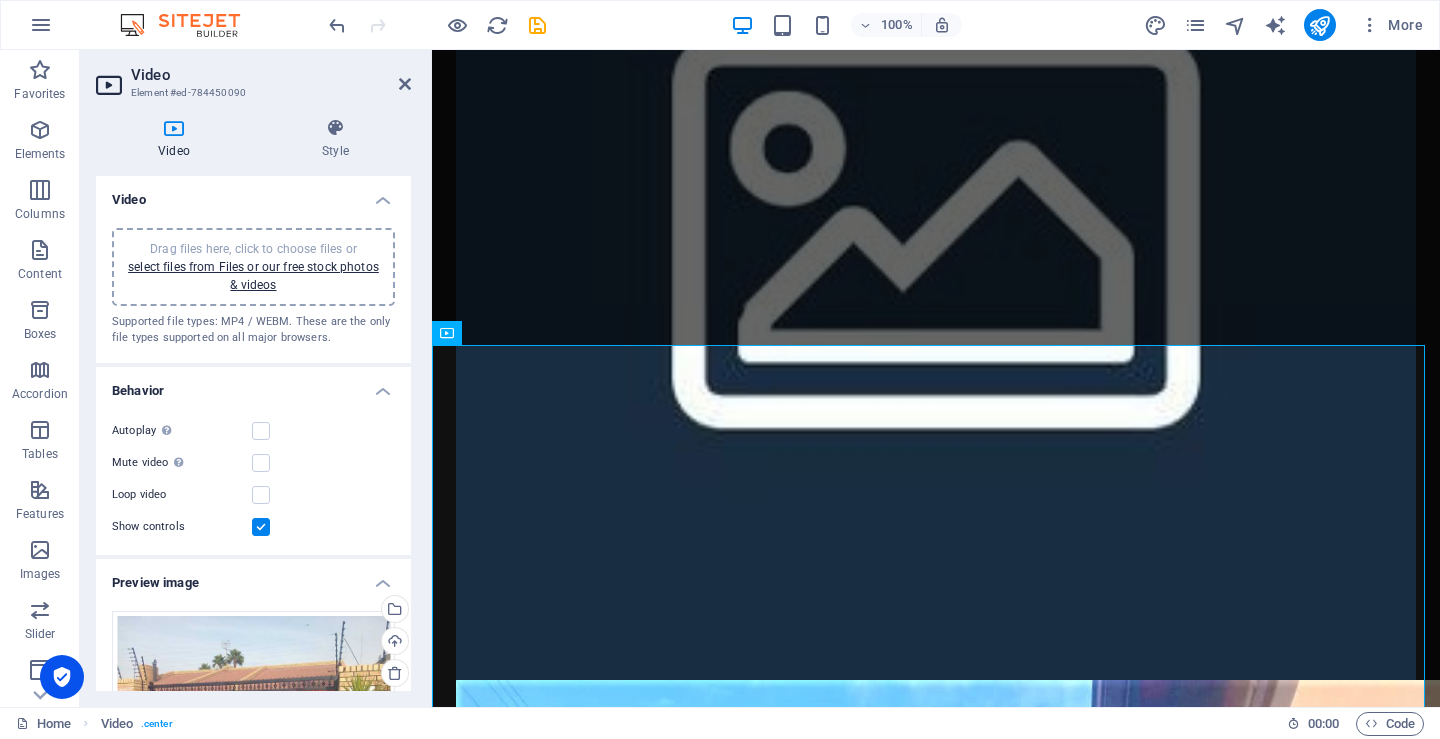 click at bounding box center [261, 527] 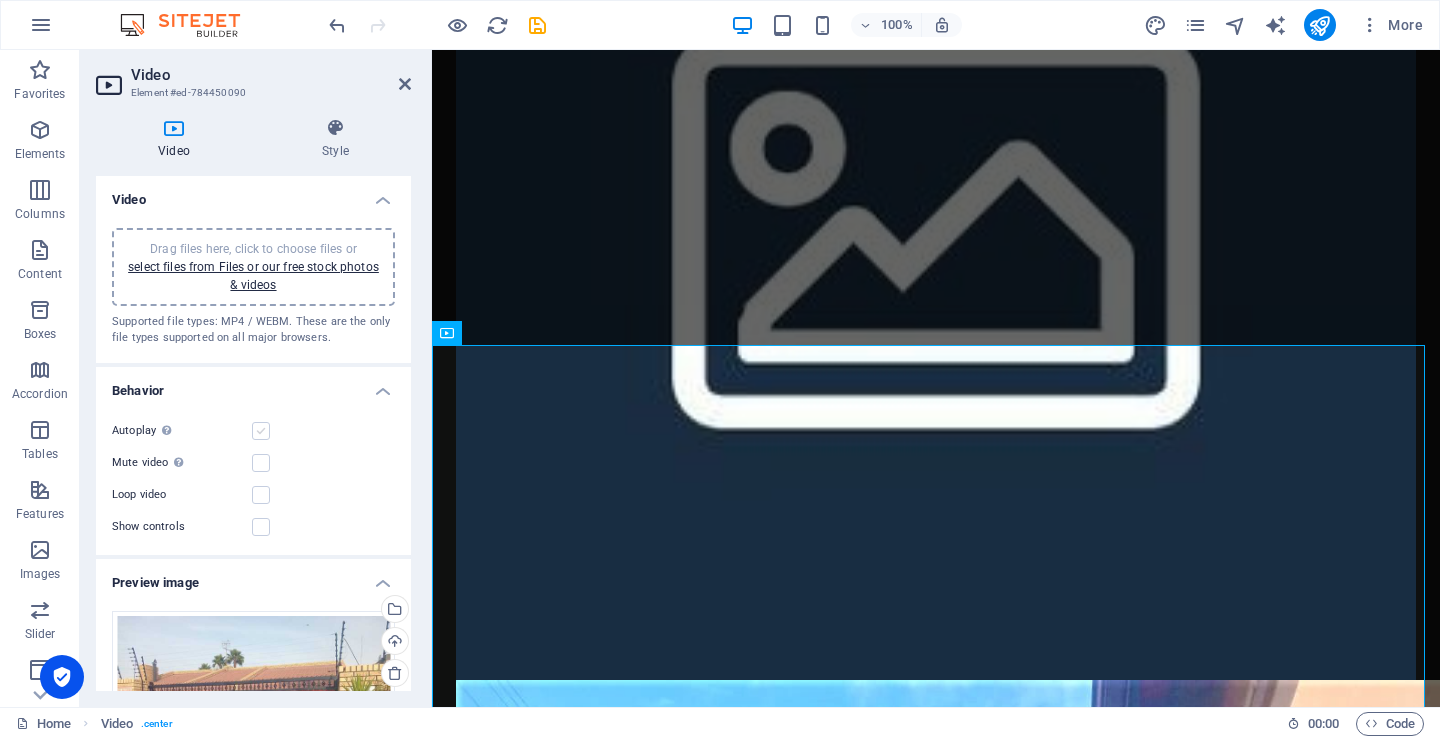 click at bounding box center (261, 431) 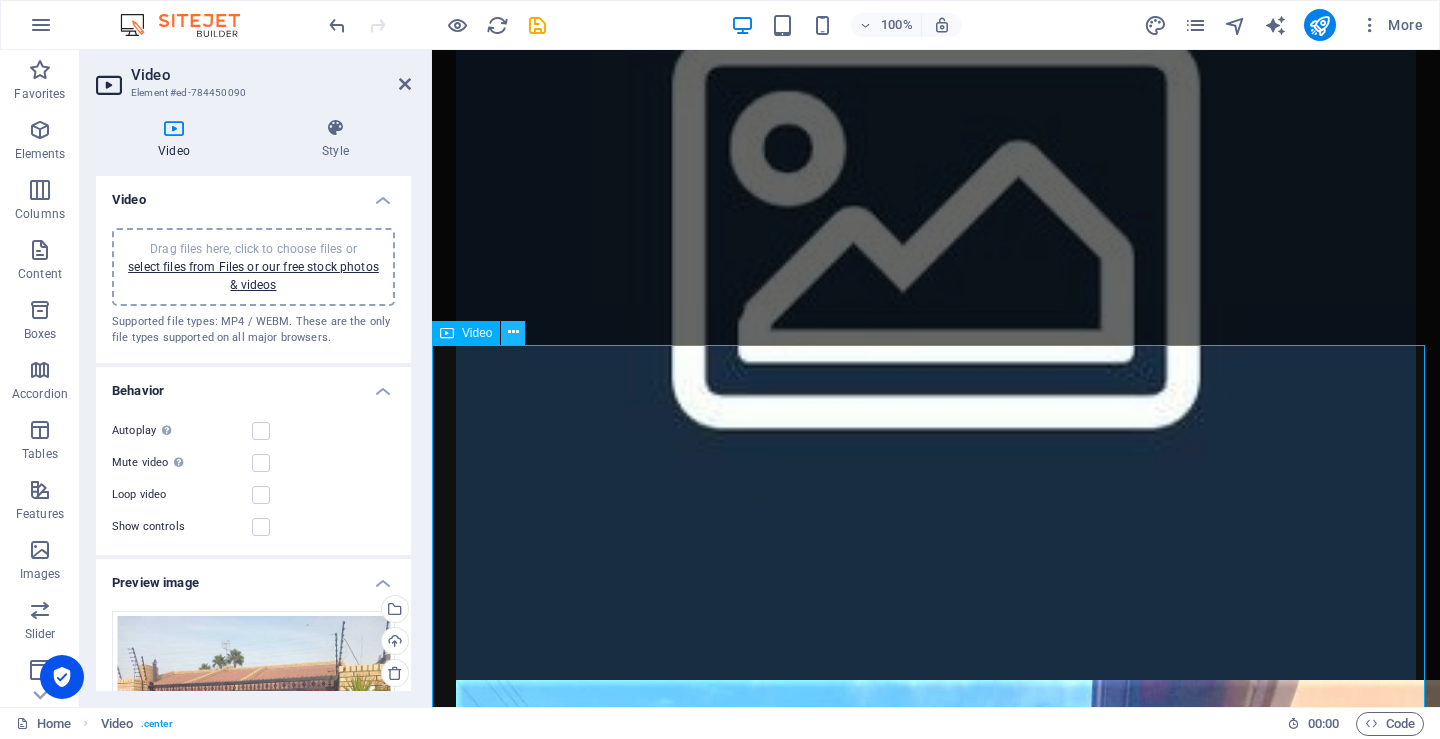 click at bounding box center [513, 332] 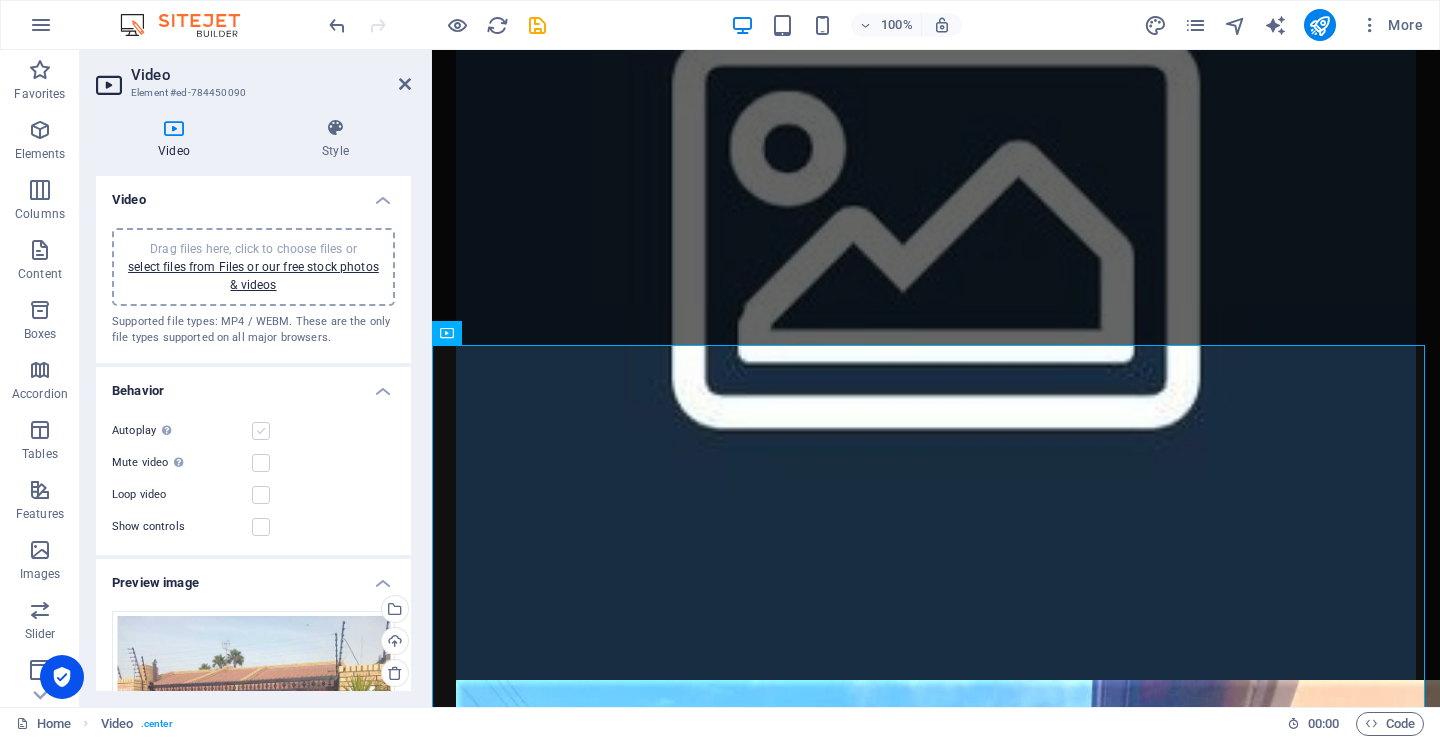 click at bounding box center [261, 431] 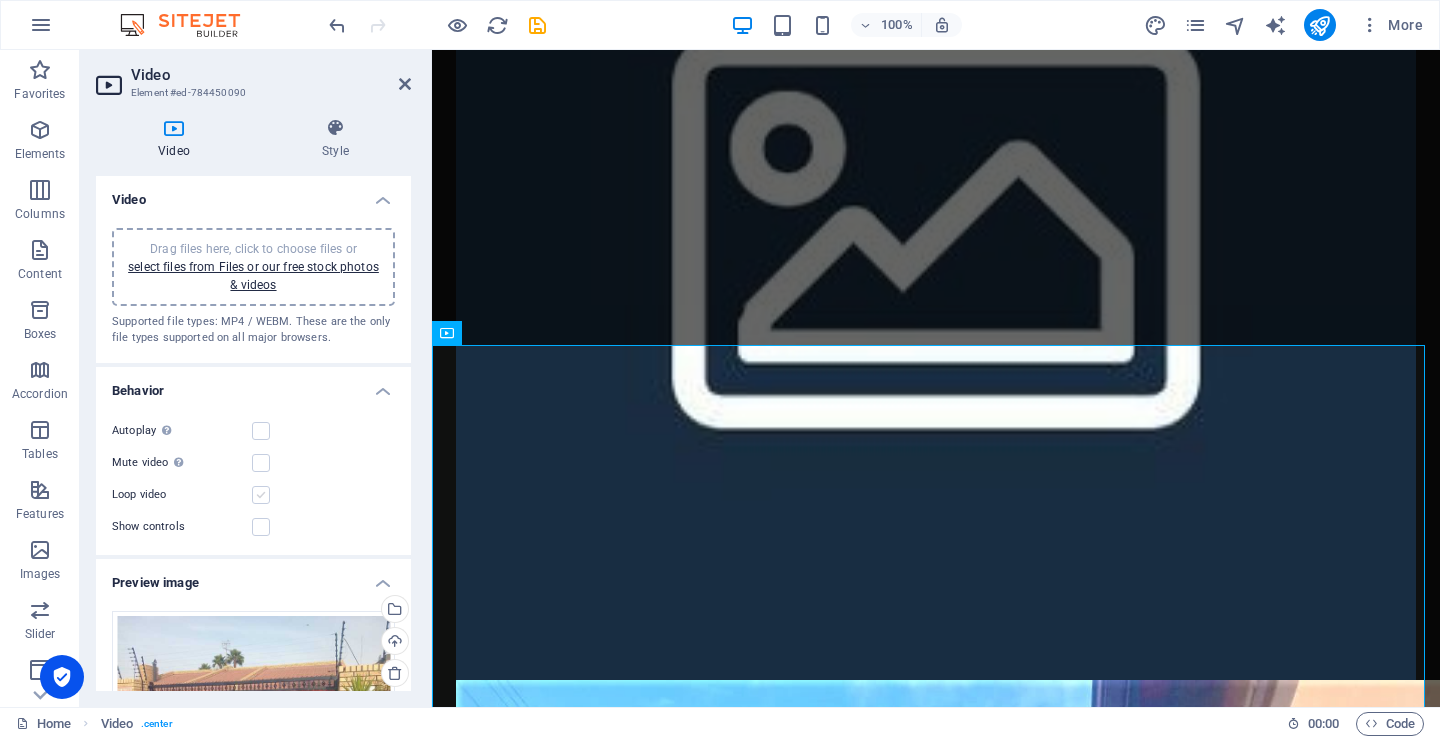 click at bounding box center [261, 495] 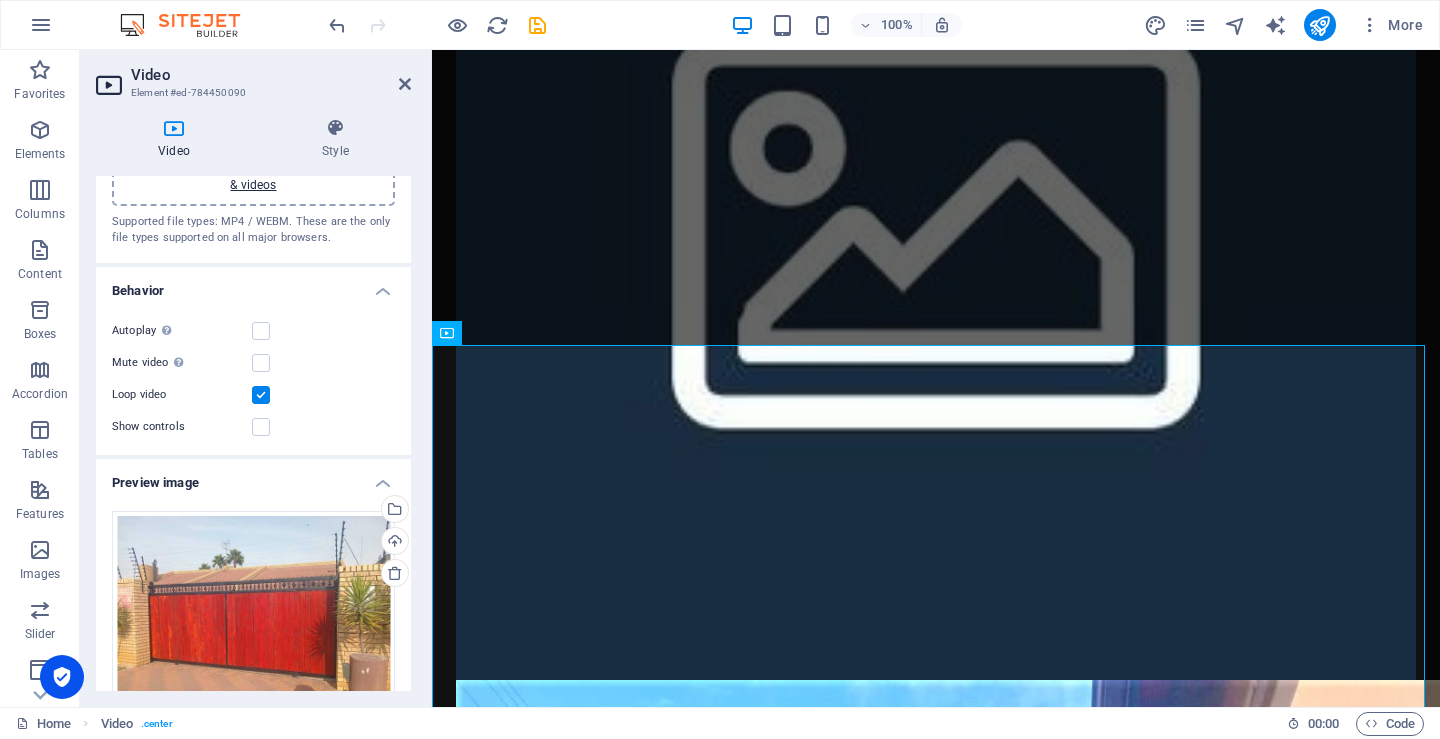 scroll, scrollTop: 200, scrollLeft: 0, axis: vertical 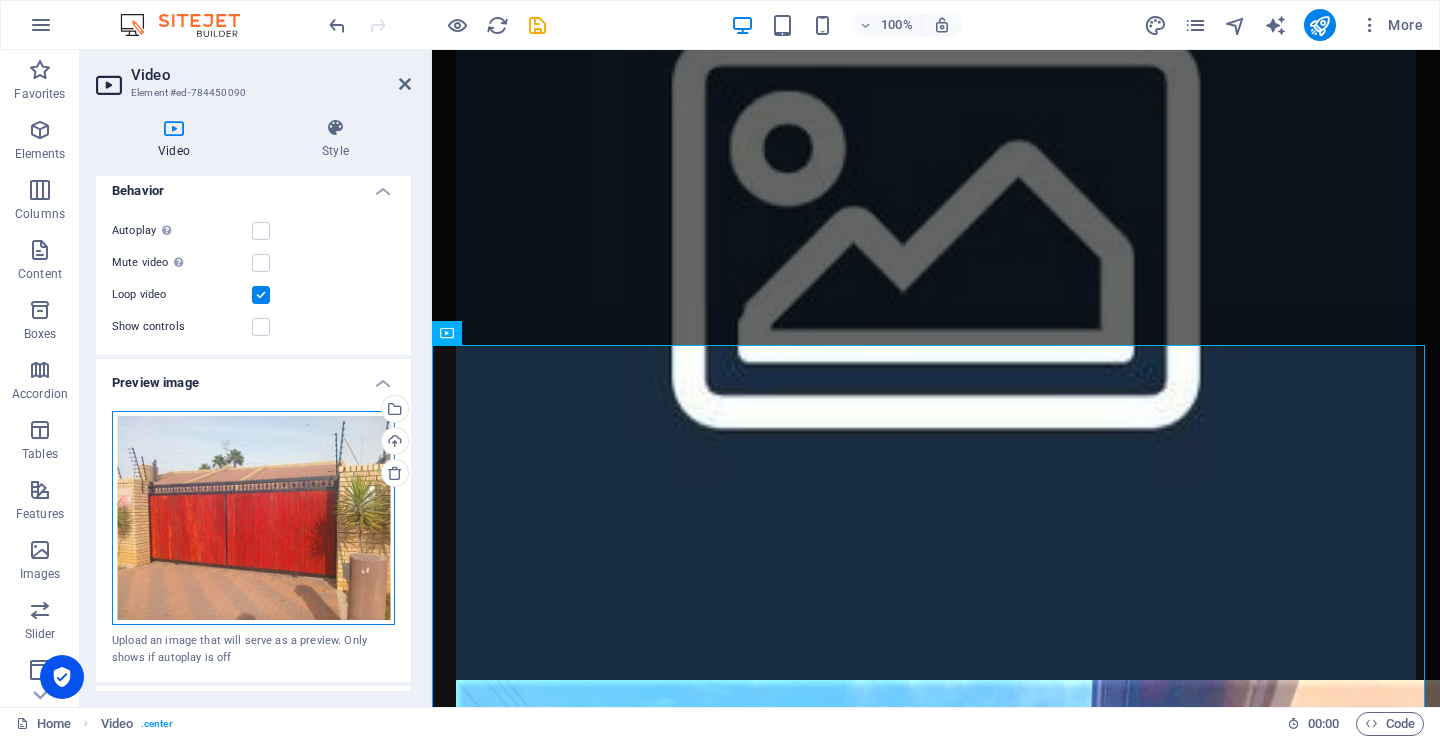 click on "Drag files here, click to choose files or select files from Files or our free stock photos & videos" at bounding box center (253, 518) 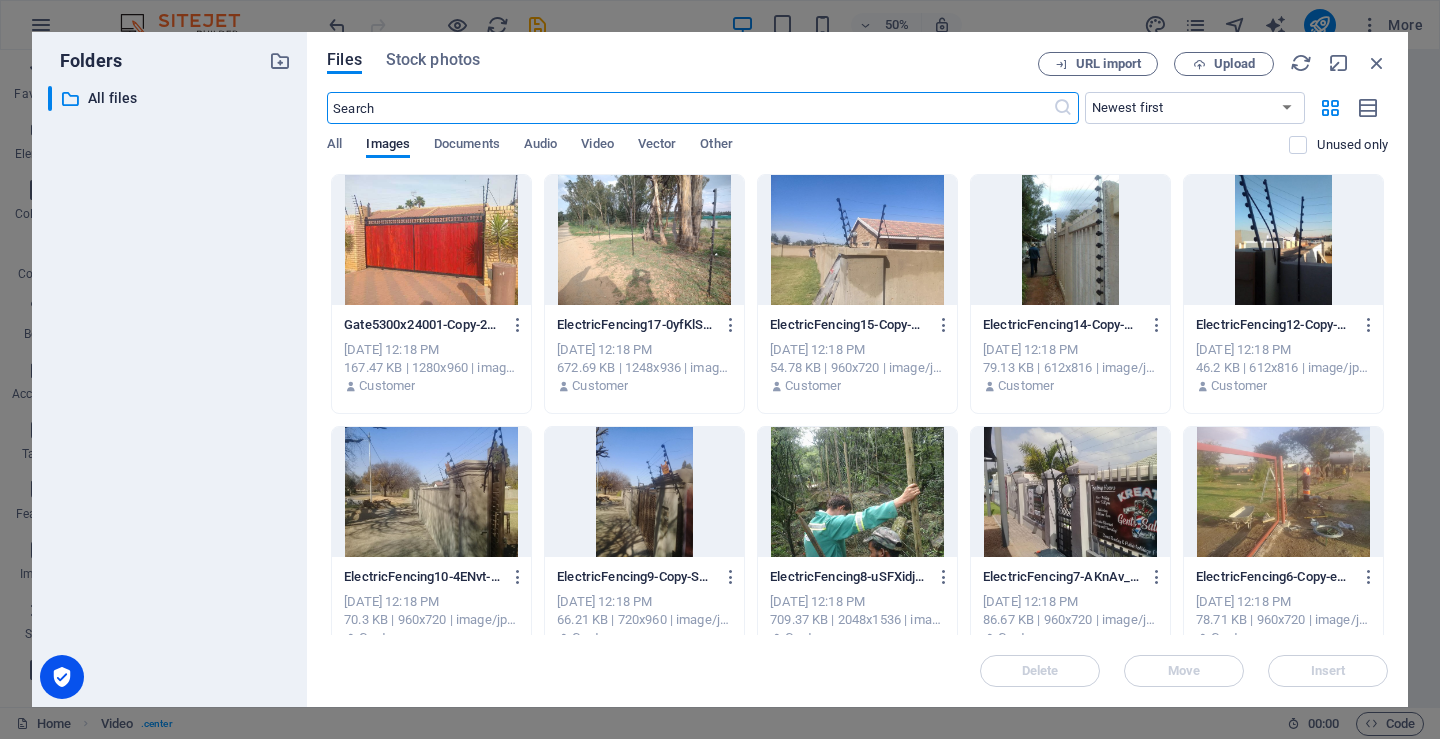 scroll, scrollTop: 1454, scrollLeft: 0, axis: vertical 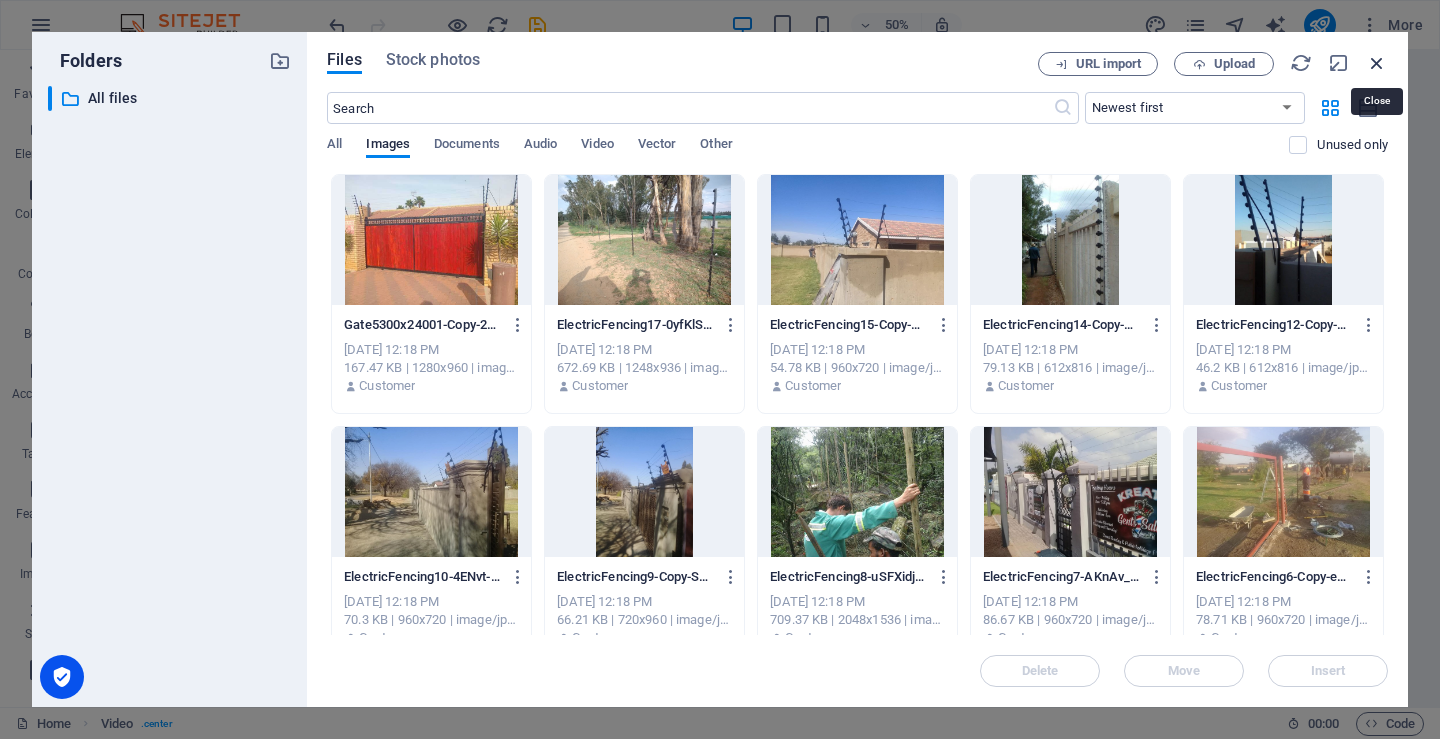 drag, startPoint x: 1377, startPoint y: 67, endPoint x: 902, endPoint y: 37, distance: 475.9464 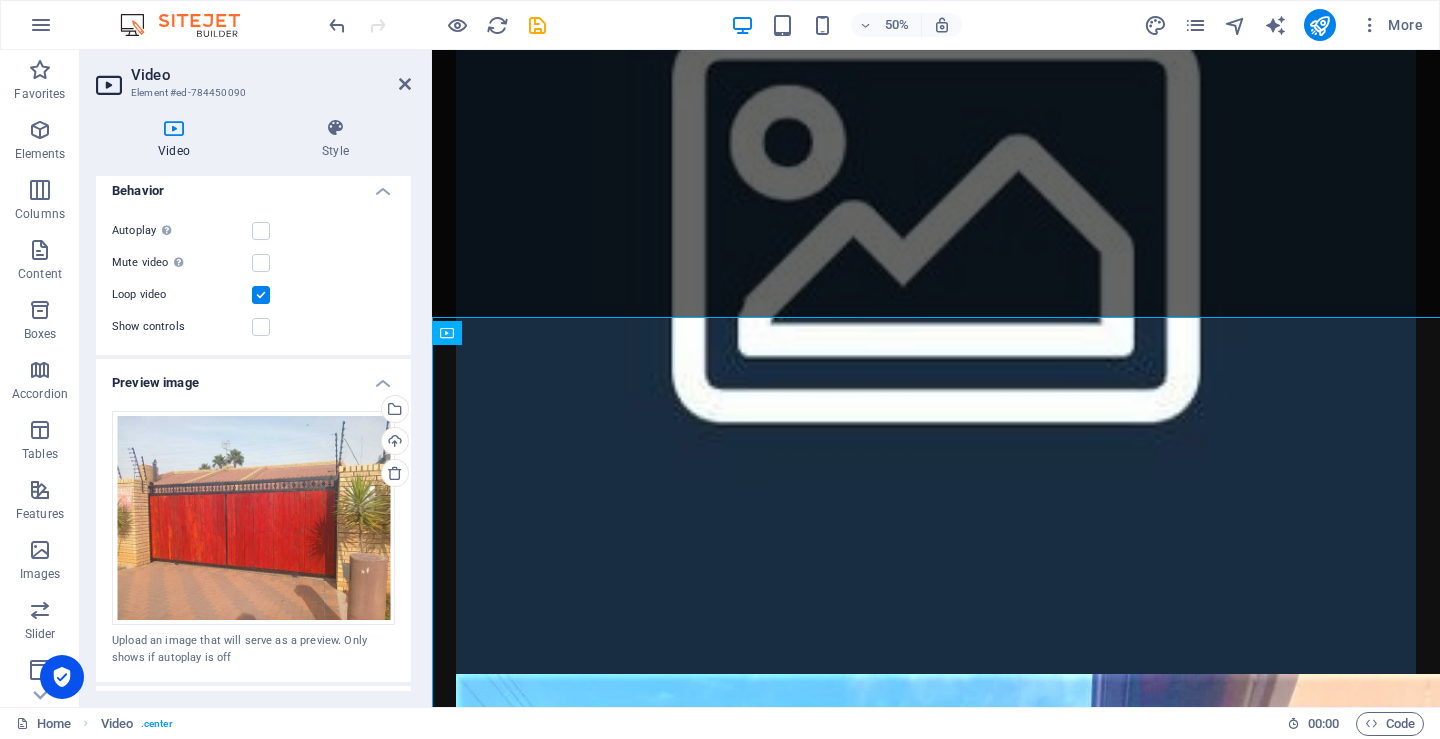 scroll, scrollTop: 1448, scrollLeft: 0, axis: vertical 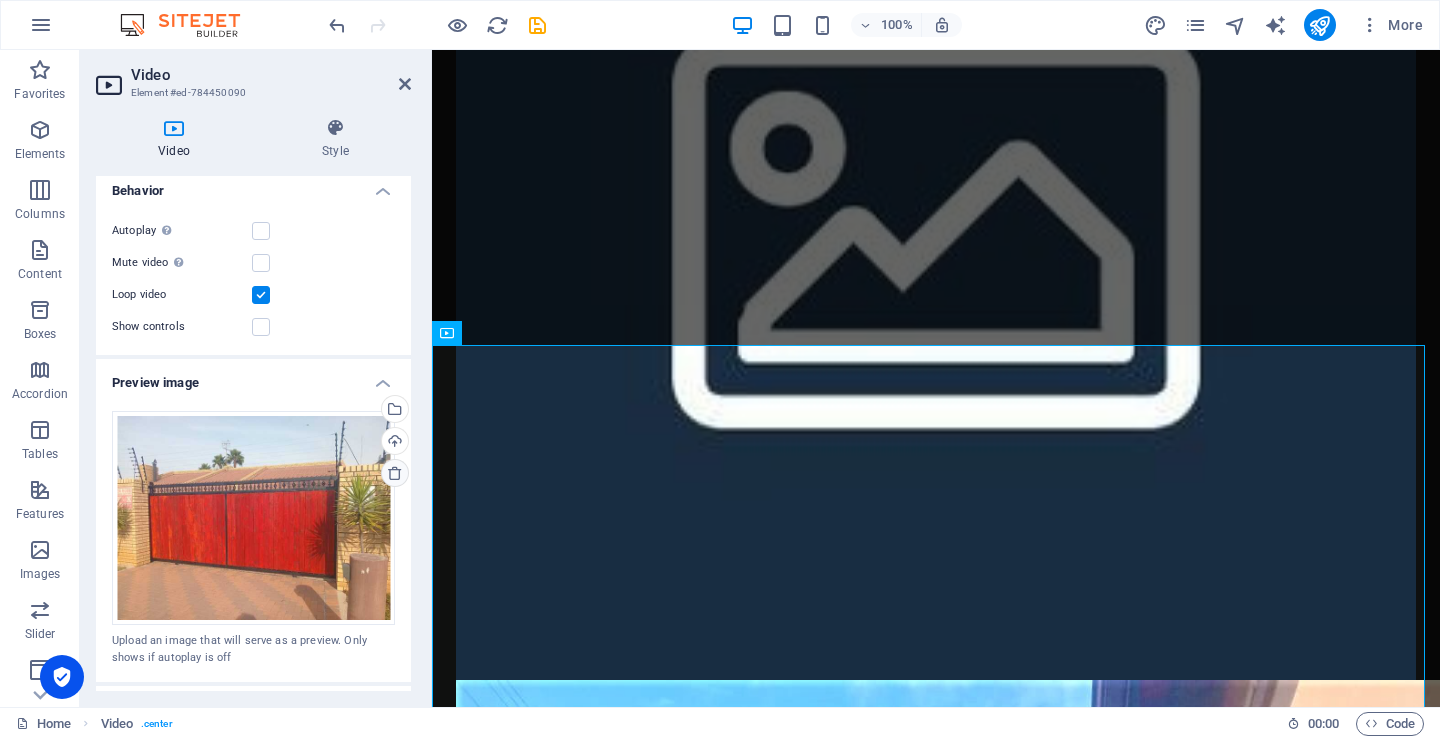 click at bounding box center [395, 473] 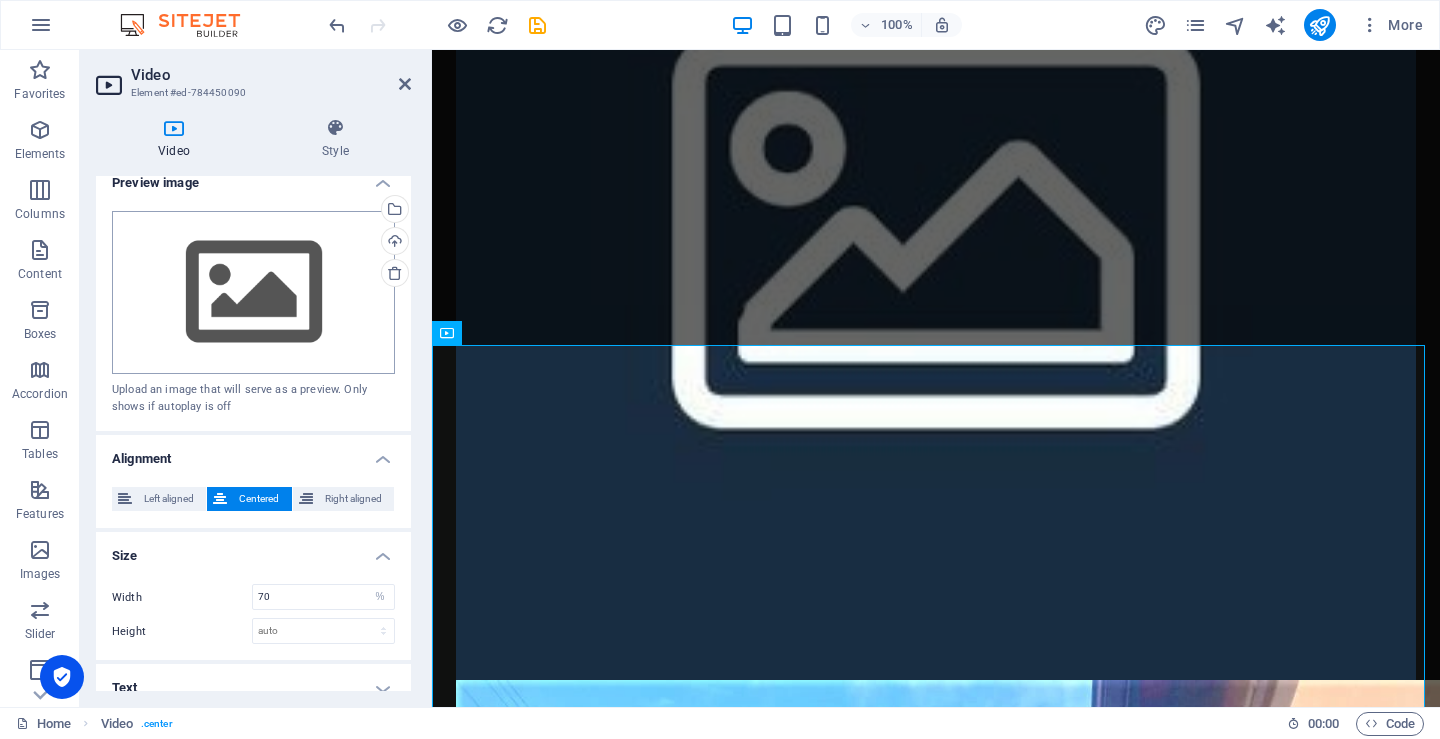 scroll, scrollTop: 419, scrollLeft: 0, axis: vertical 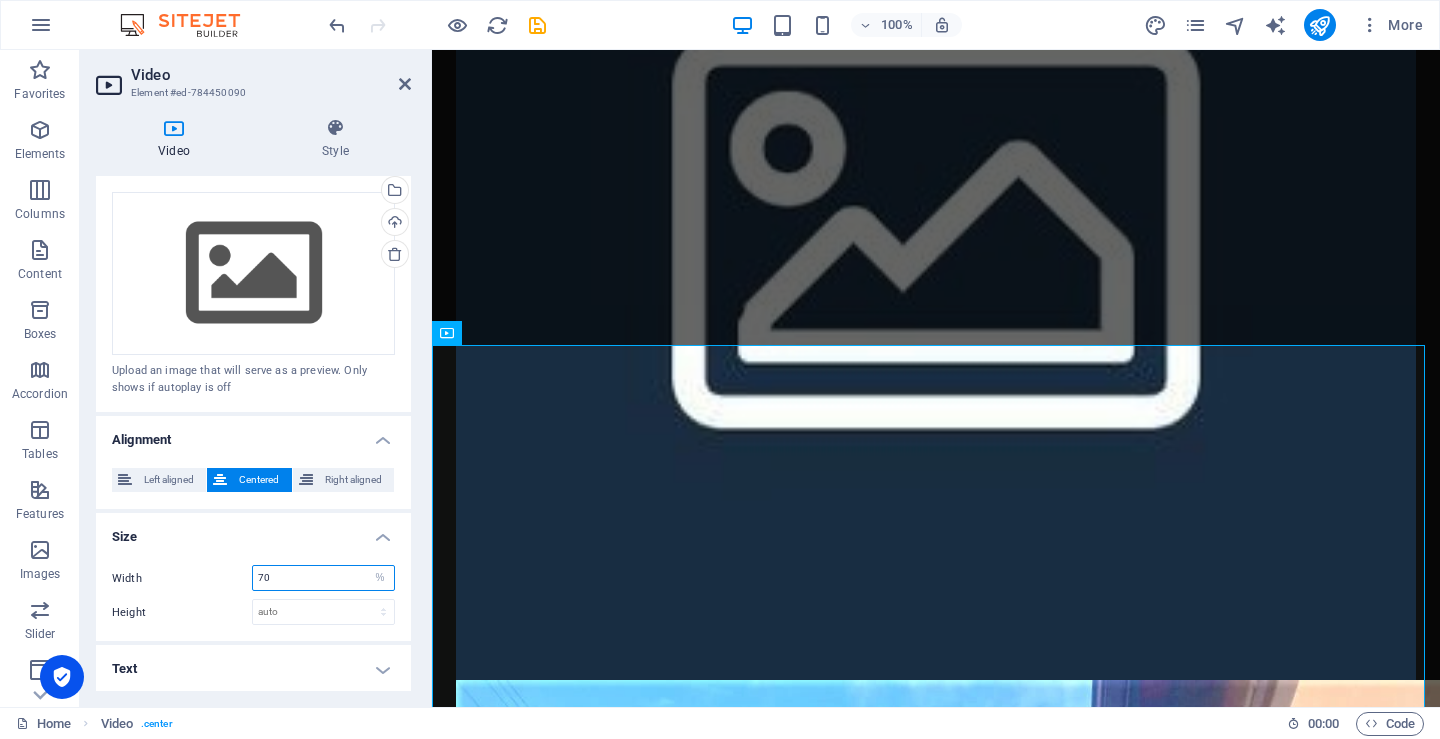 drag, startPoint x: 309, startPoint y: 576, endPoint x: 240, endPoint y: 573, distance: 69.065186 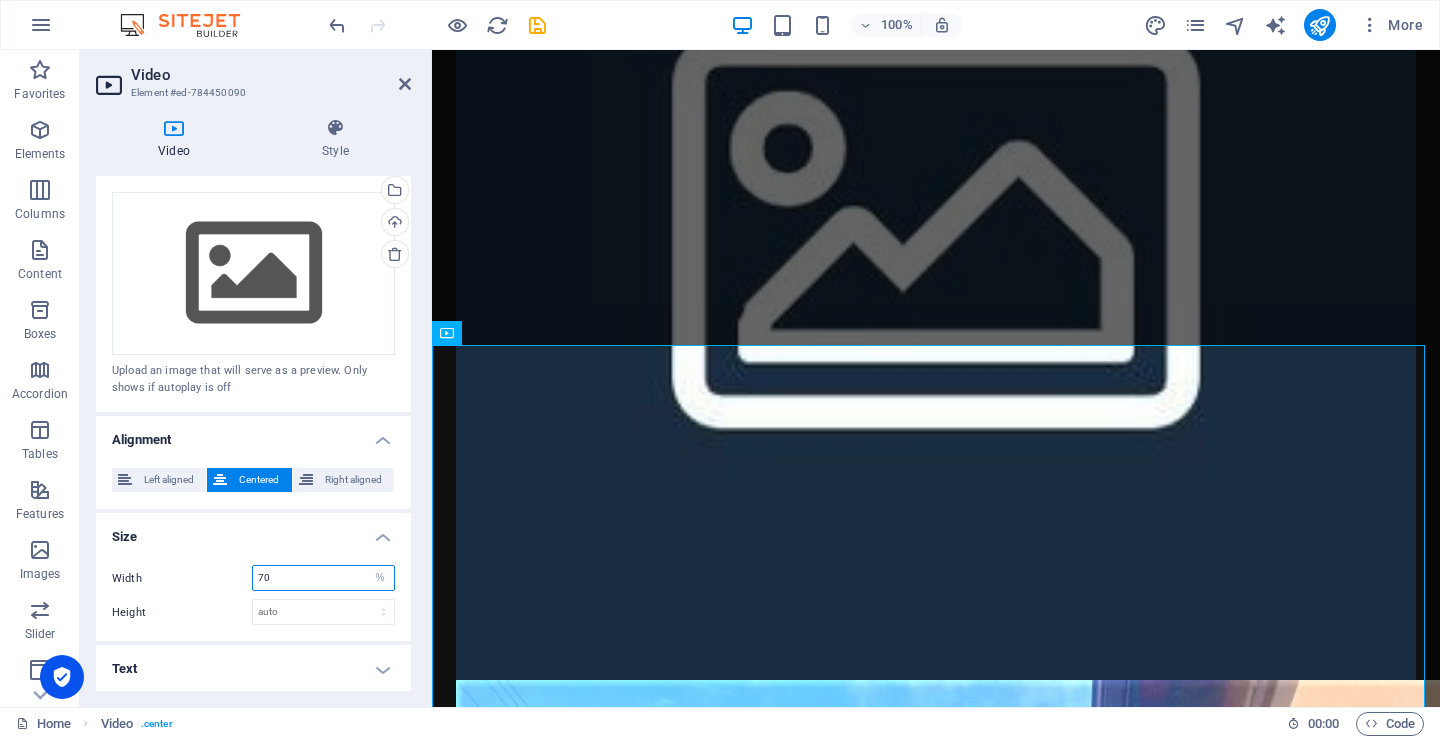 click on "Width 70 auto px %" at bounding box center (253, 578) 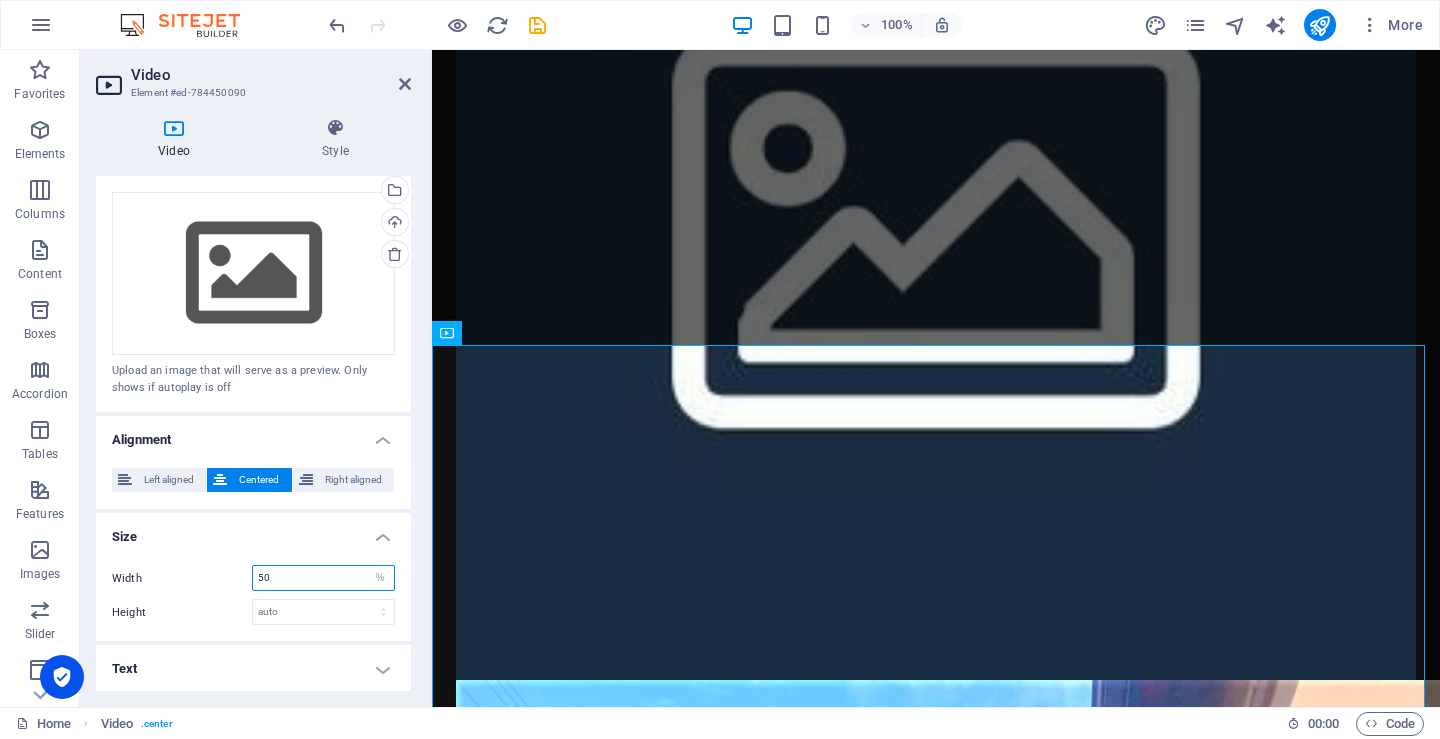 type on "50" 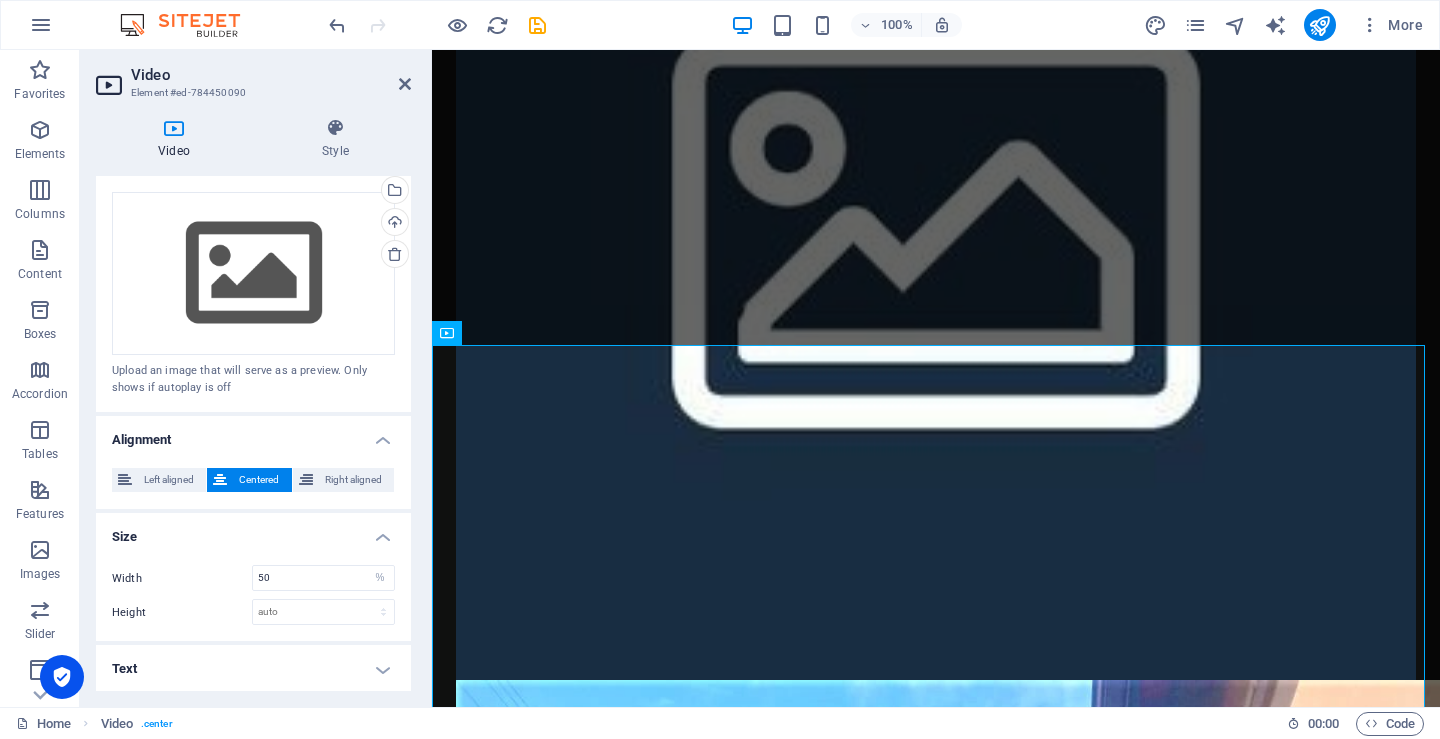 click on "Size" at bounding box center (253, 531) 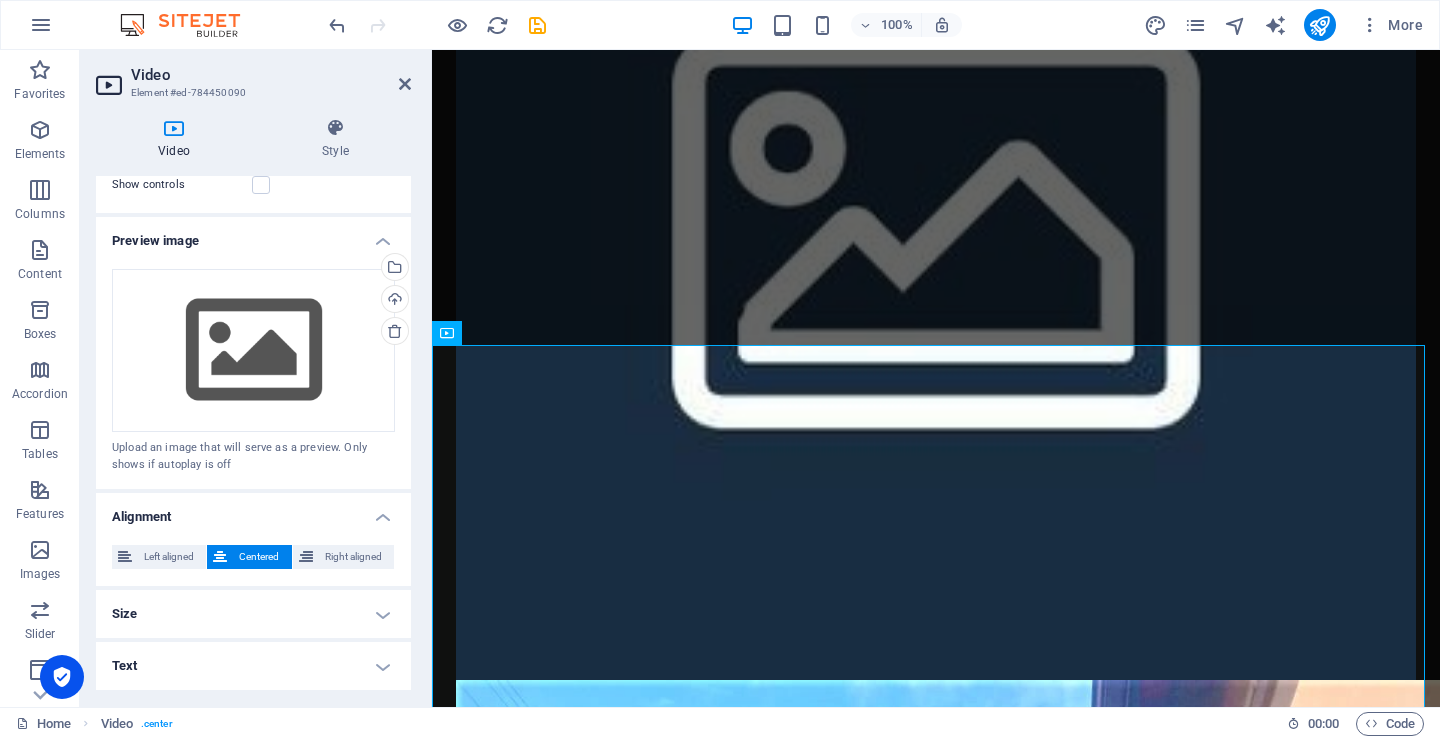 scroll, scrollTop: 339, scrollLeft: 0, axis: vertical 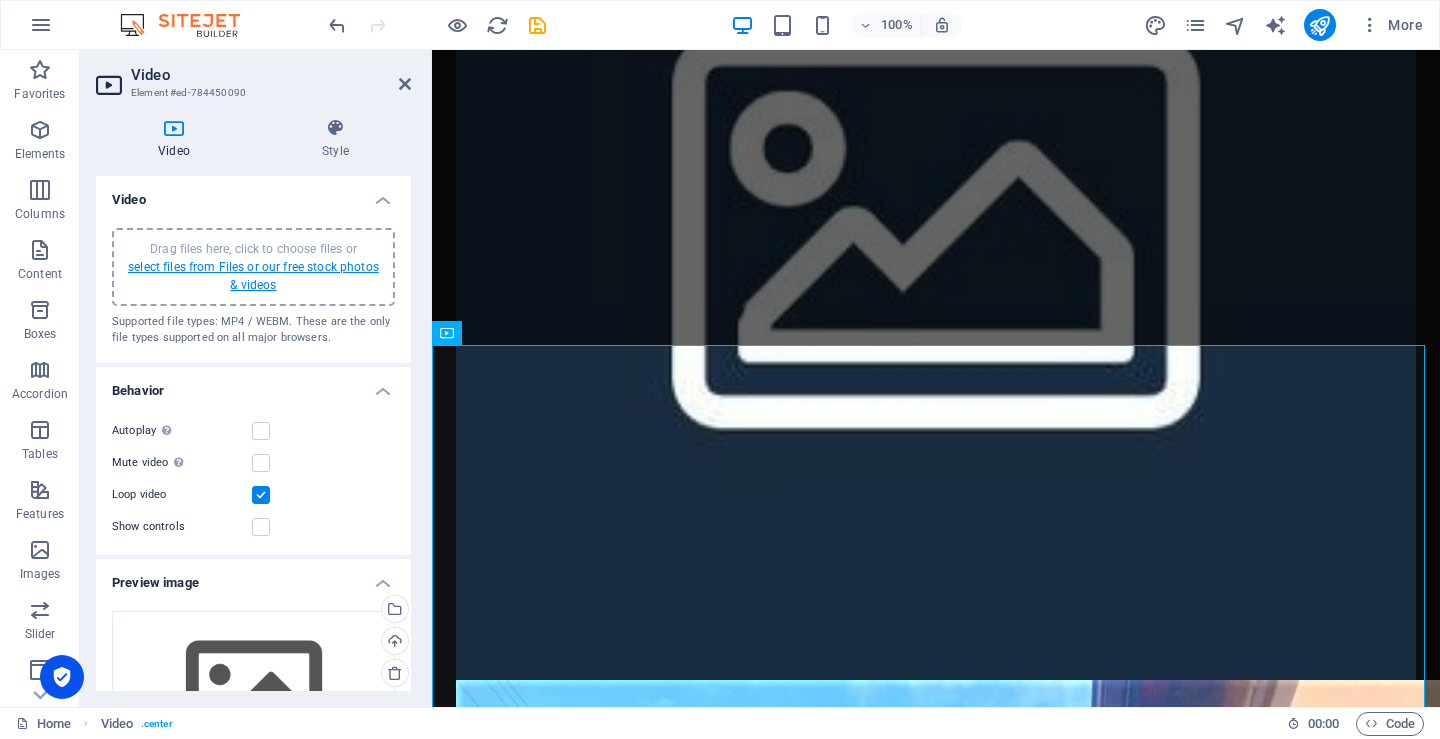 click on "select files from Files or our free stock photos & videos" at bounding box center [253, 276] 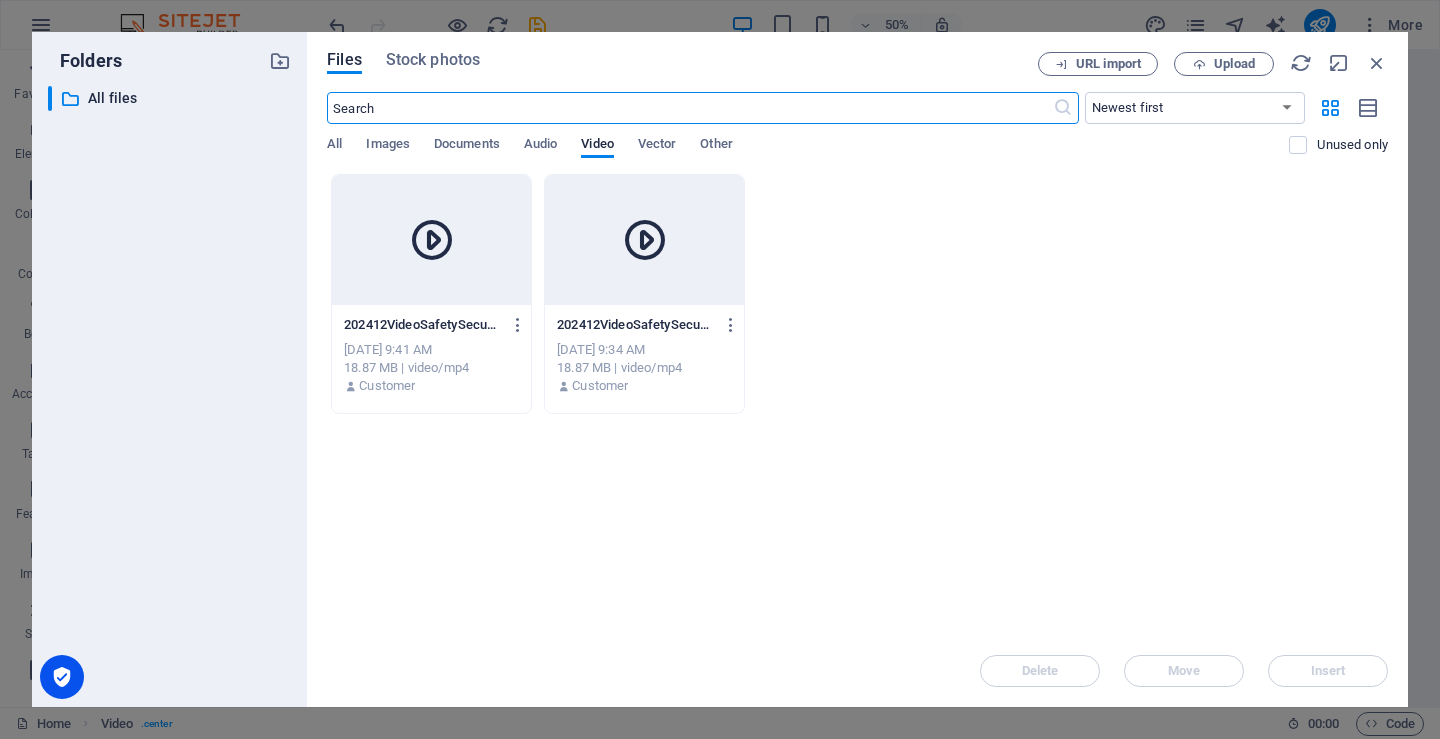 scroll, scrollTop: 1453, scrollLeft: 0, axis: vertical 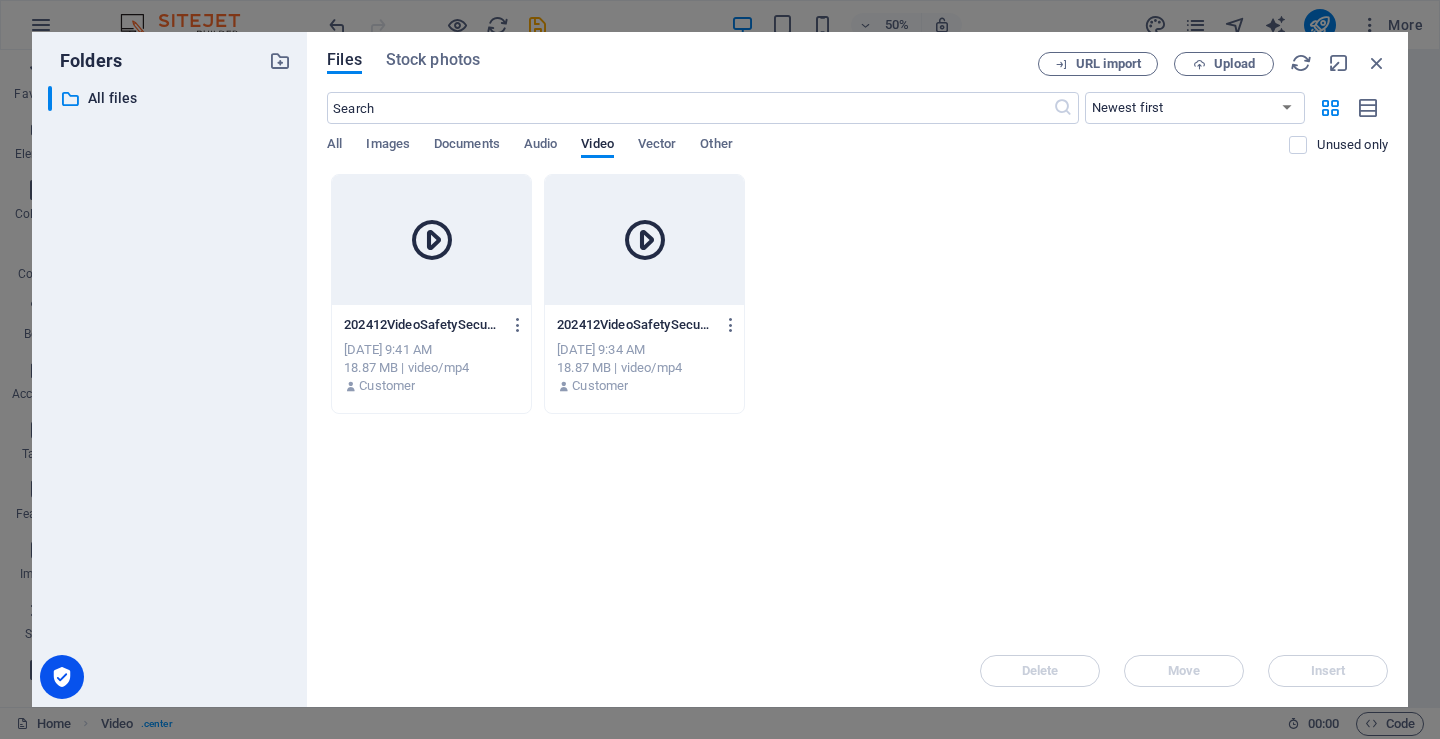 click at bounding box center (644, 240) 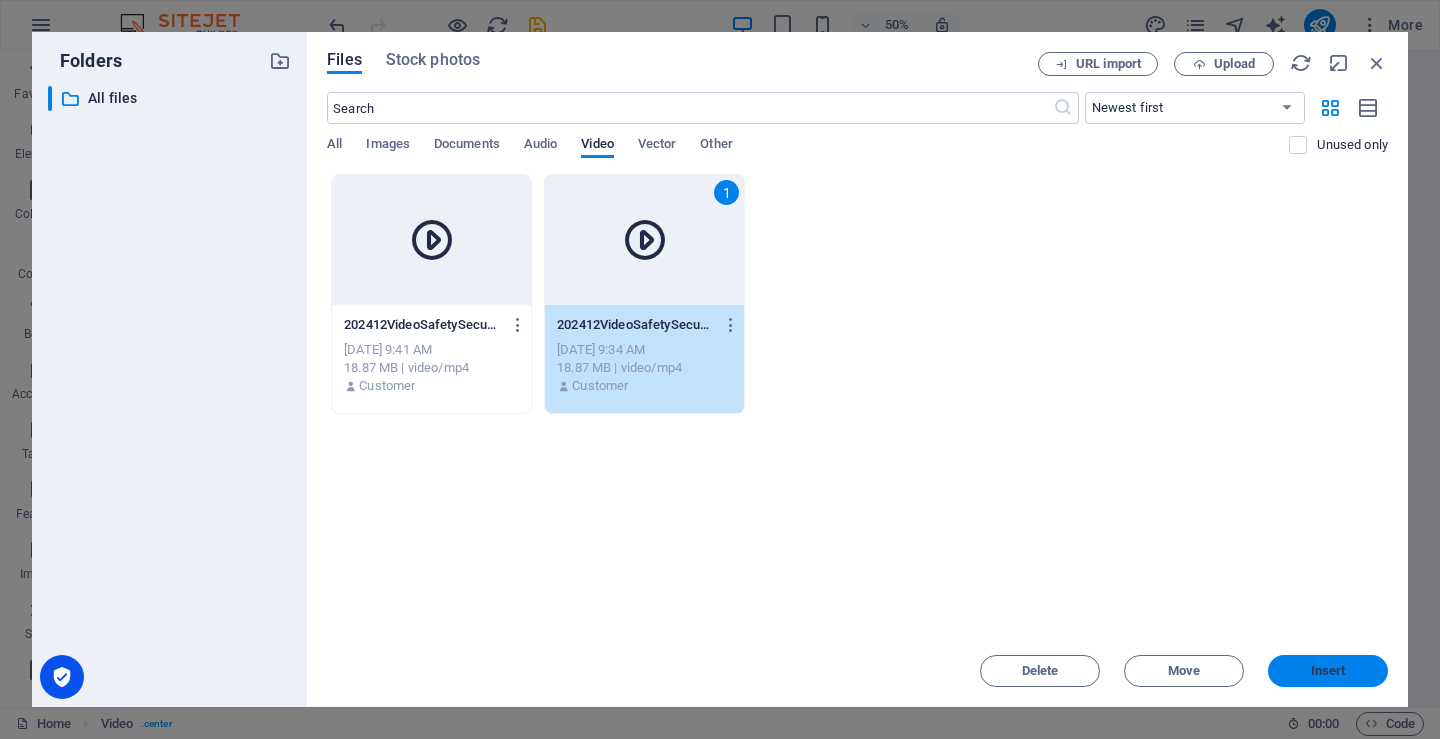click on "Insert" at bounding box center (1328, 671) 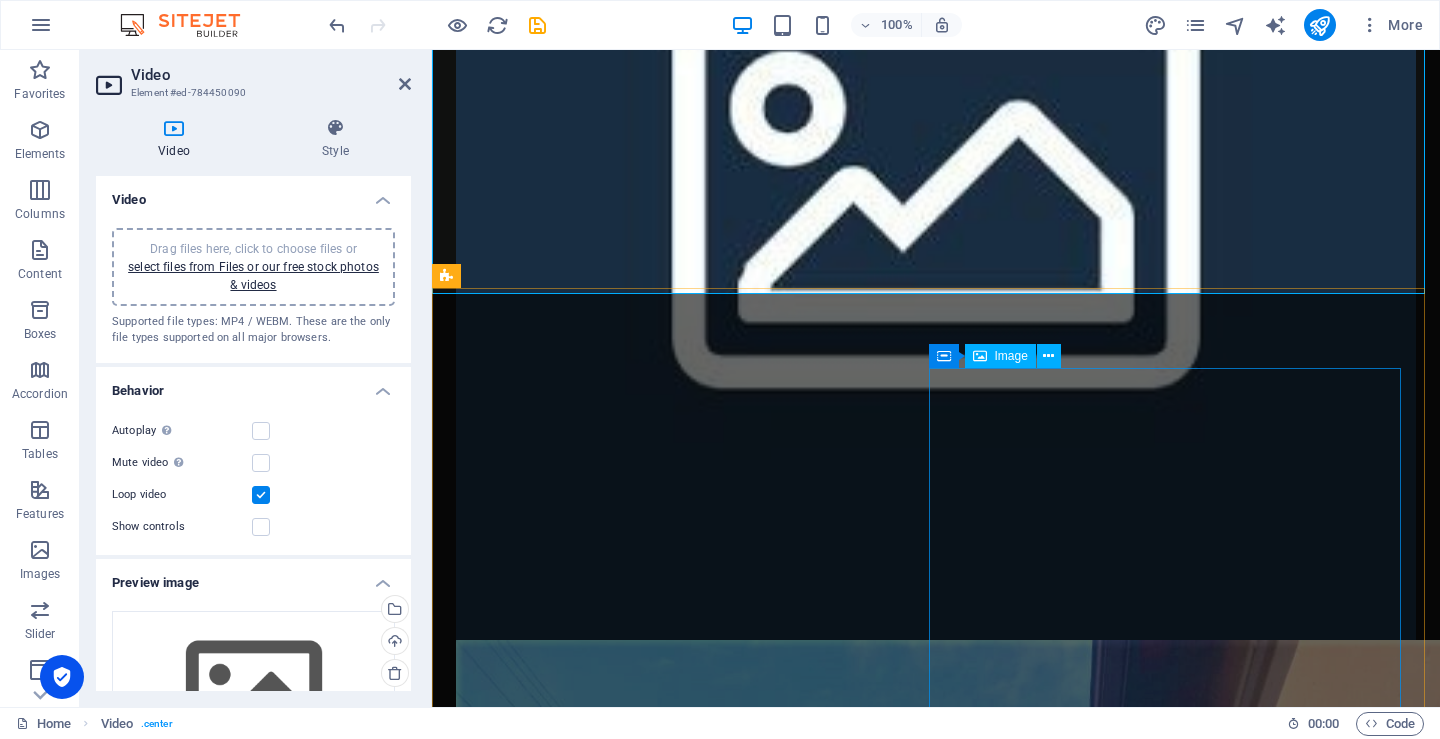 scroll, scrollTop: 1248, scrollLeft: 0, axis: vertical 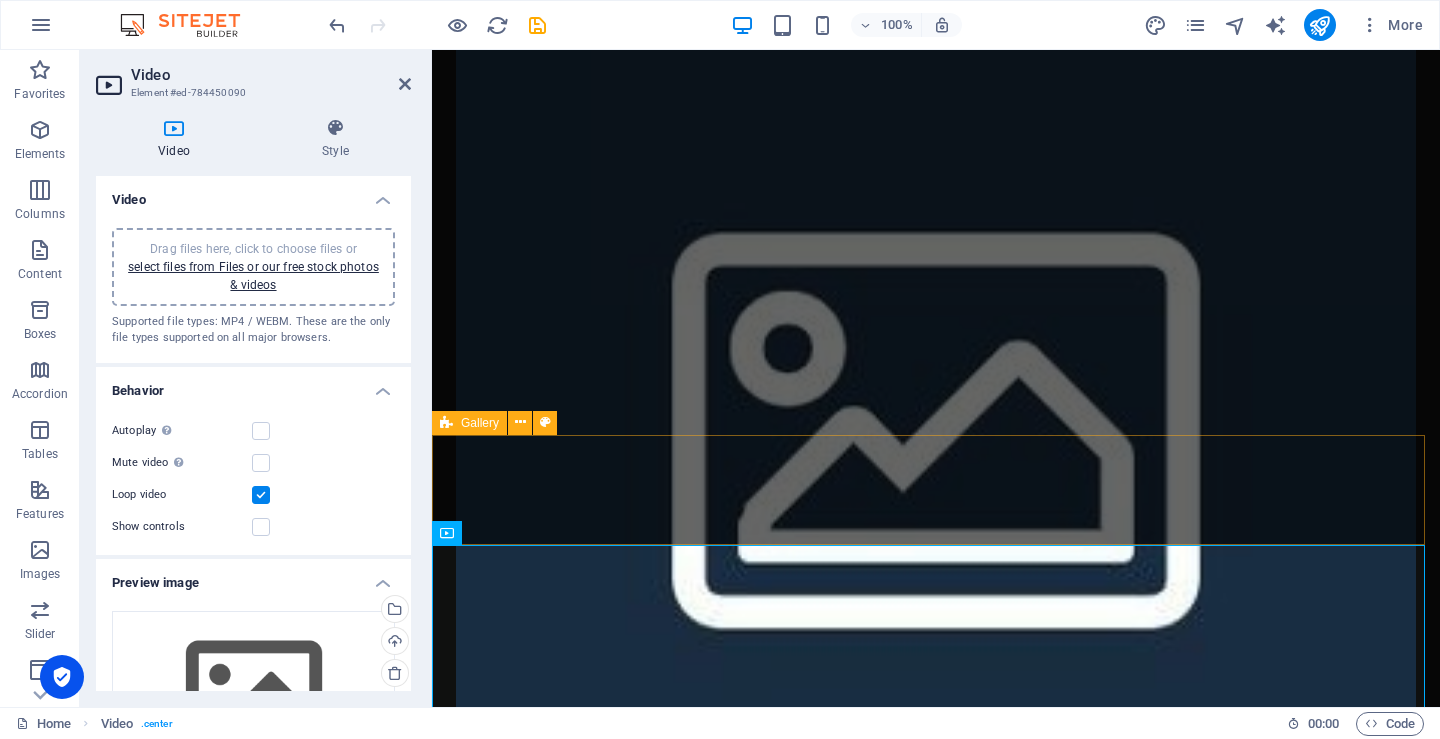 click on "Drop content here or  Add elements  Paste clipboard" at bounding box center [936, 2359] 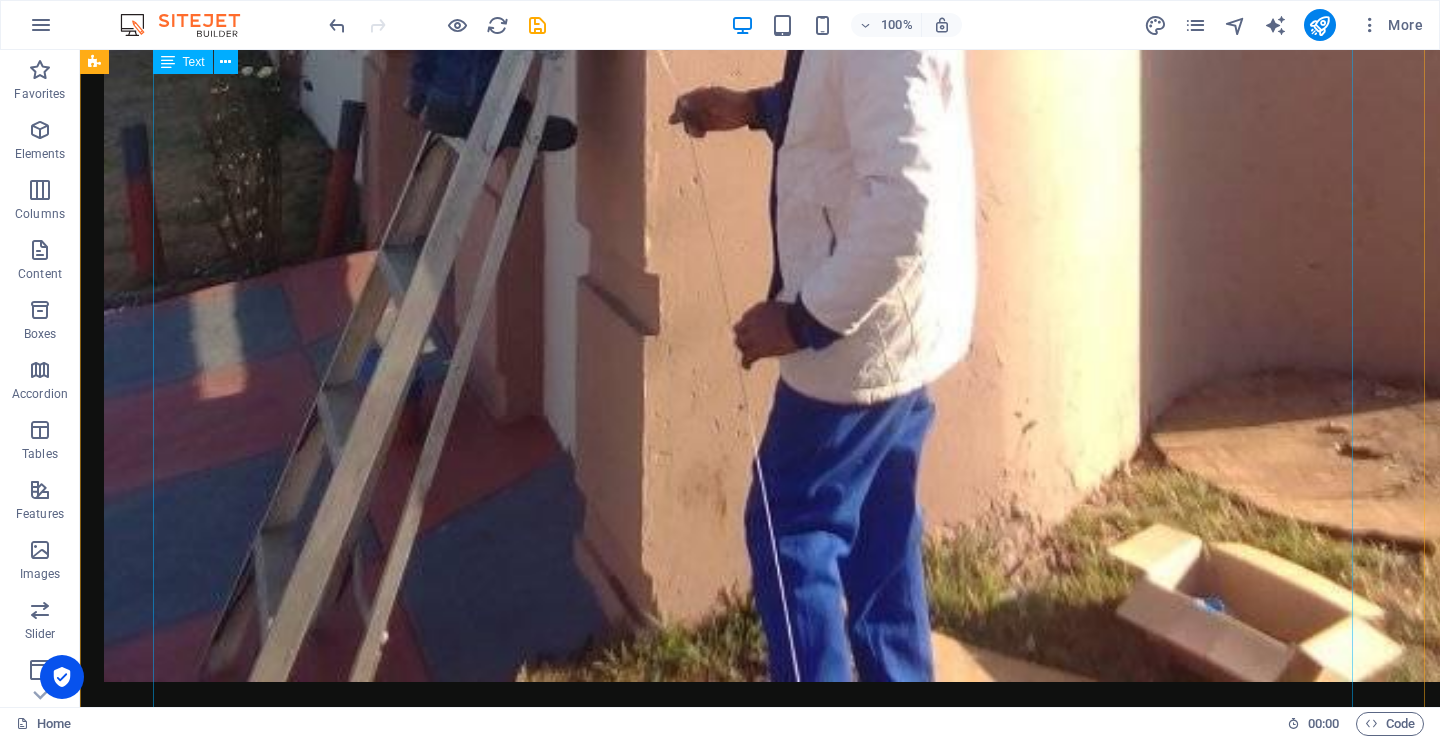 scroll, scrollTop: 7733, scrollLeft: 0, axis: vertical 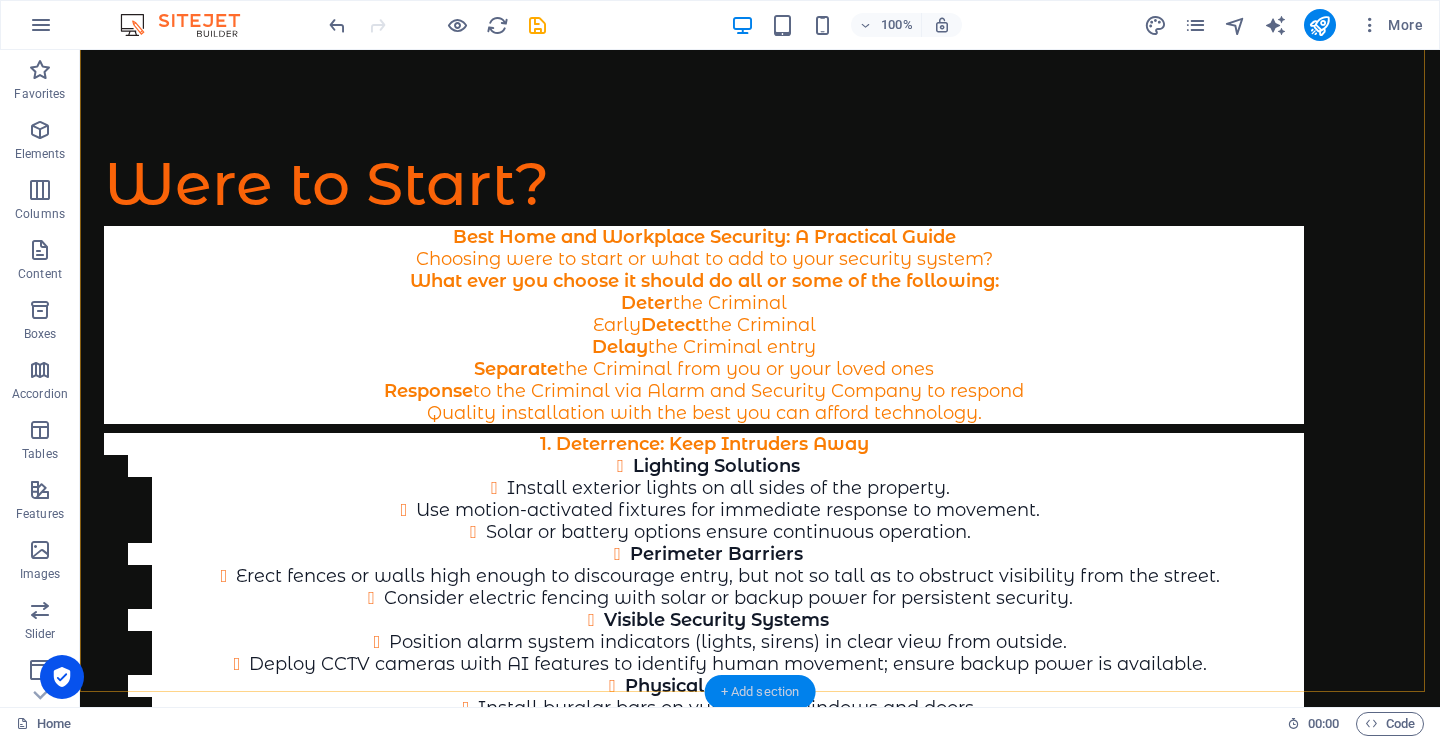 click on "+ Add section" at bounding box center [760, 692] 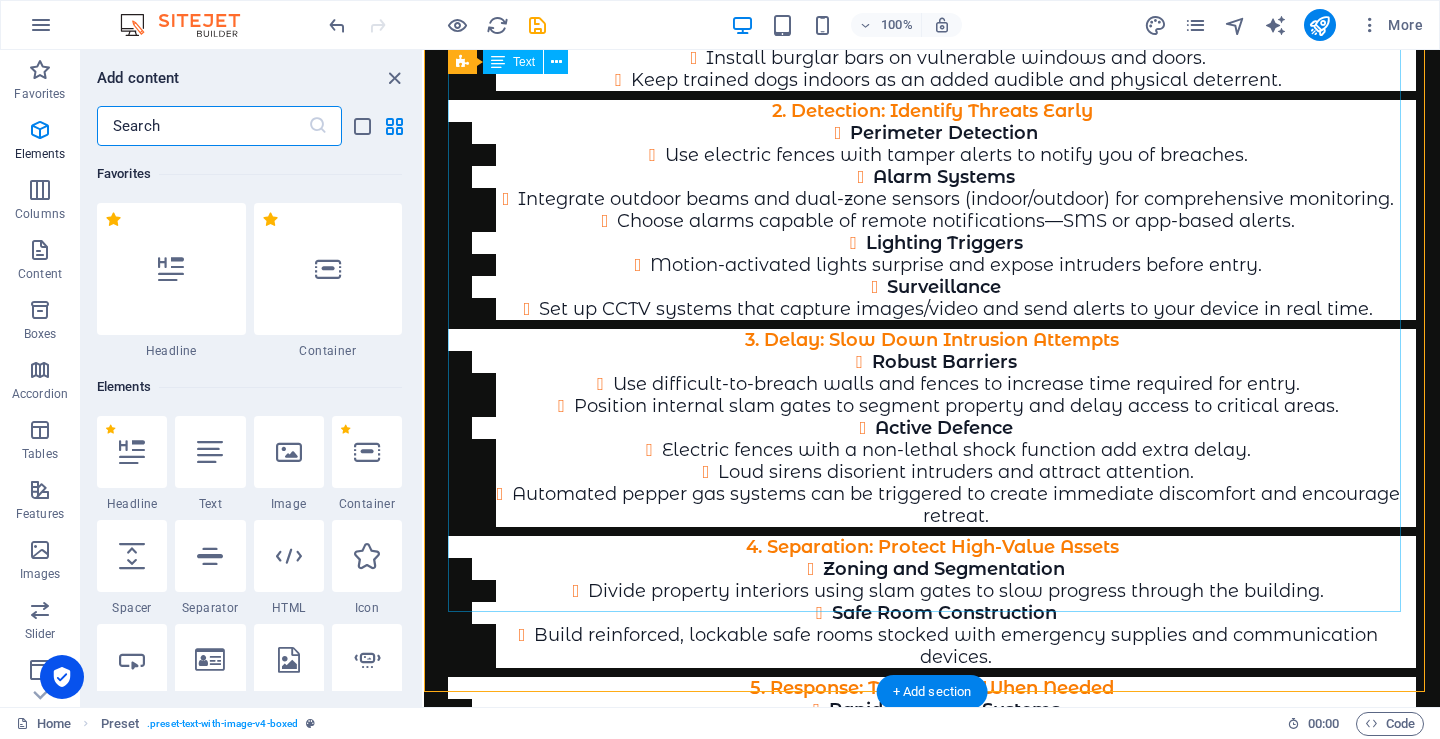 scroll, scrollTop: 7880, scrollLeft: 0, axis: vertical 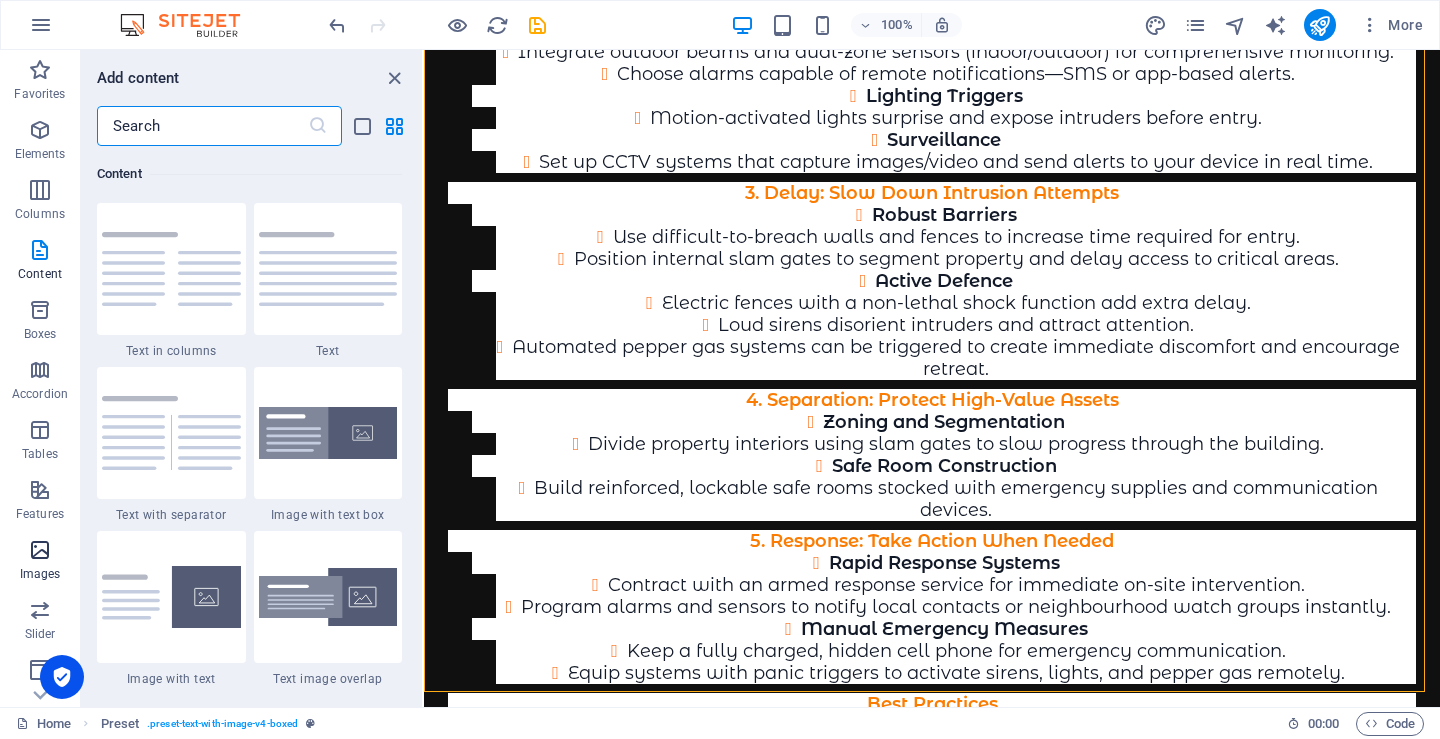 click at bounding box center (40, 550) 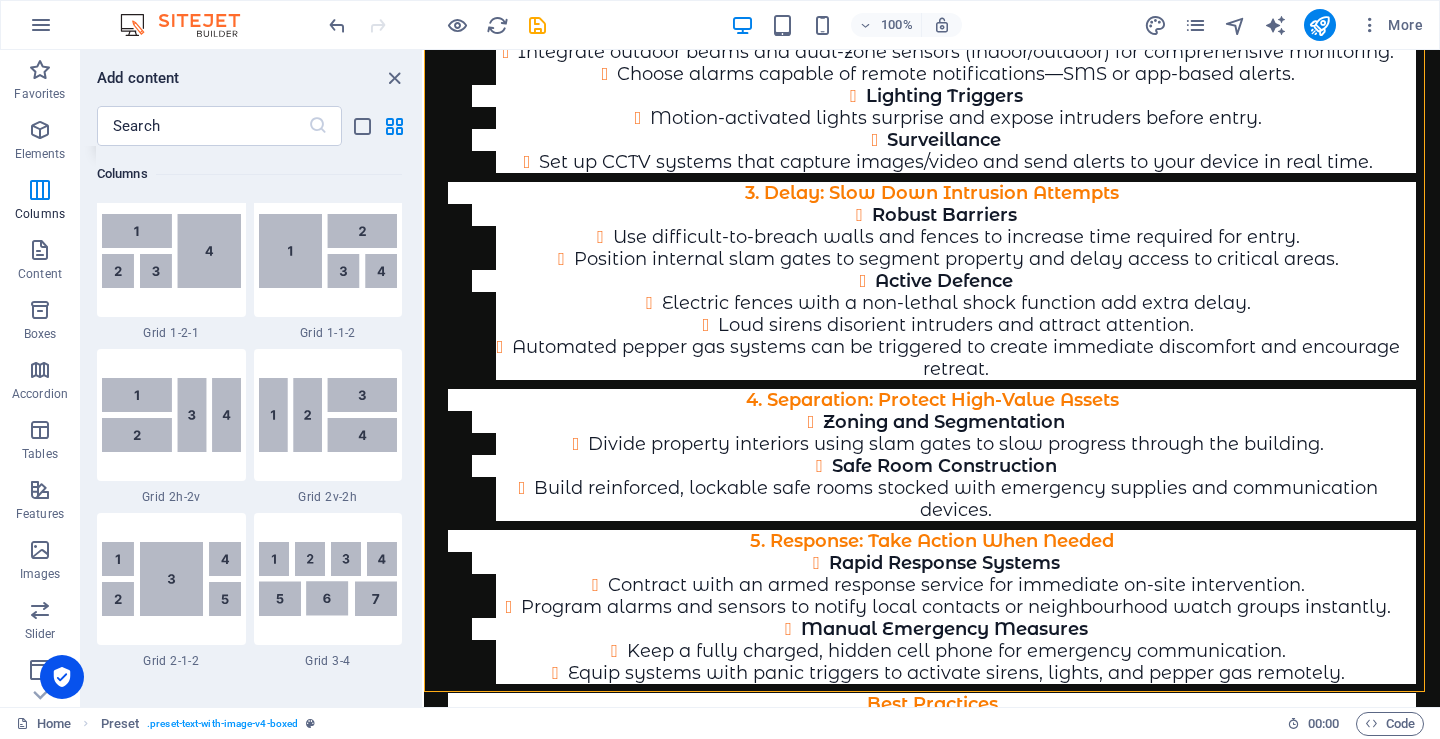 scroll, scrollTop: 2376, scrollLeft: 0, axis: vertical 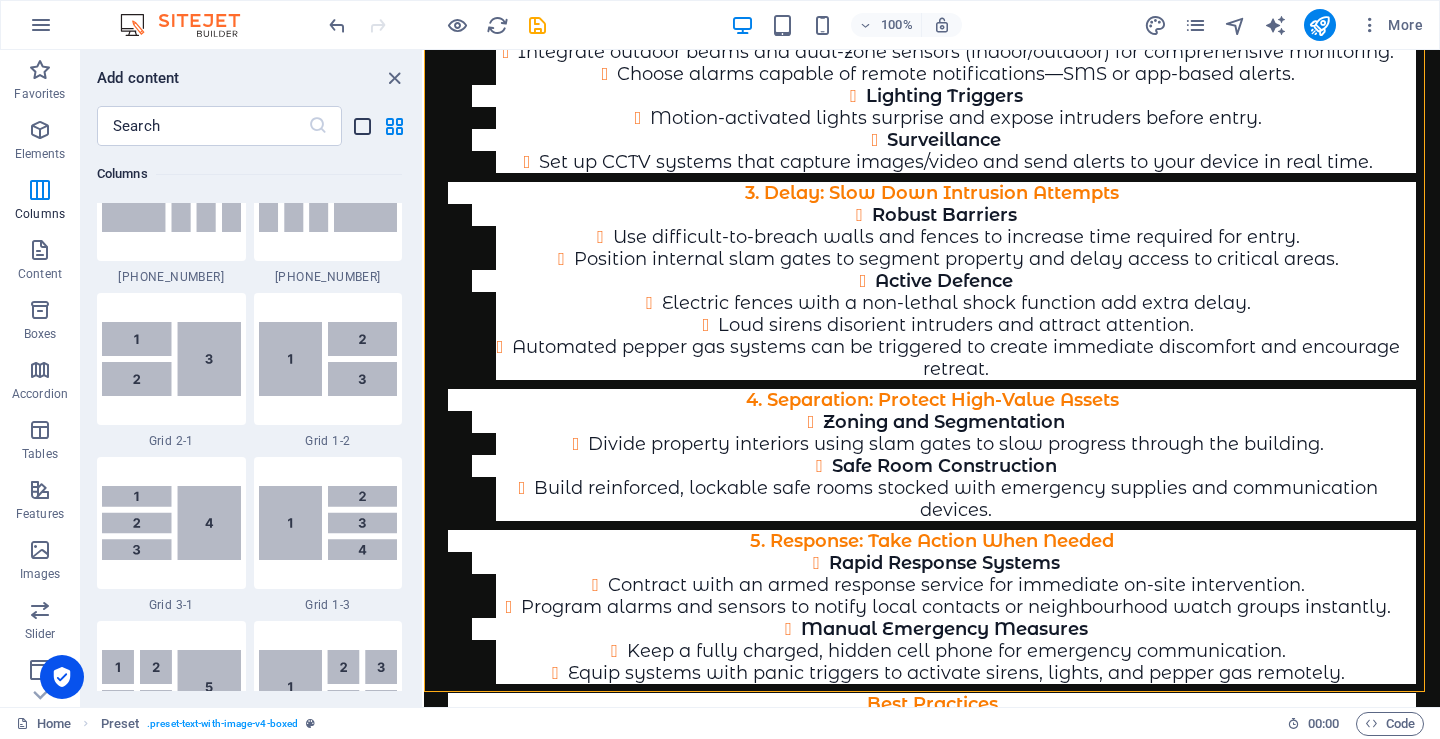 click at bounding box center (362, 126) 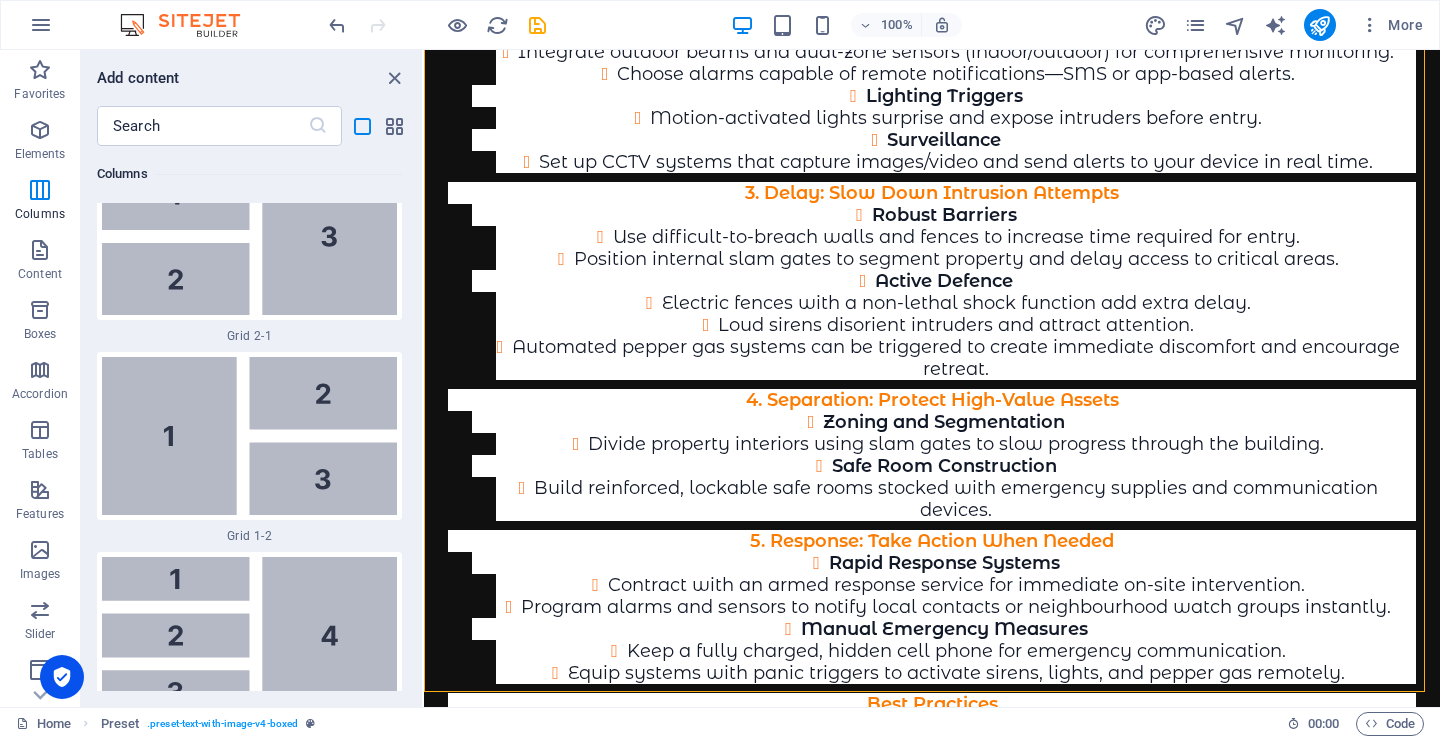 scroll, scrollTop: 7669, scrollLeft: 0, axis: vertical 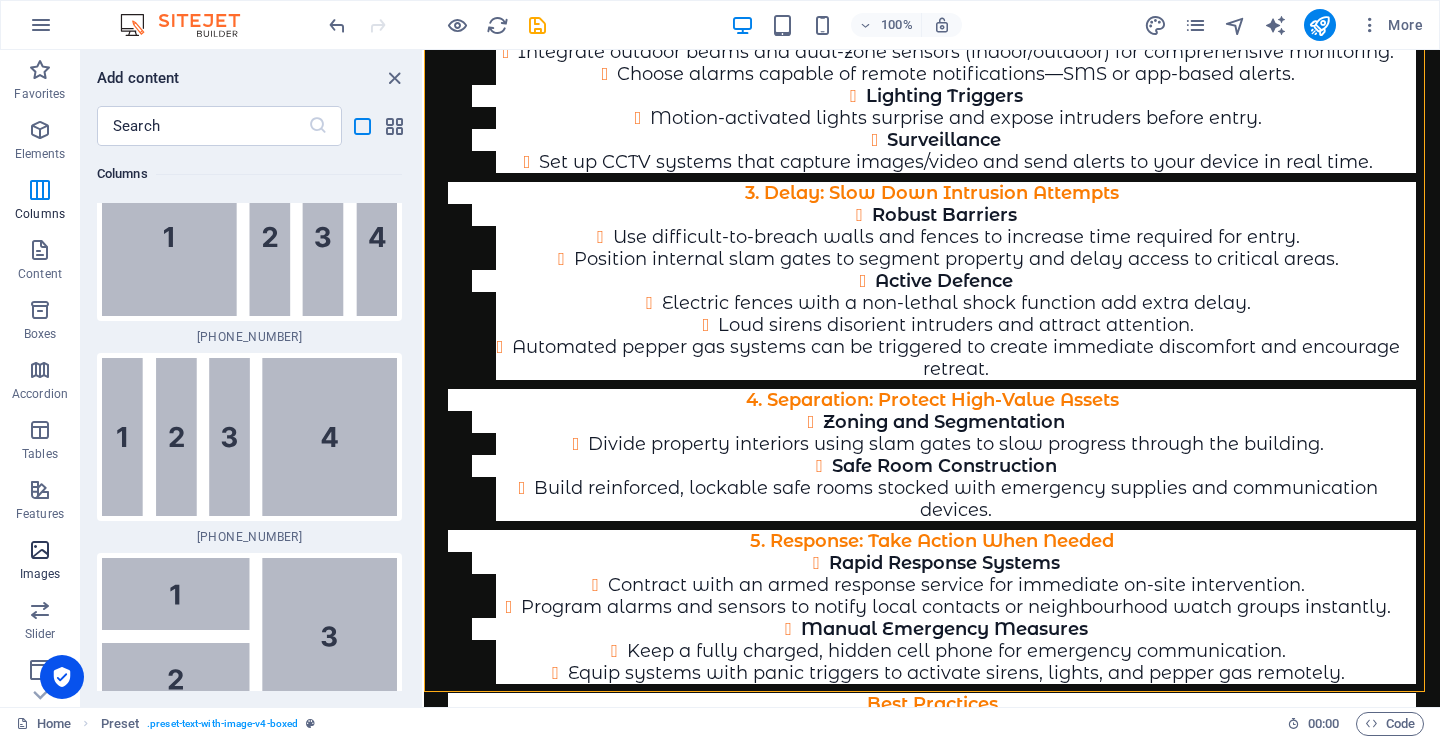 click on "Images" at bounding box center (40, 562) 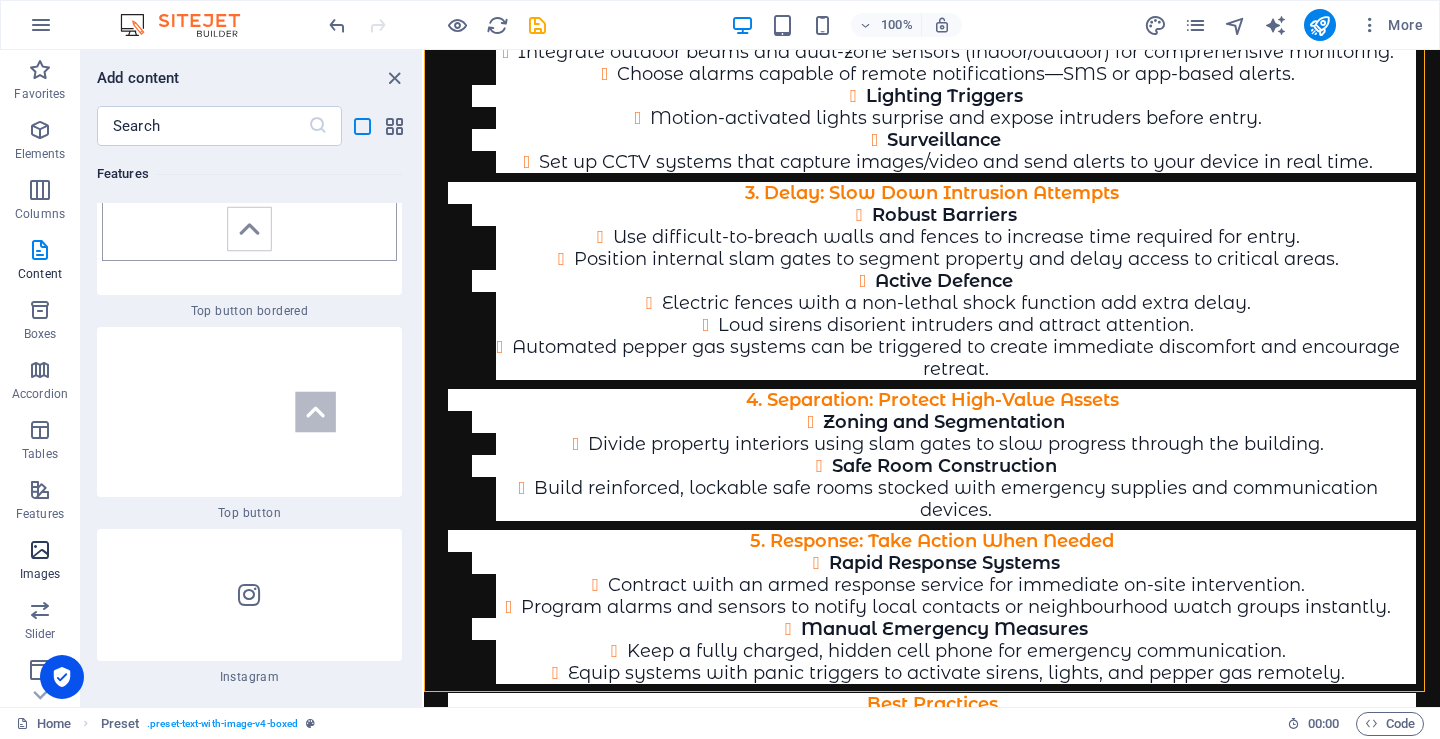 scroll, scrollTop: 23889, scrollLeft: 0, axis: vertical 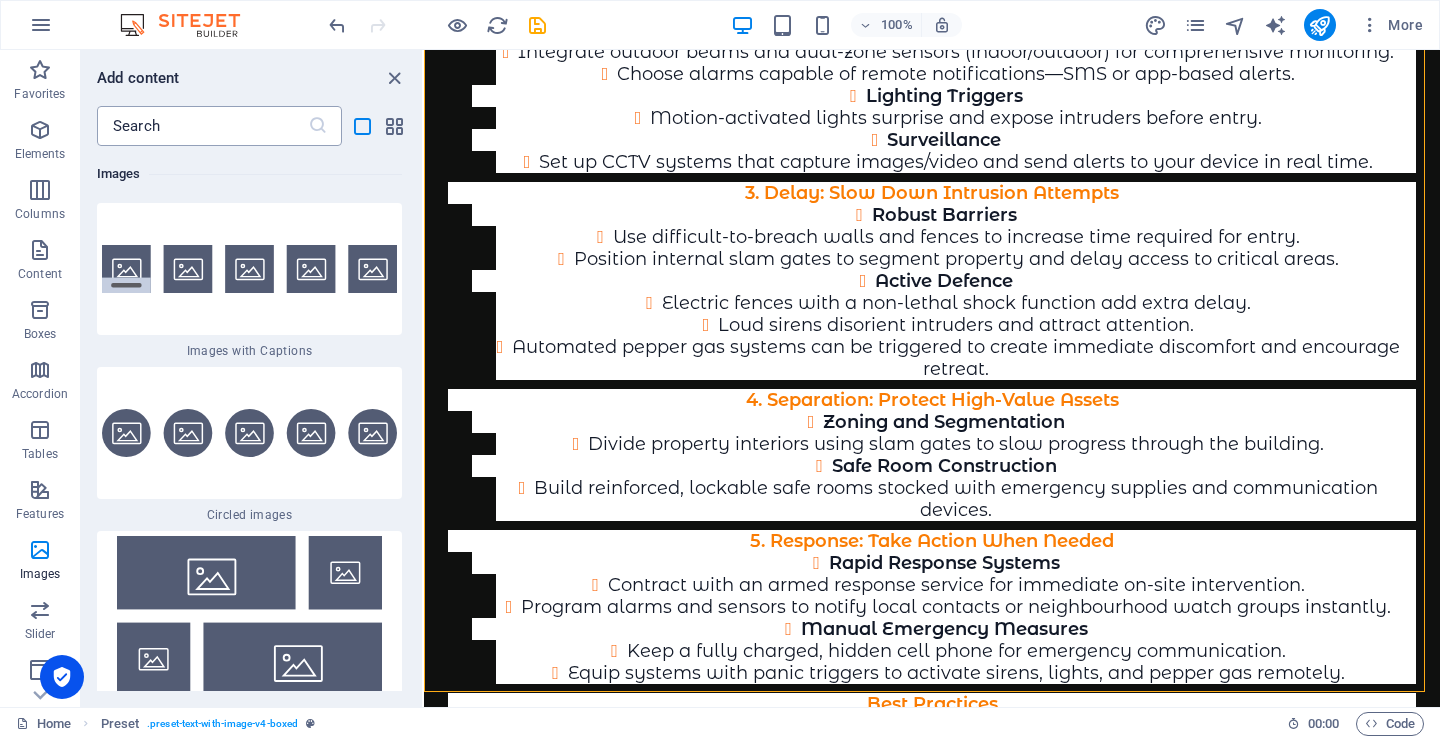 click at bounding box center [202, 126] 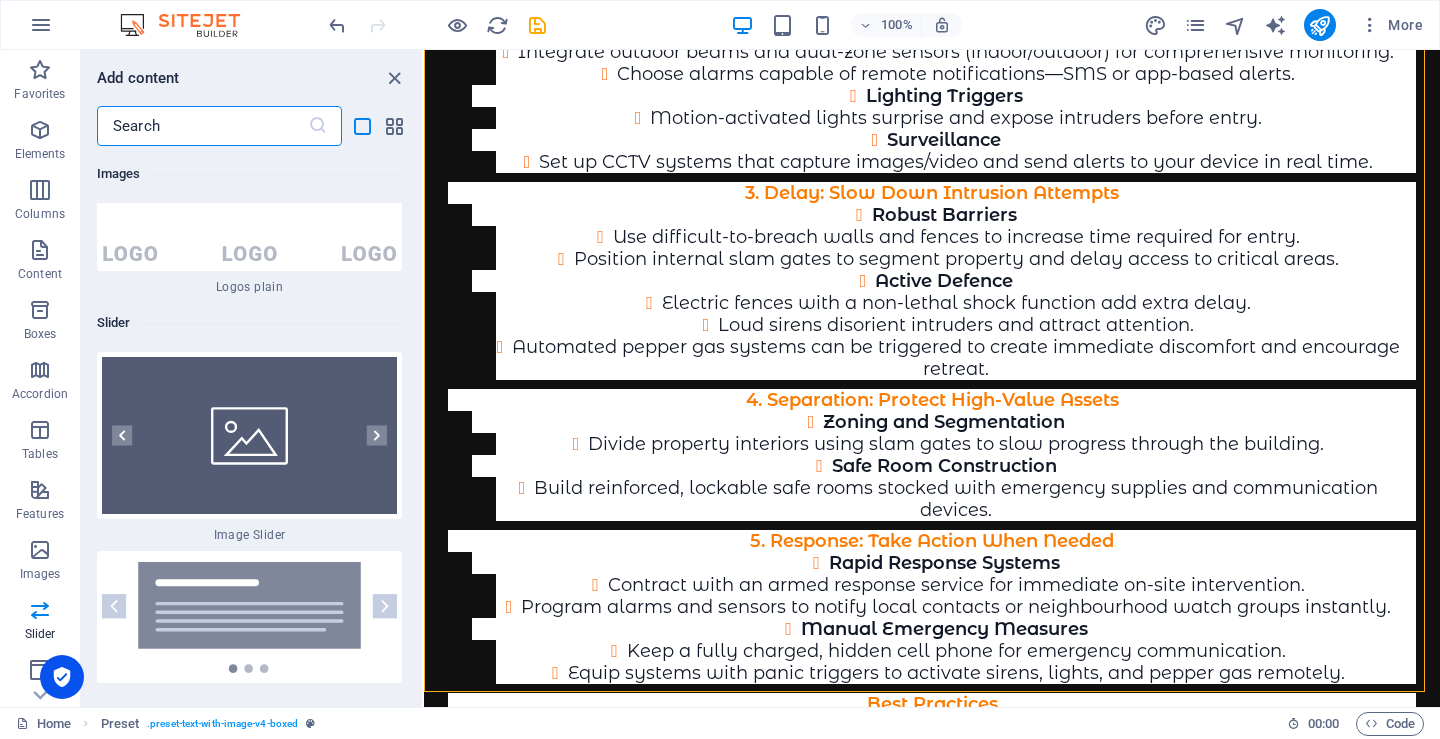 scroll, scrollTop: 26189, scrollLeft: 0, axis: vertical 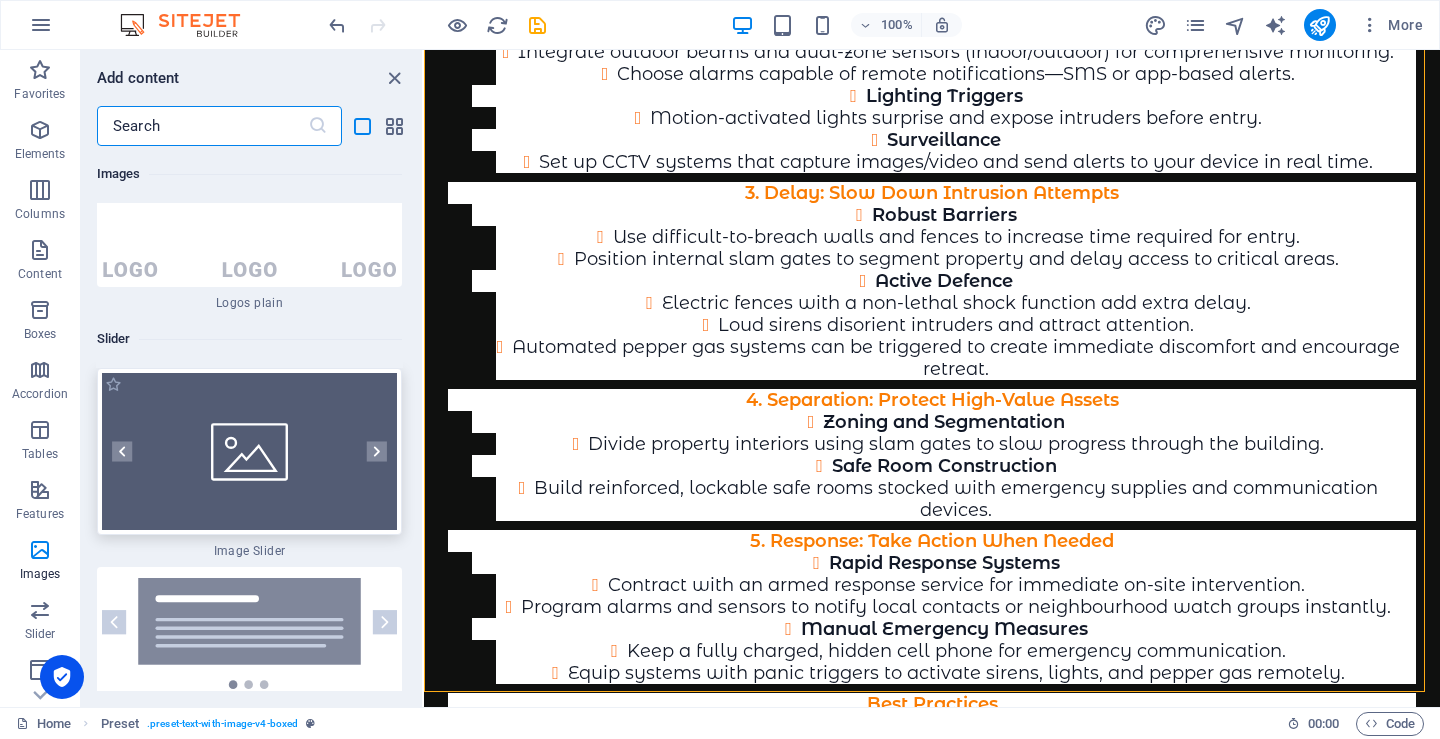 click at bounding box center (249, 452) 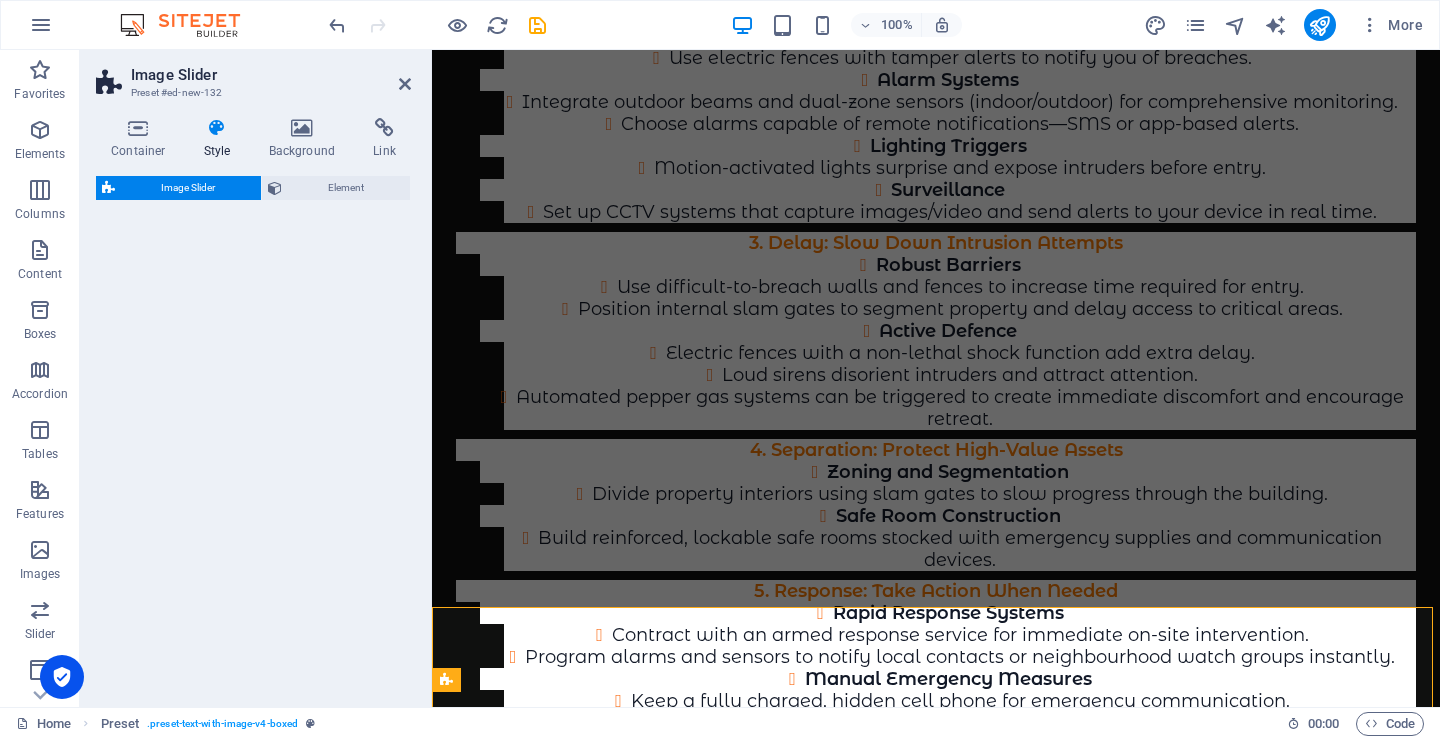 select on "rem" 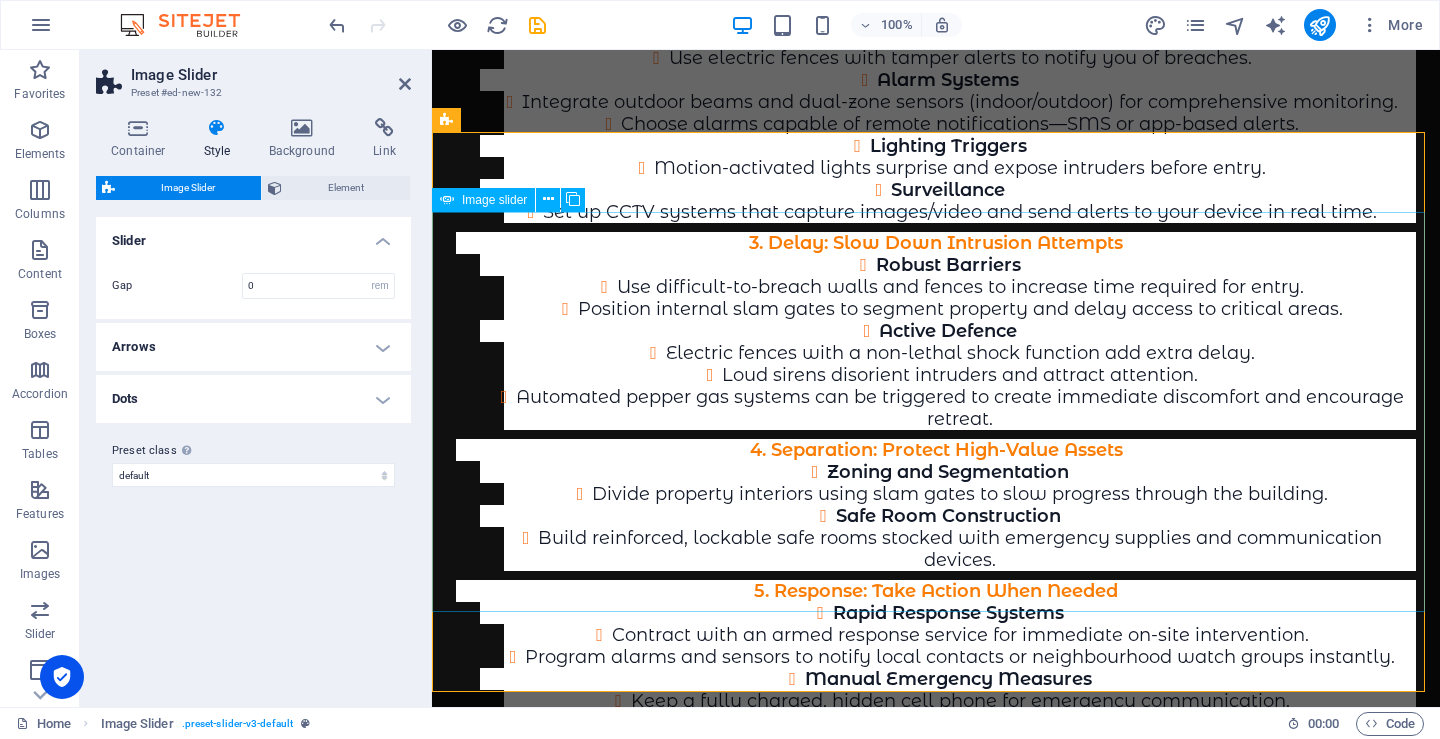 scroll, scrollTop: 8525, scrollLeft: 0, axis: vertical 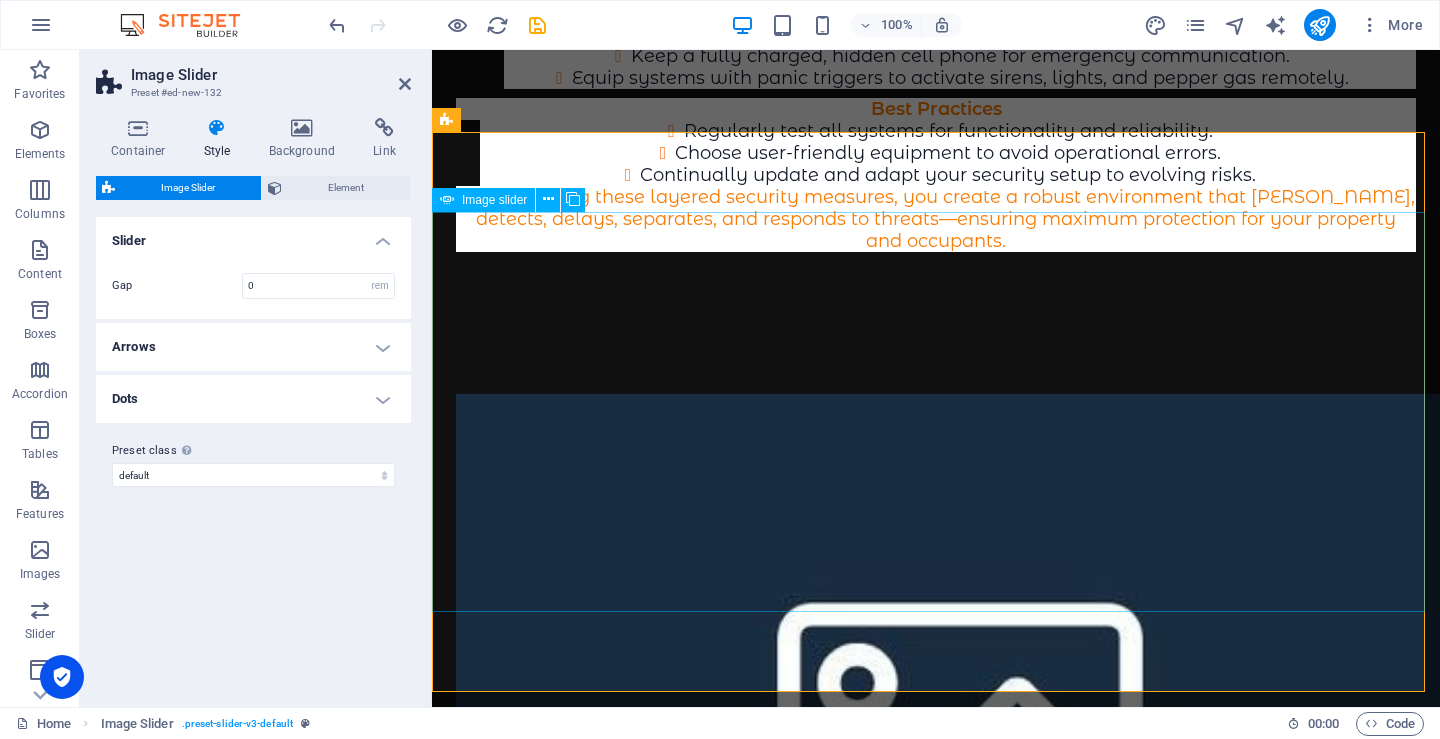 click at bounding box center (-49, 8296) 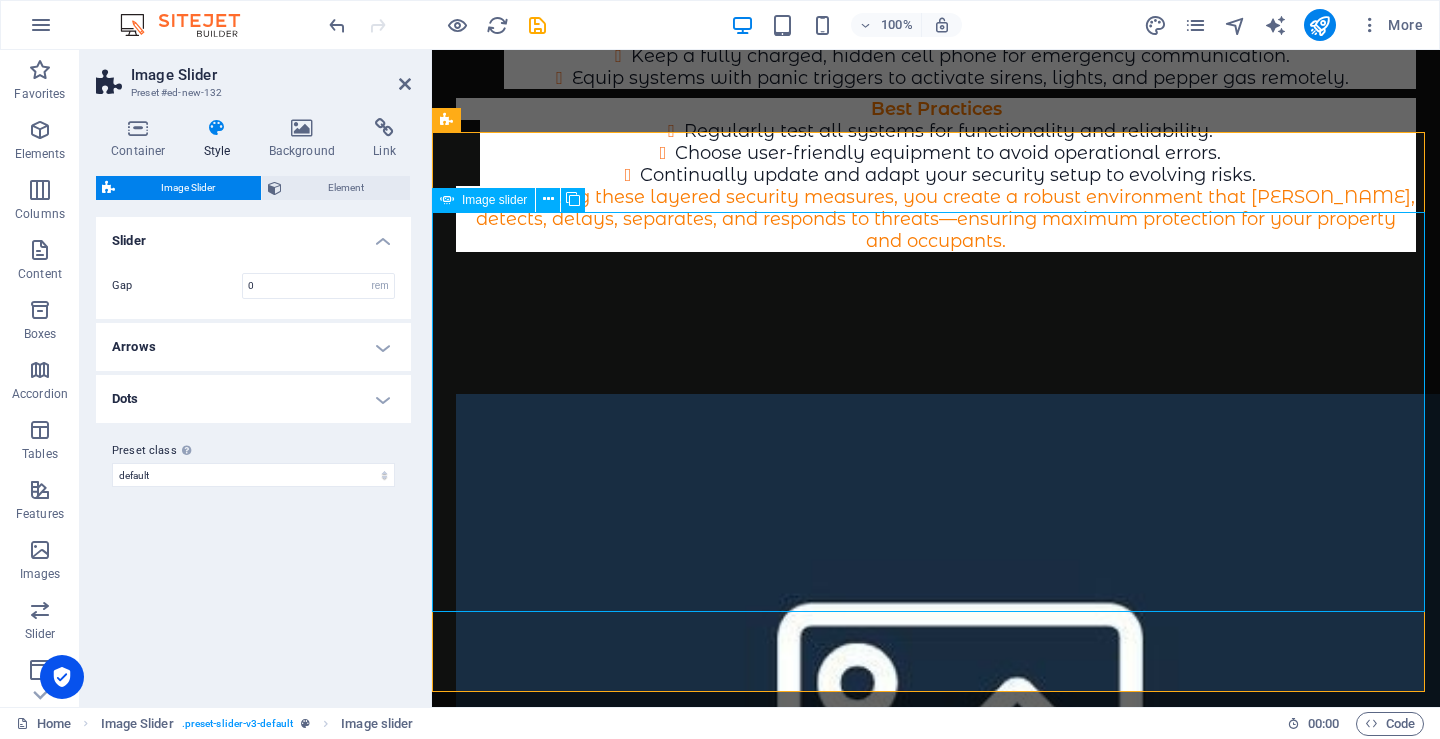click at bounding box center (-49, 8296) 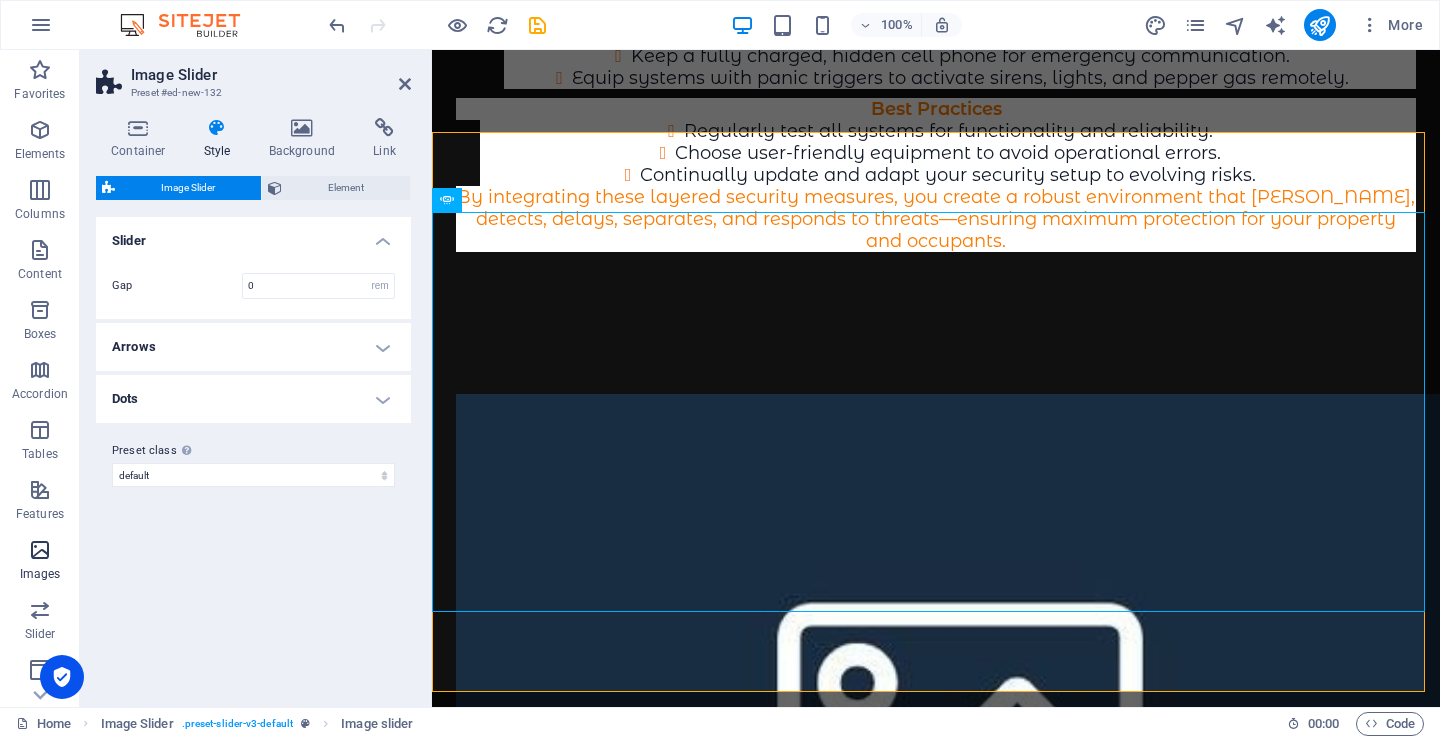 click at bounding box center [40, 550] 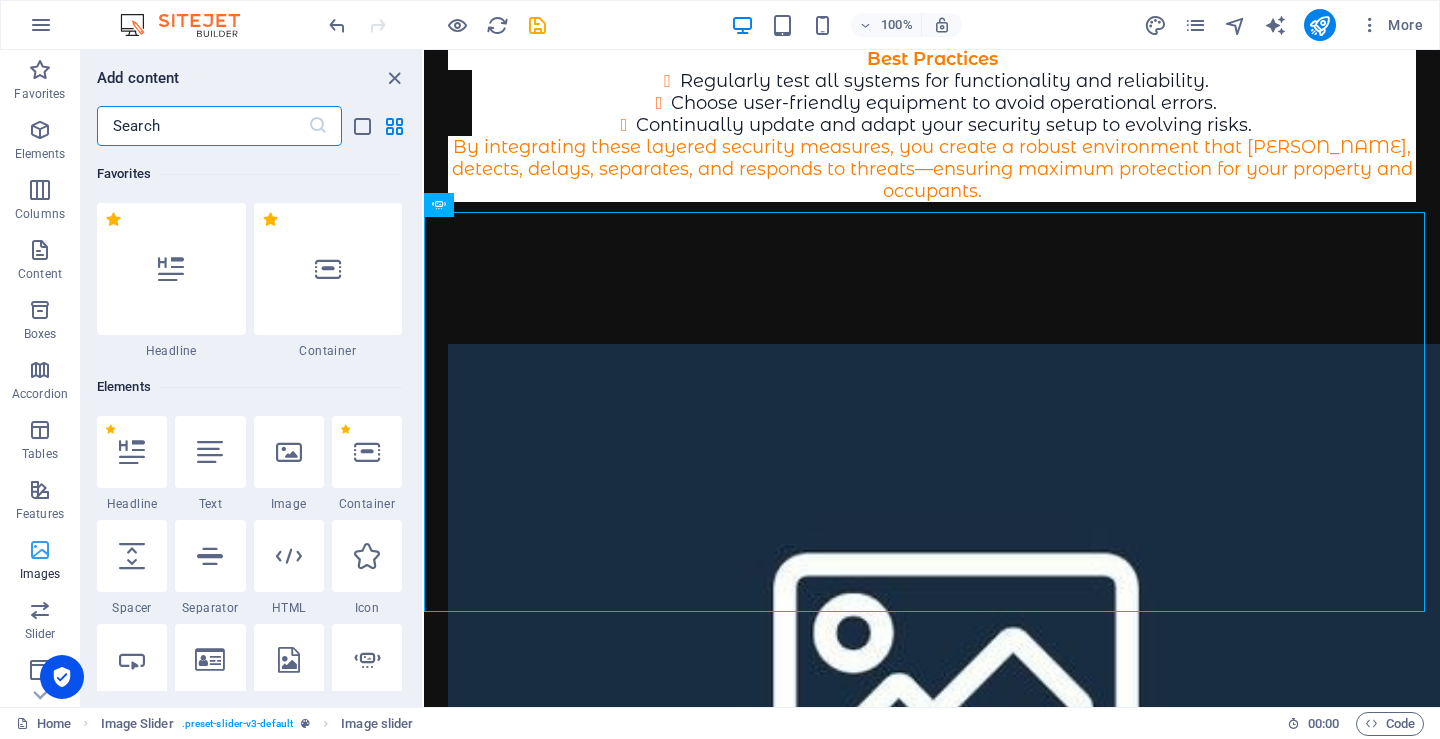 scroll, scrollTop: 8440, scrollLeft: 0, axis: vertical 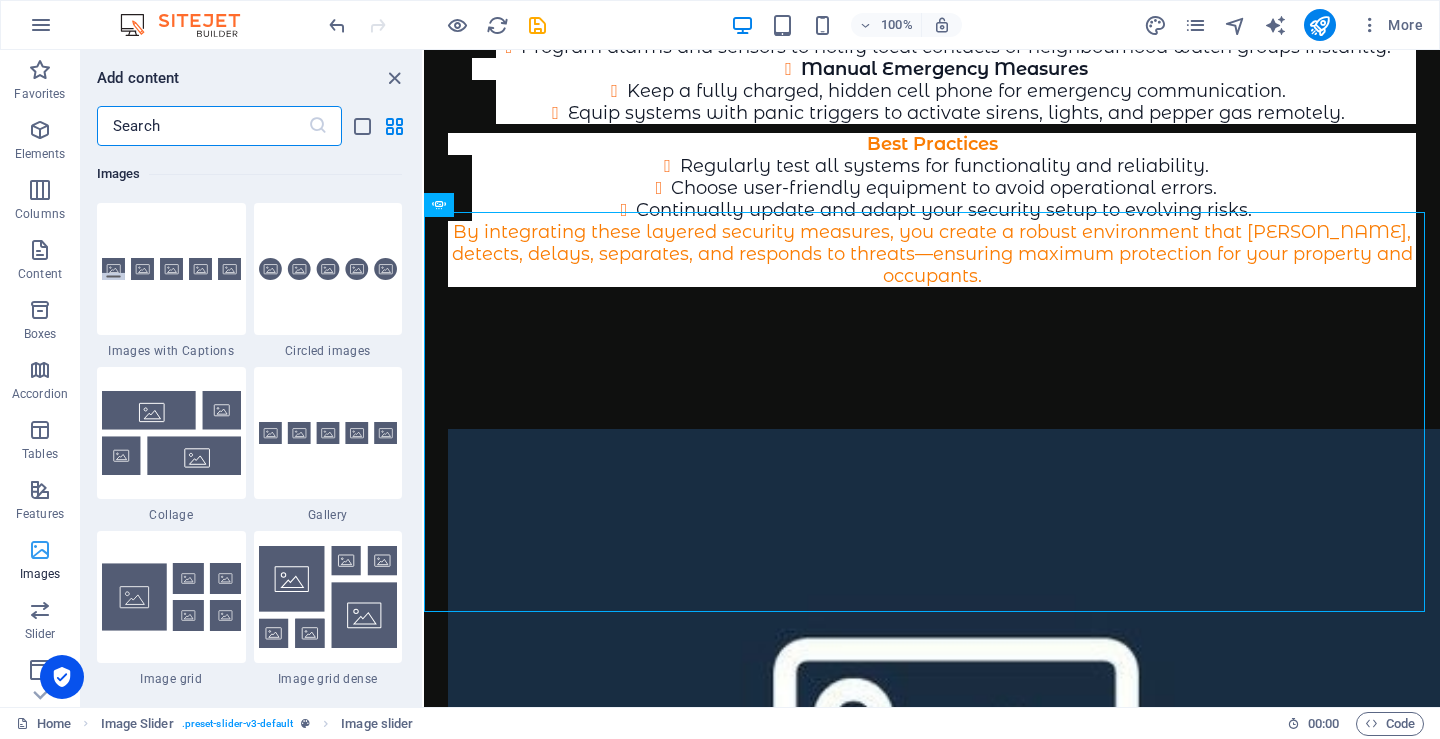 click at bounding box center (40, 550) 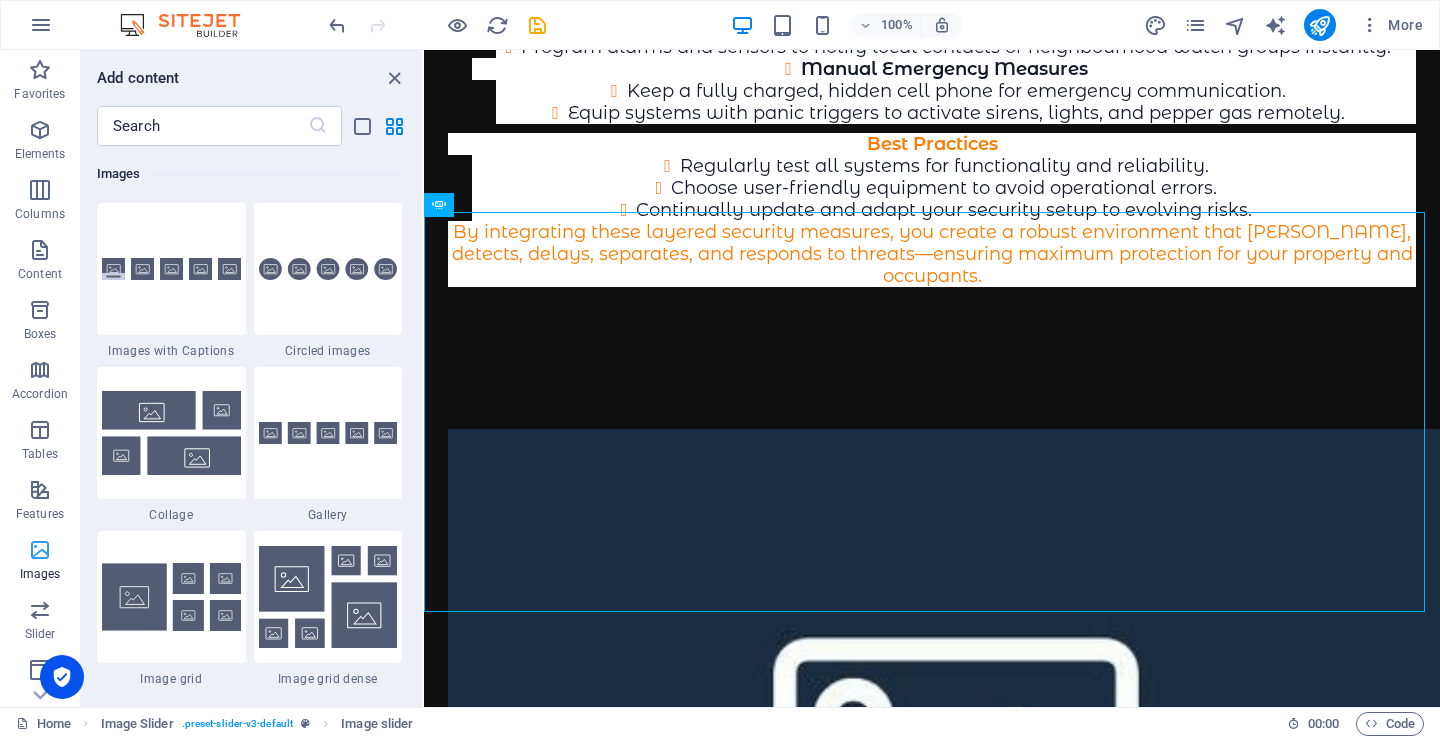click at bounding box center [40, 550] 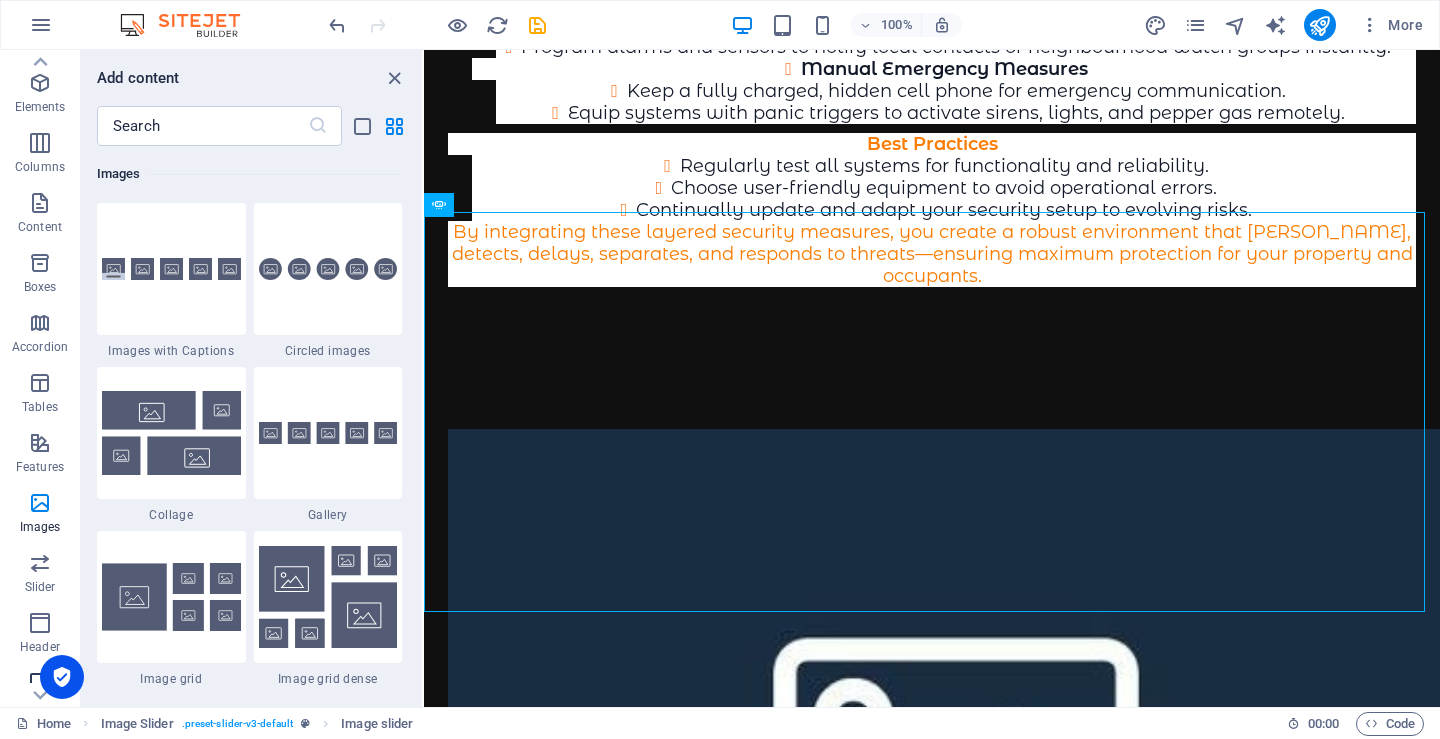scroll, scrollTop: 0, scrollLeft: 0, axis: both 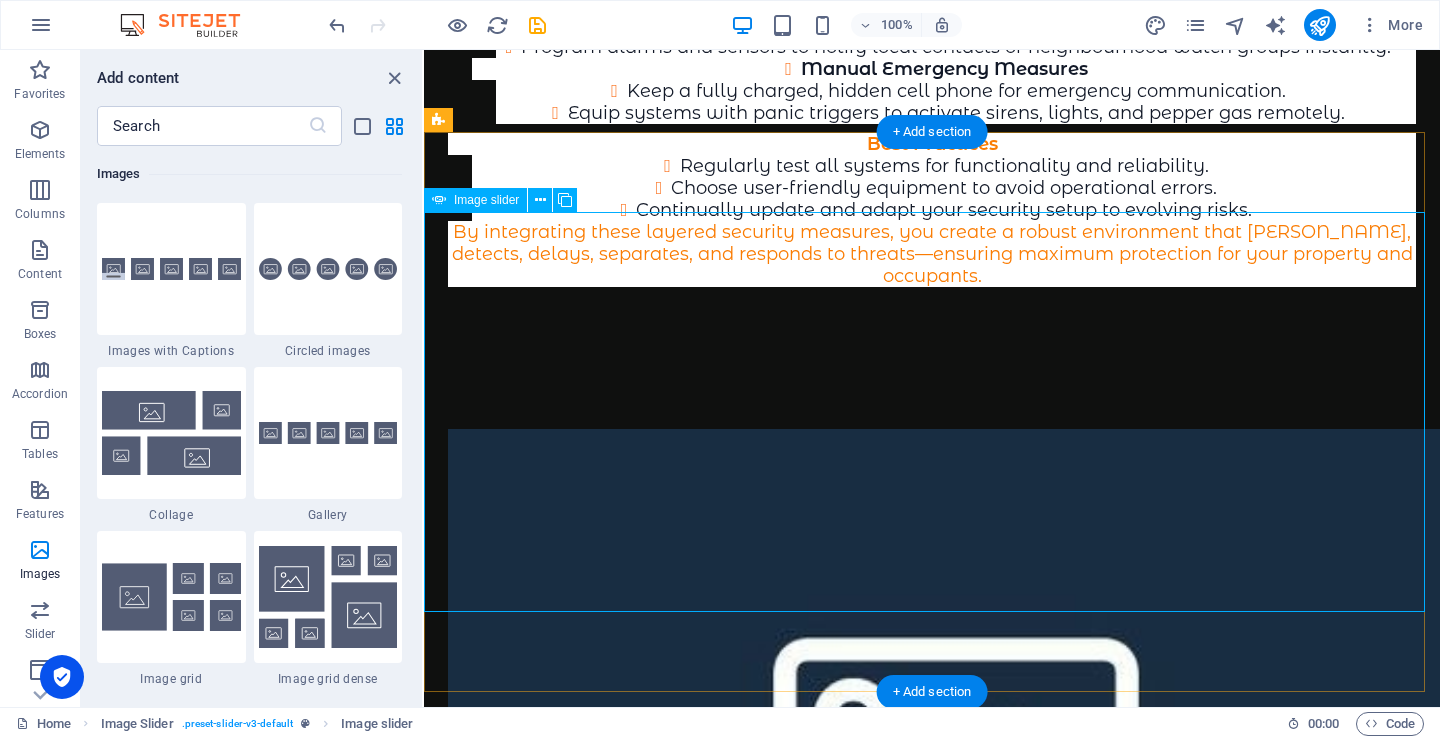 click at bounding box center (-65, 8315) 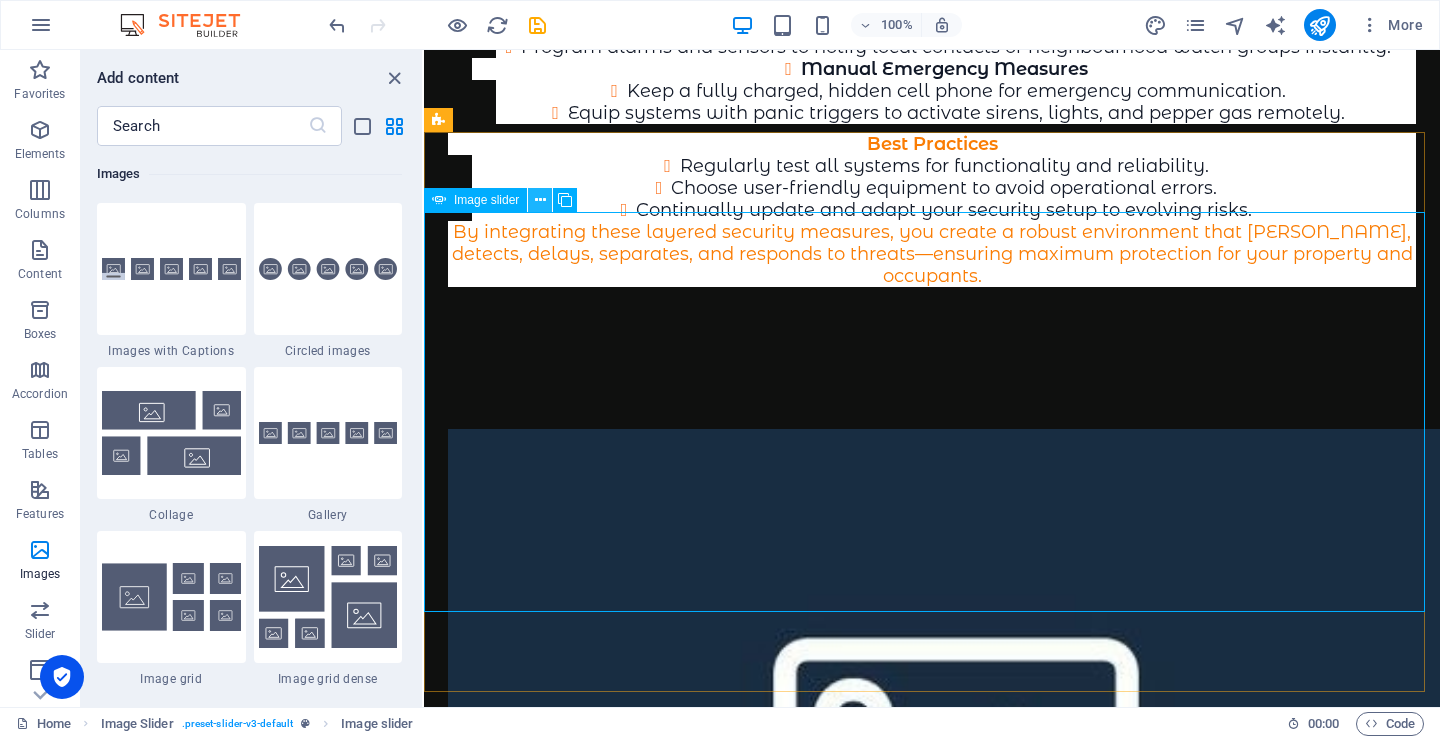 click at bounding box center [540, 200] 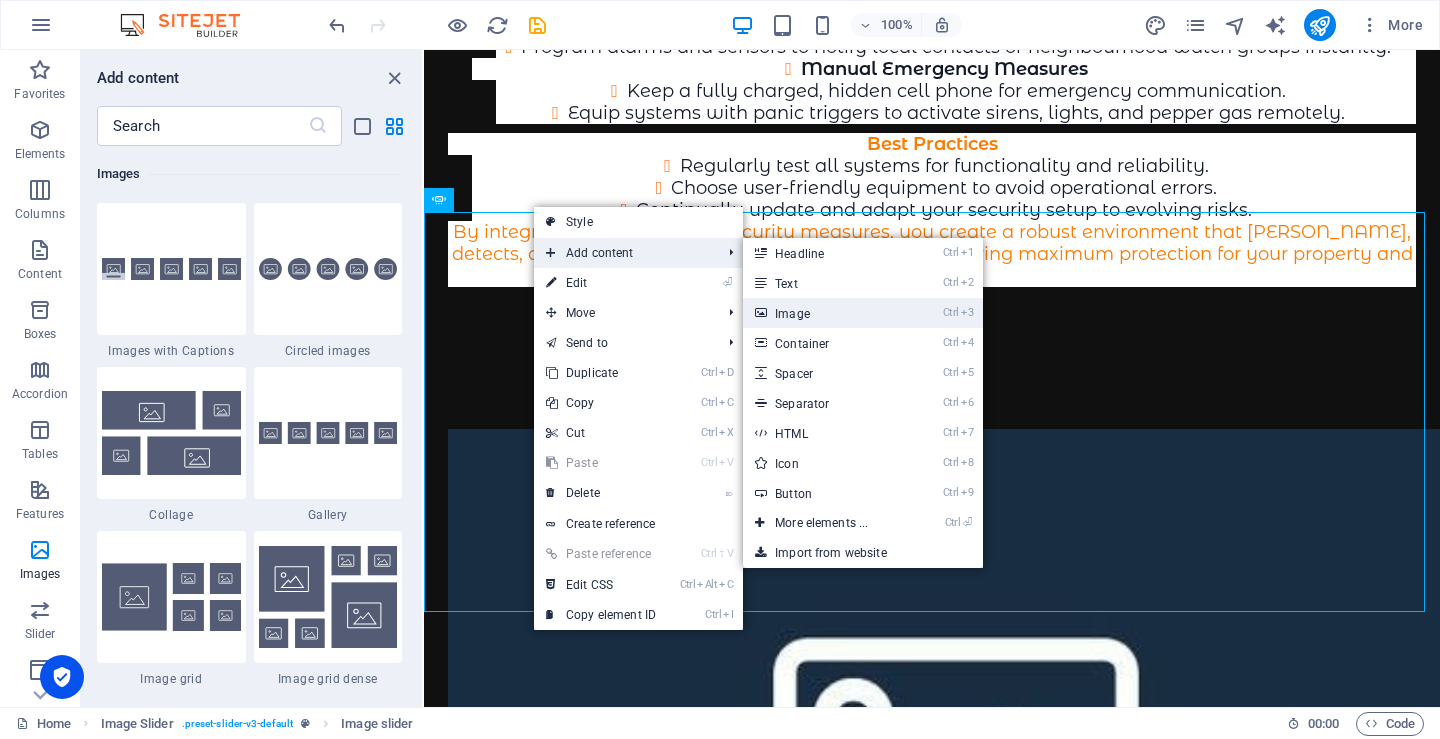 click on "Ctrl 3  Image" at bounding box center [825, 313] 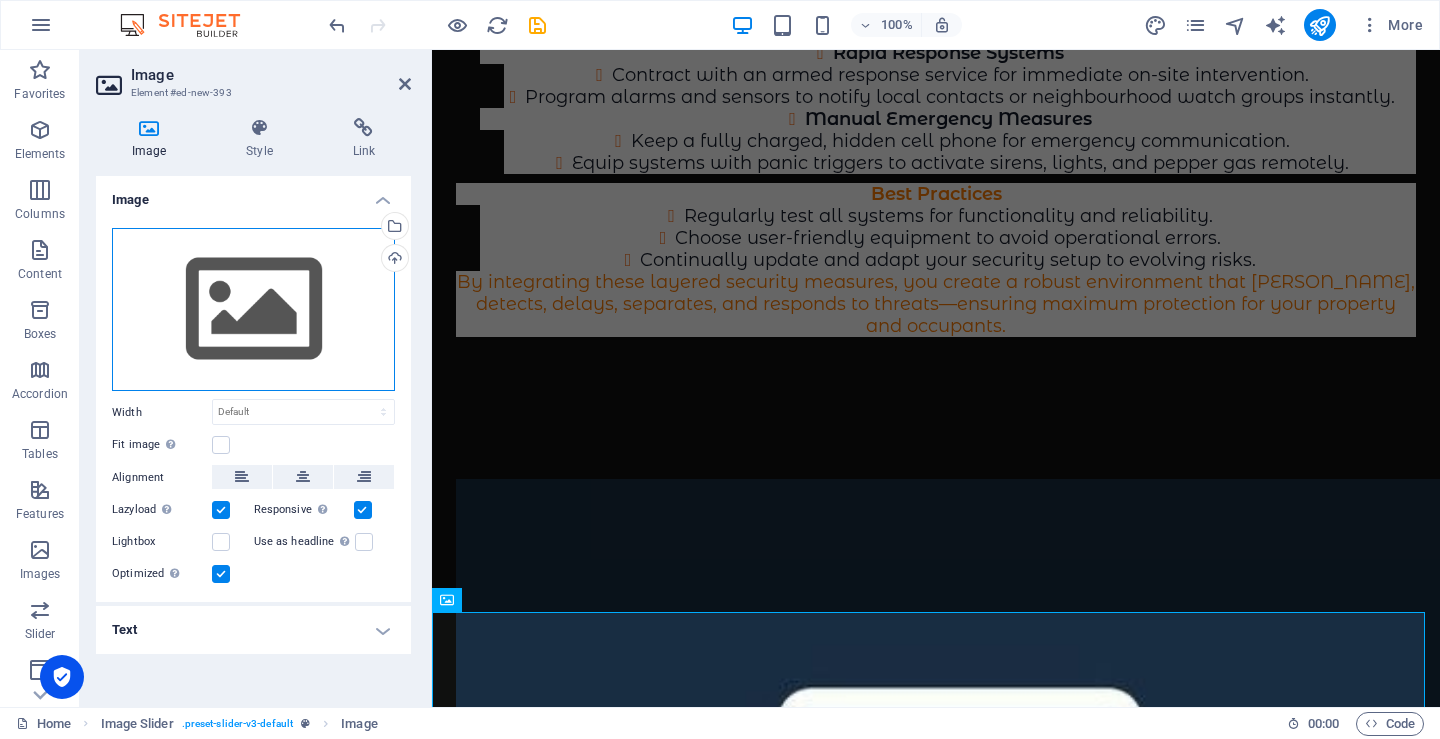 click on "Drag files here, click to choose files or select files from Files or our free stock photos & videos" at bounding box center (253, 310) 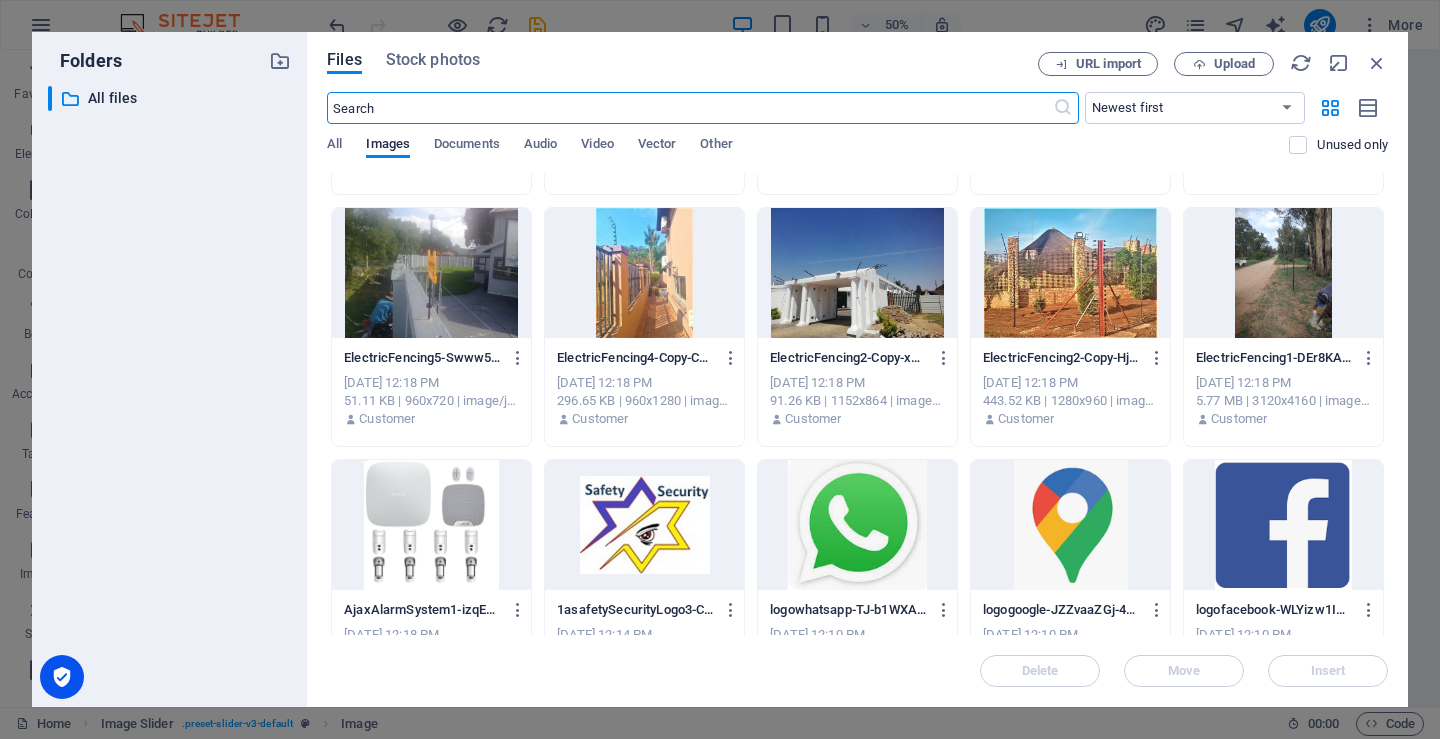 scroll, scrollTop: 500, scrollLeft: 0, axis: vertical 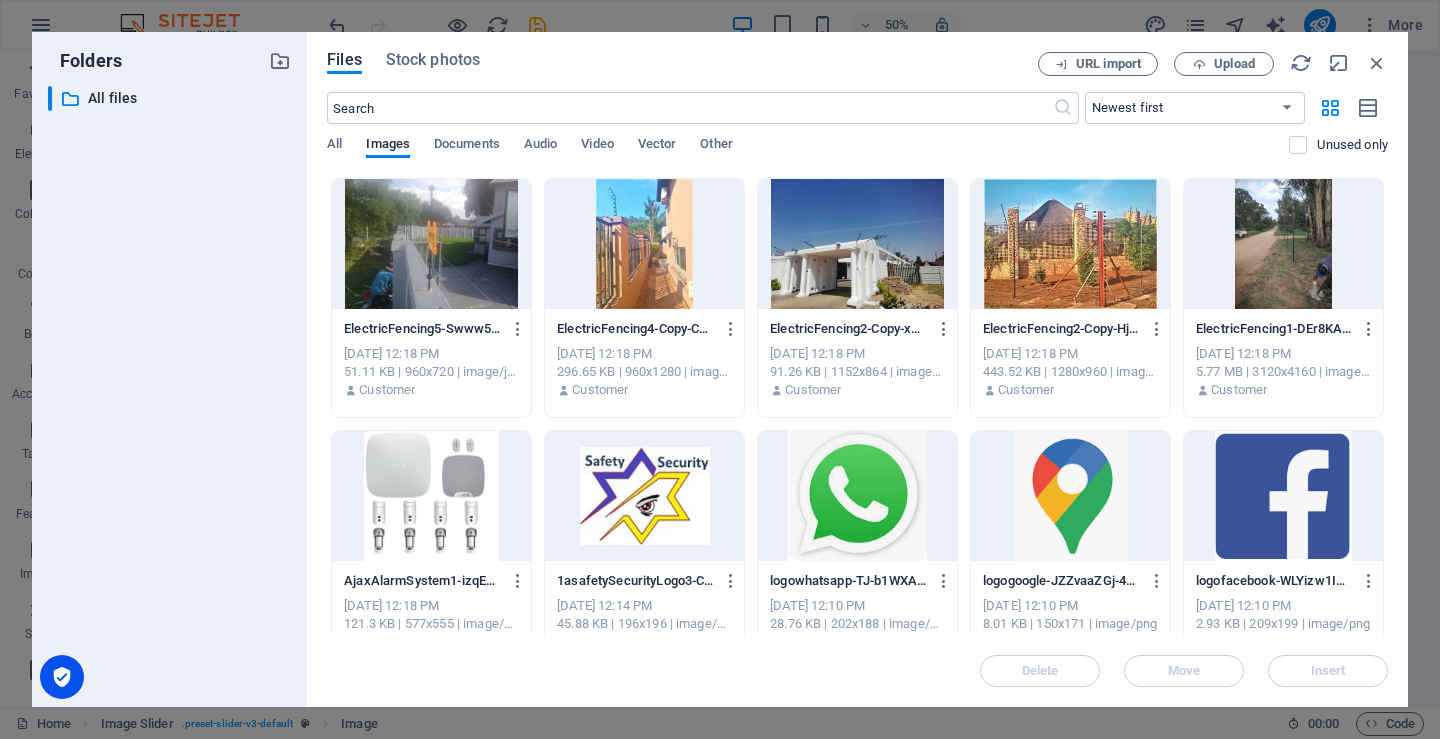 click at bounding box center (644, 496) 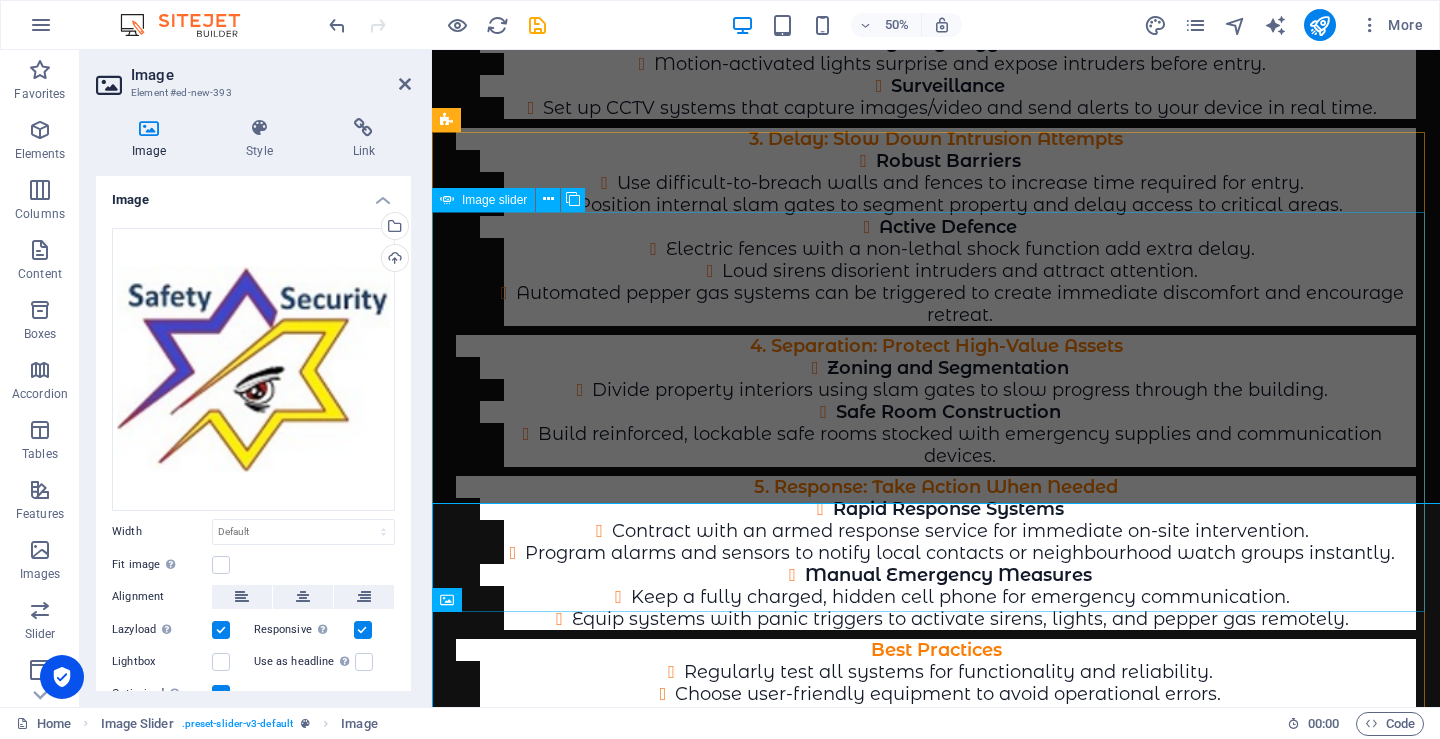scroll, scrollTop: 8525, scrollLeft: 0, axis: vertical 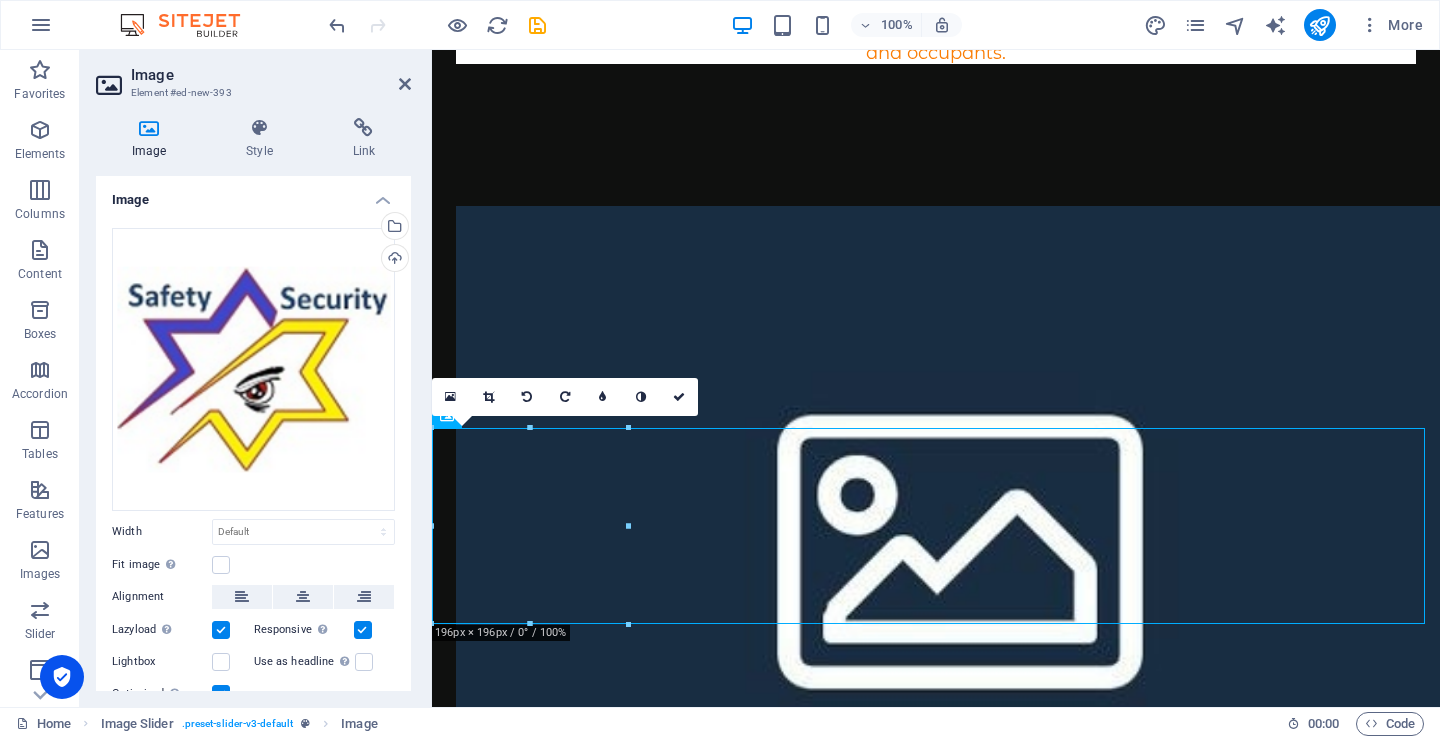 drag, startPoint x: 608, startPoint y: 654, endPoint x: 637, endPoint y: 624, distance: 41.725292 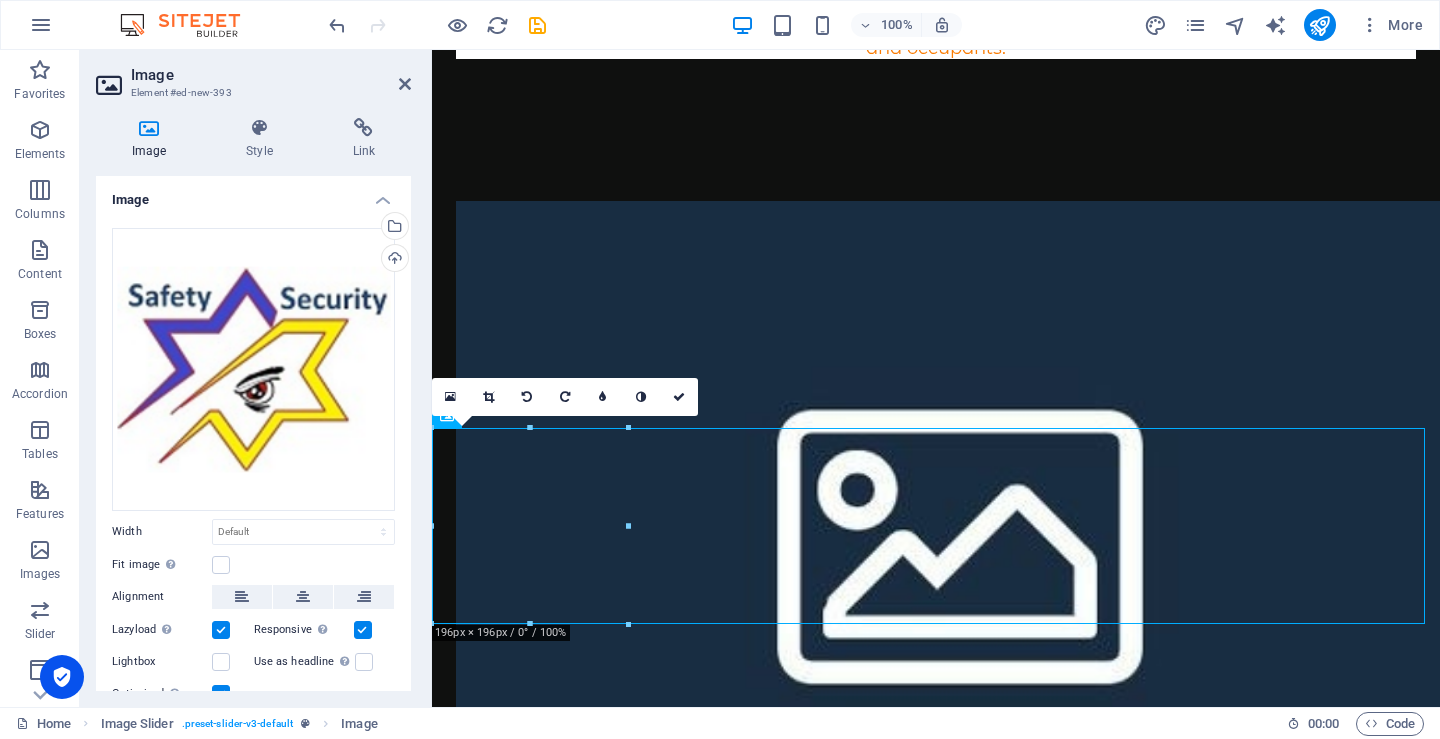 click on "1 2" at bounding box center [936, 7712] 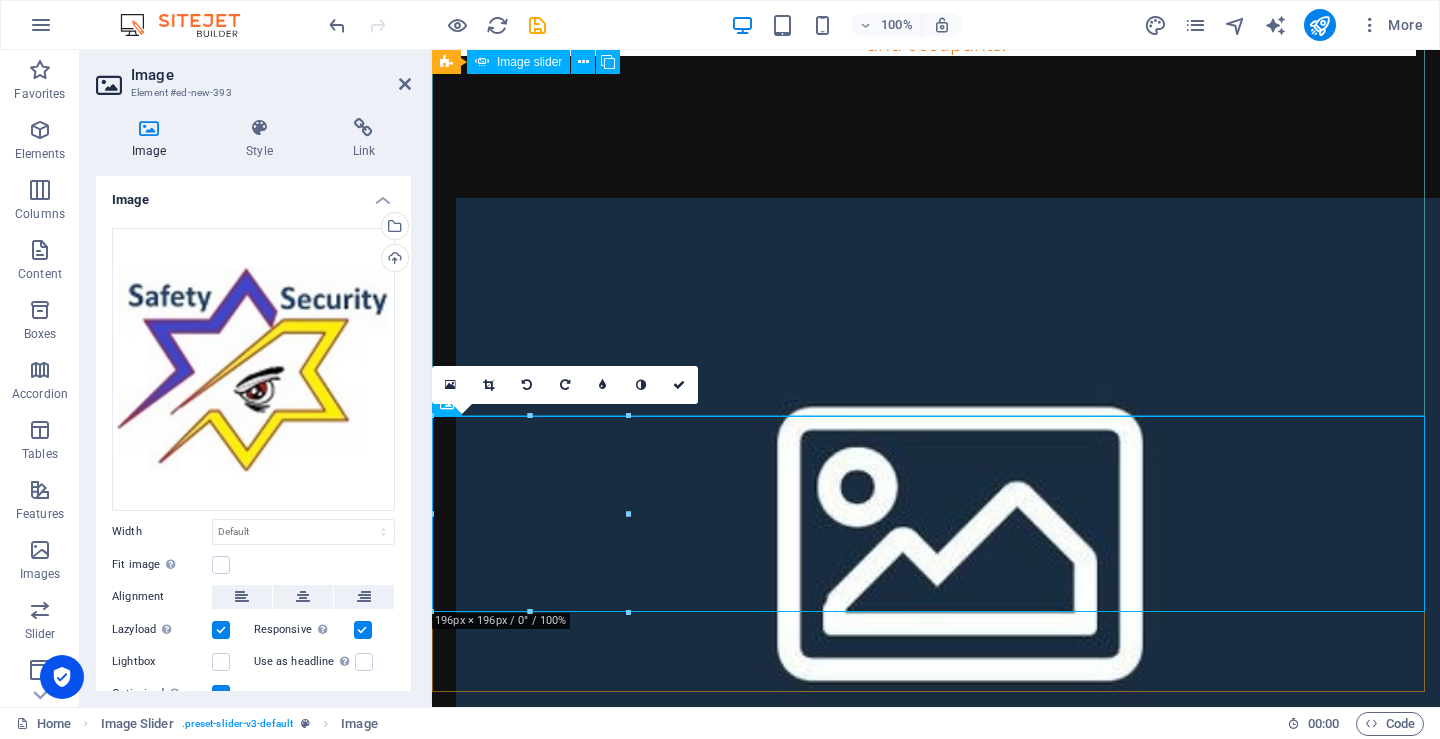 click at bounding box center [-1042, 8533] 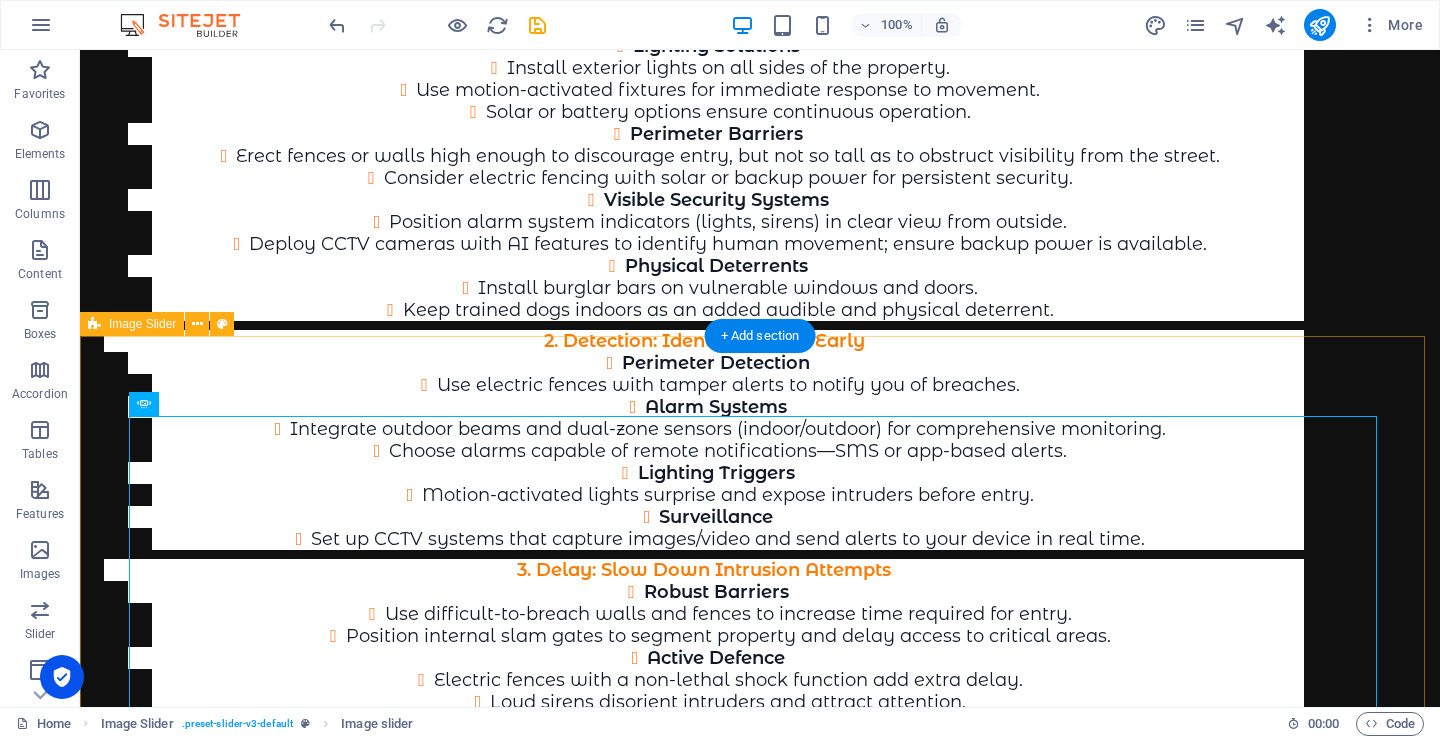 scroll, scrollTop: 8089, scrollLeft: 0, axis: vertical 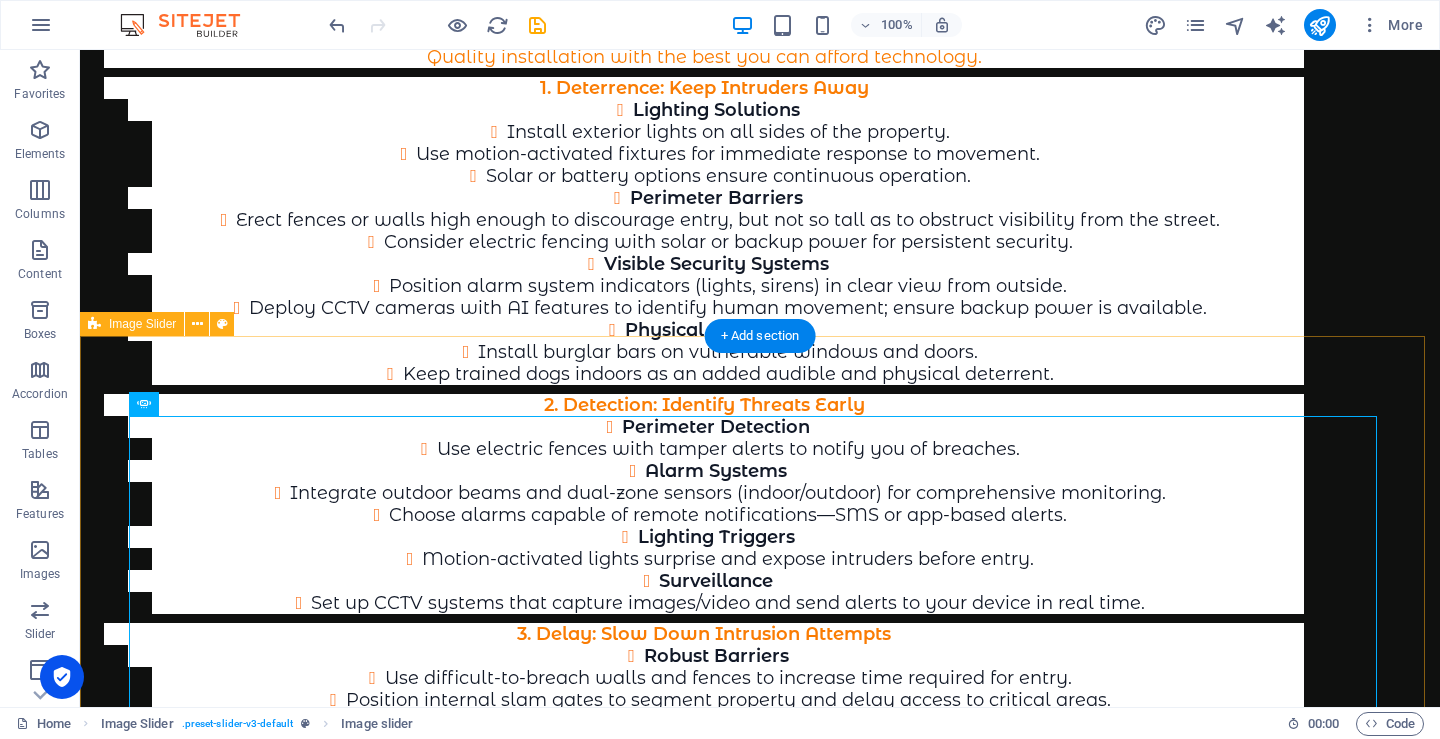 click on "1 2" at bounding box center (760, 8742) 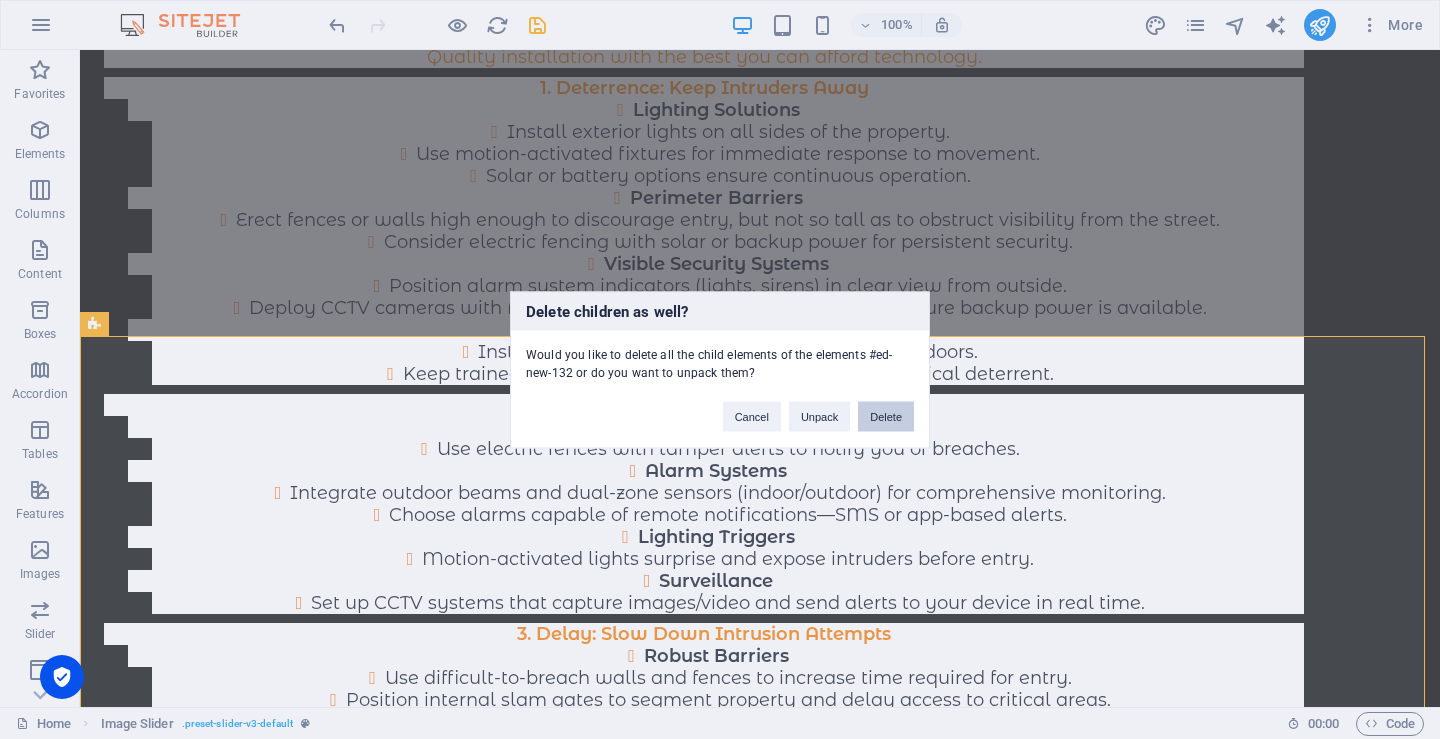 click on "Delete" at bounding box center (886, 416) 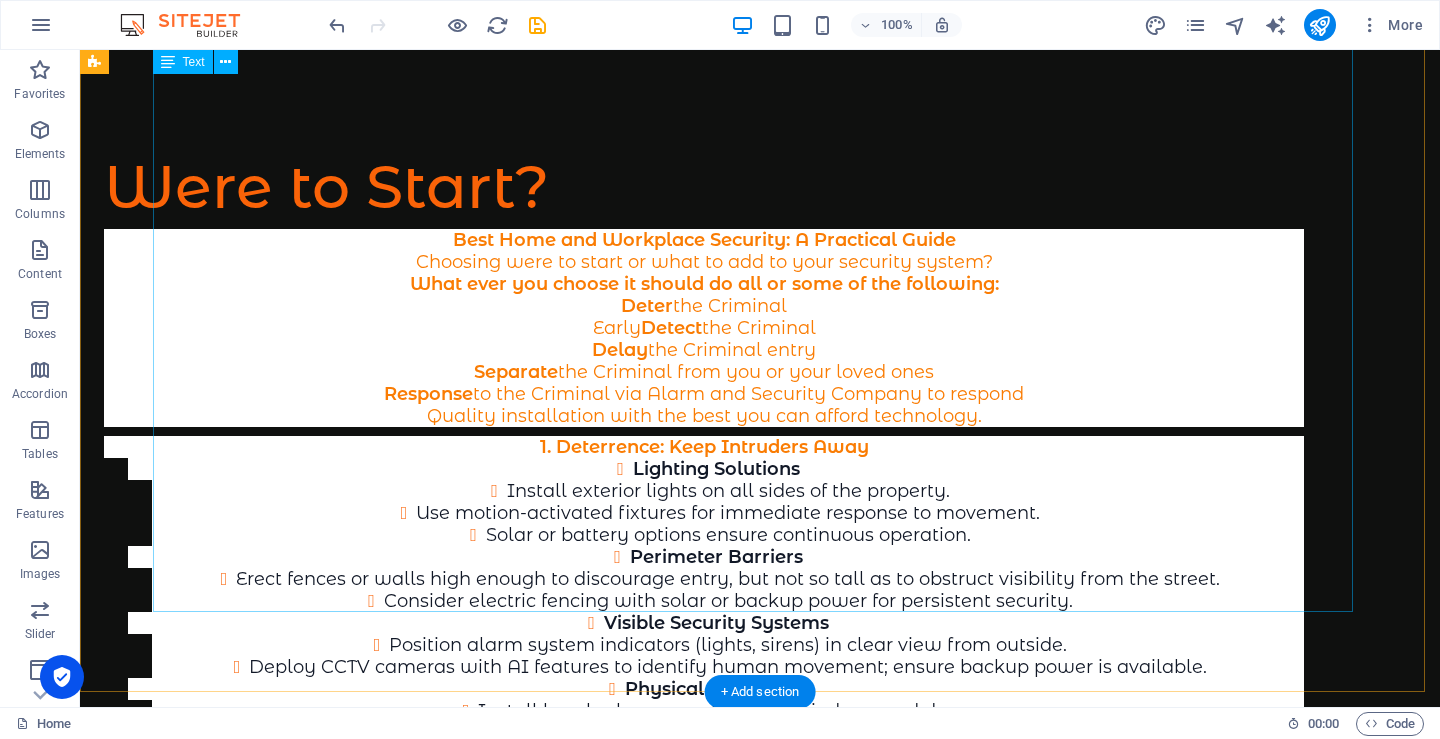 scroll, scrollTop: 7733, scrollLeft: 0, axis: vertical 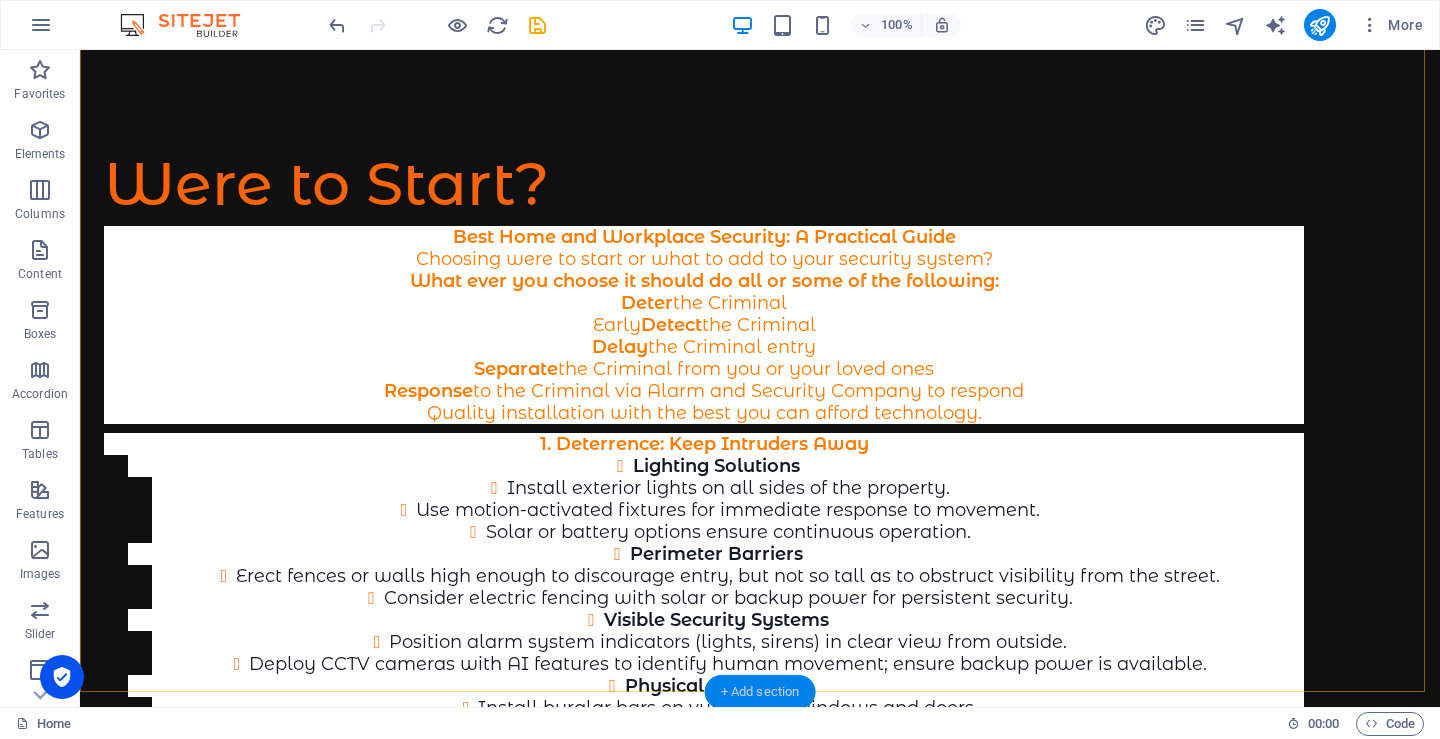 click on "+ Add section" at bounding box center (760, 692) 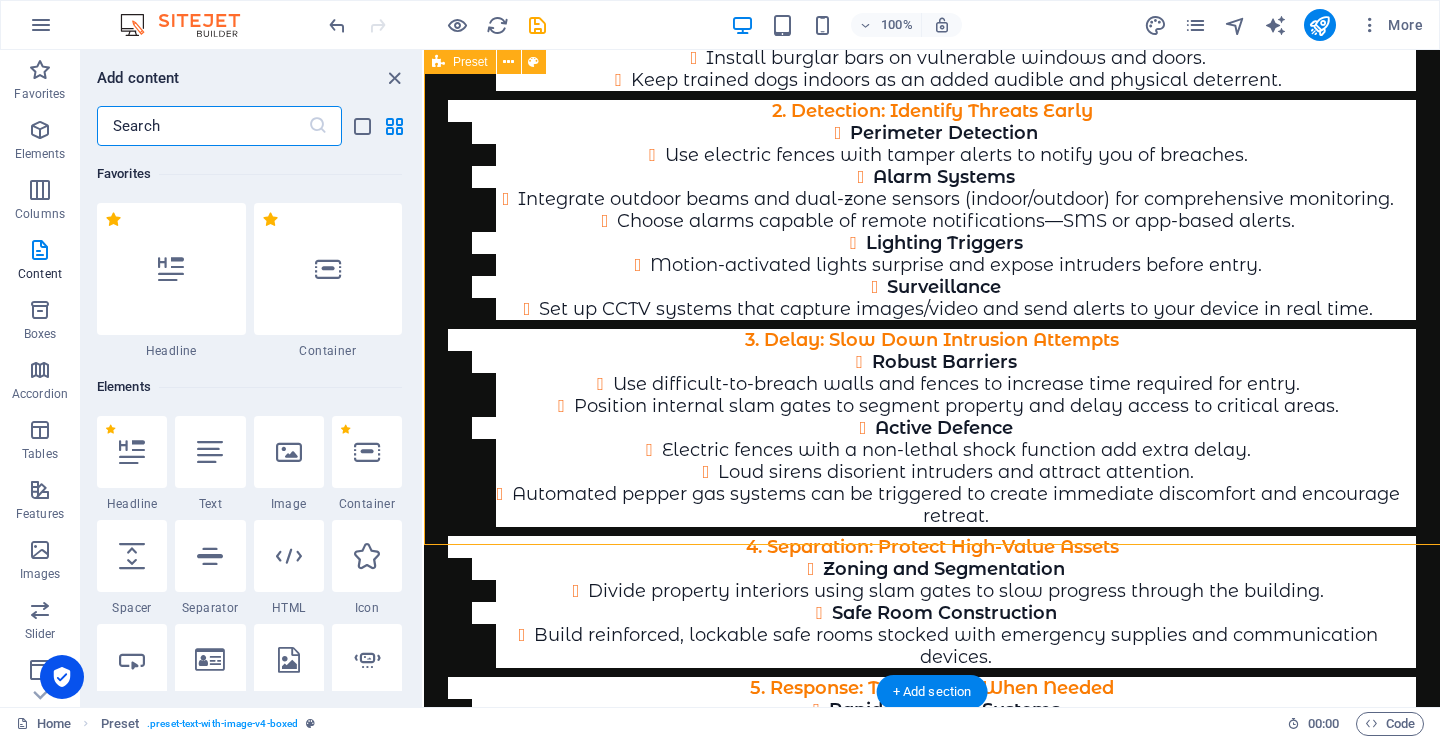 scroll, scrollTop: 7880, scrollLeft: 0, axis: vertical 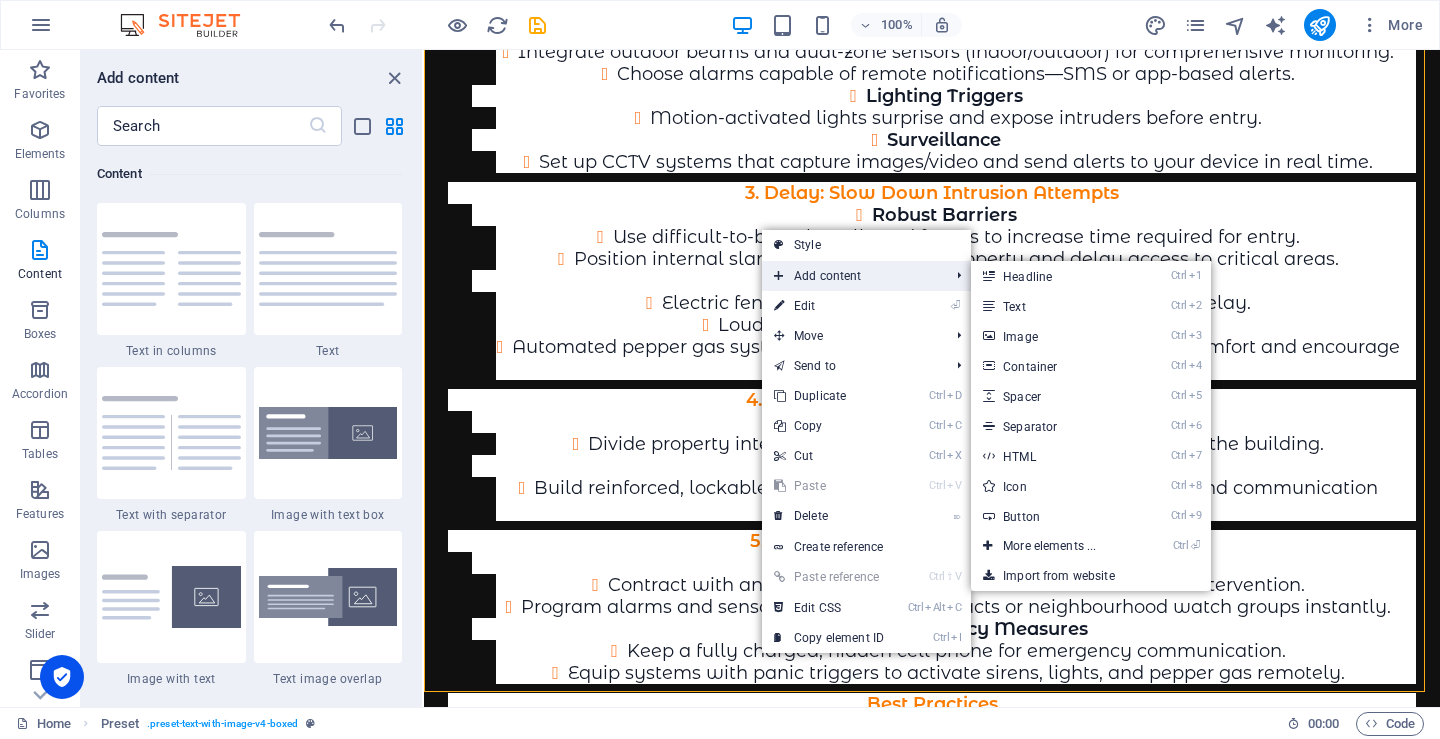 click on "Add content" at bounding box center [851, 276] 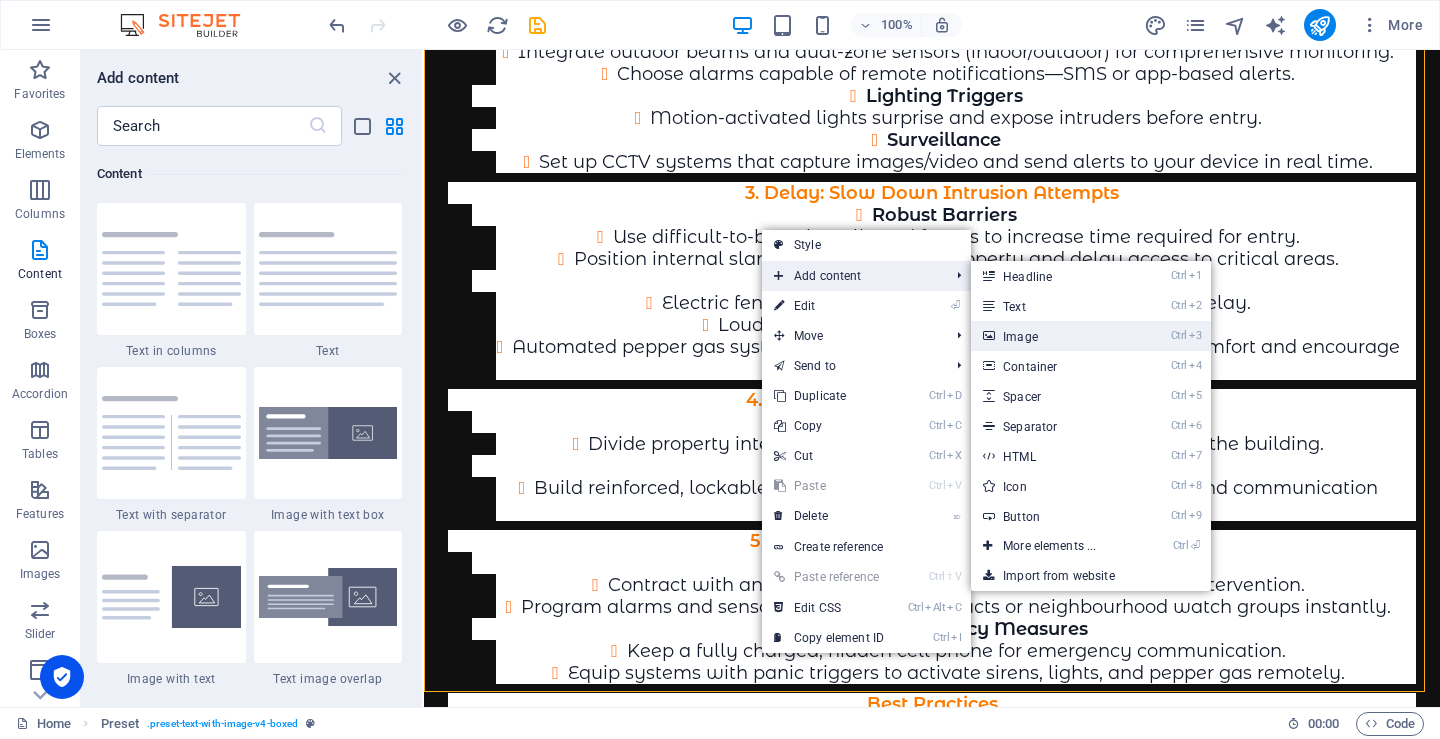 click on "Ctrl 3  Image" at bounding box center [1053, 336] 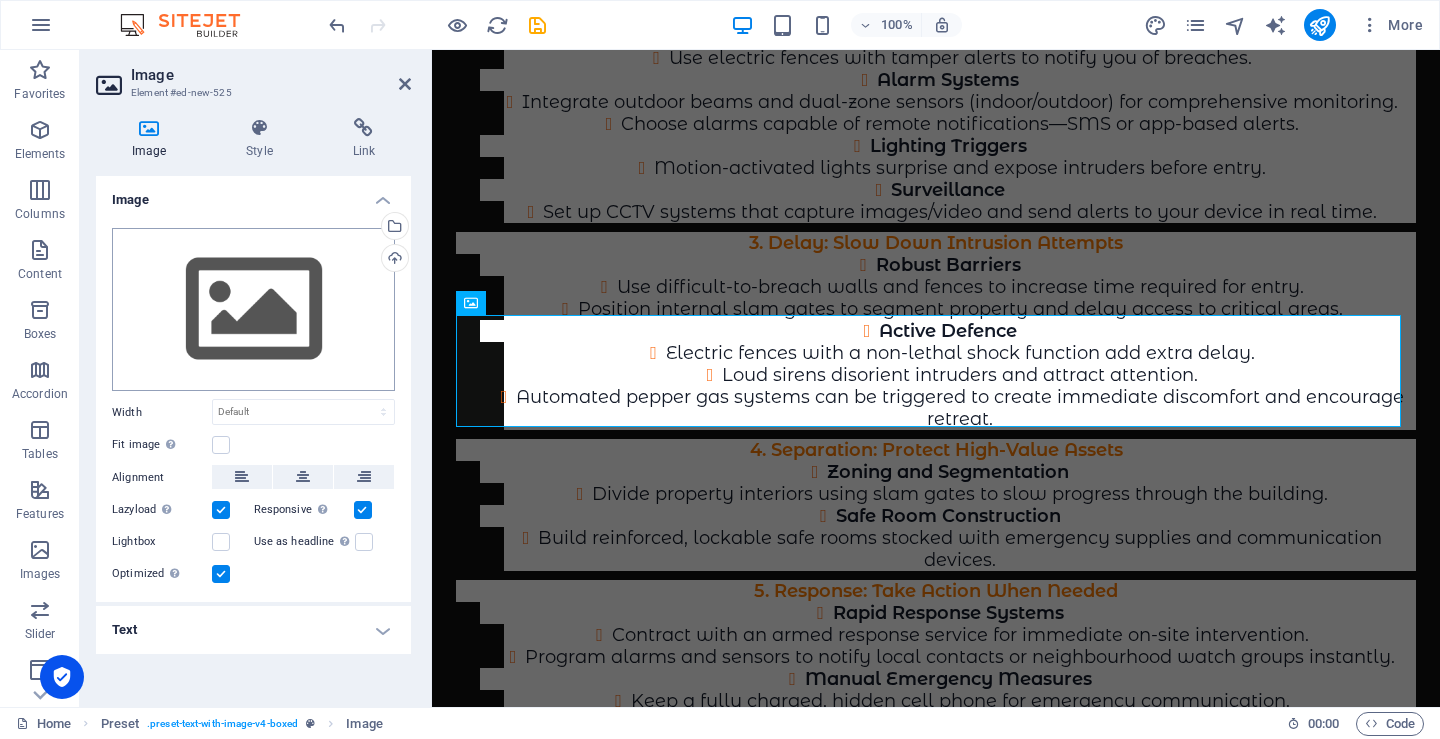 scroll, scrollTop: 6939, scrollLeft: 0, axis: vertical 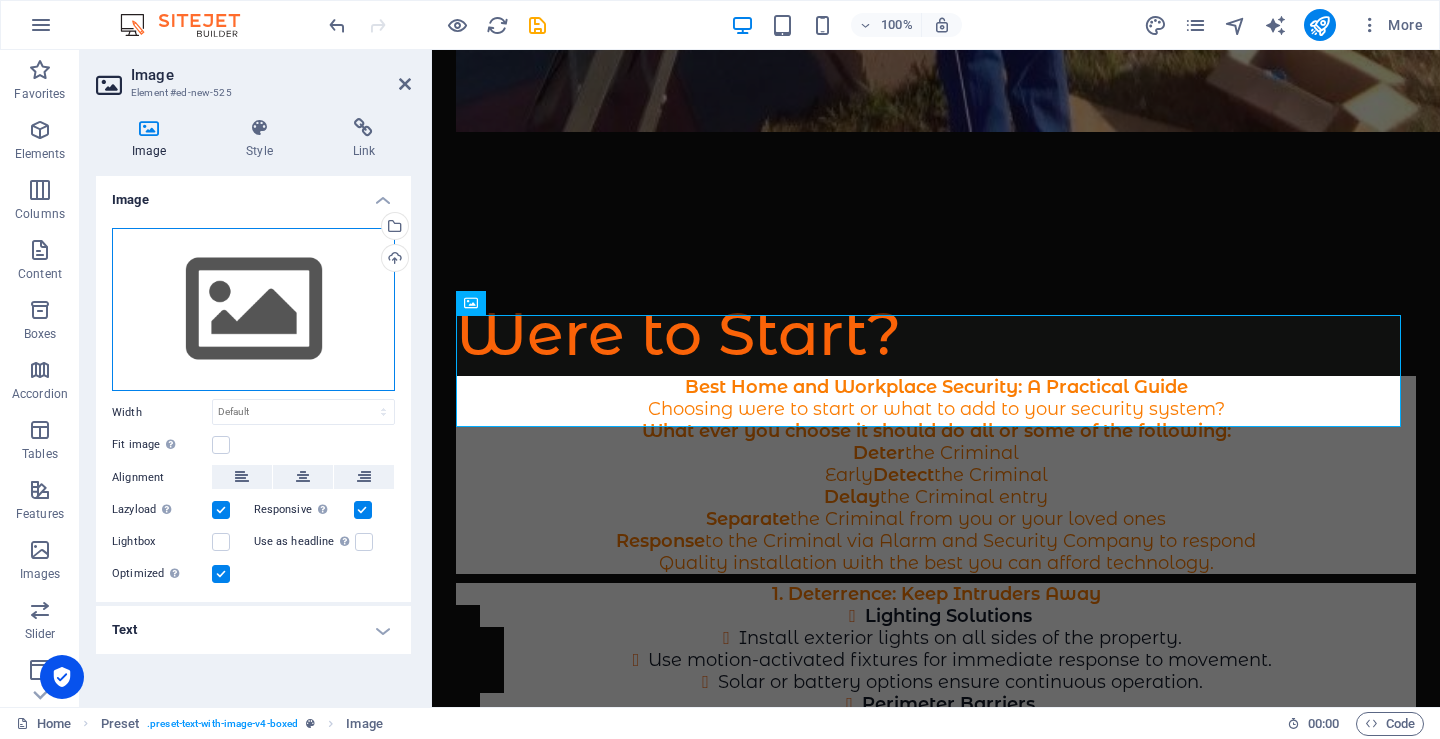click on "Drag files here, click to choose files or select files from Files or our free stock photos & videos" at bounding box center [253, 310] 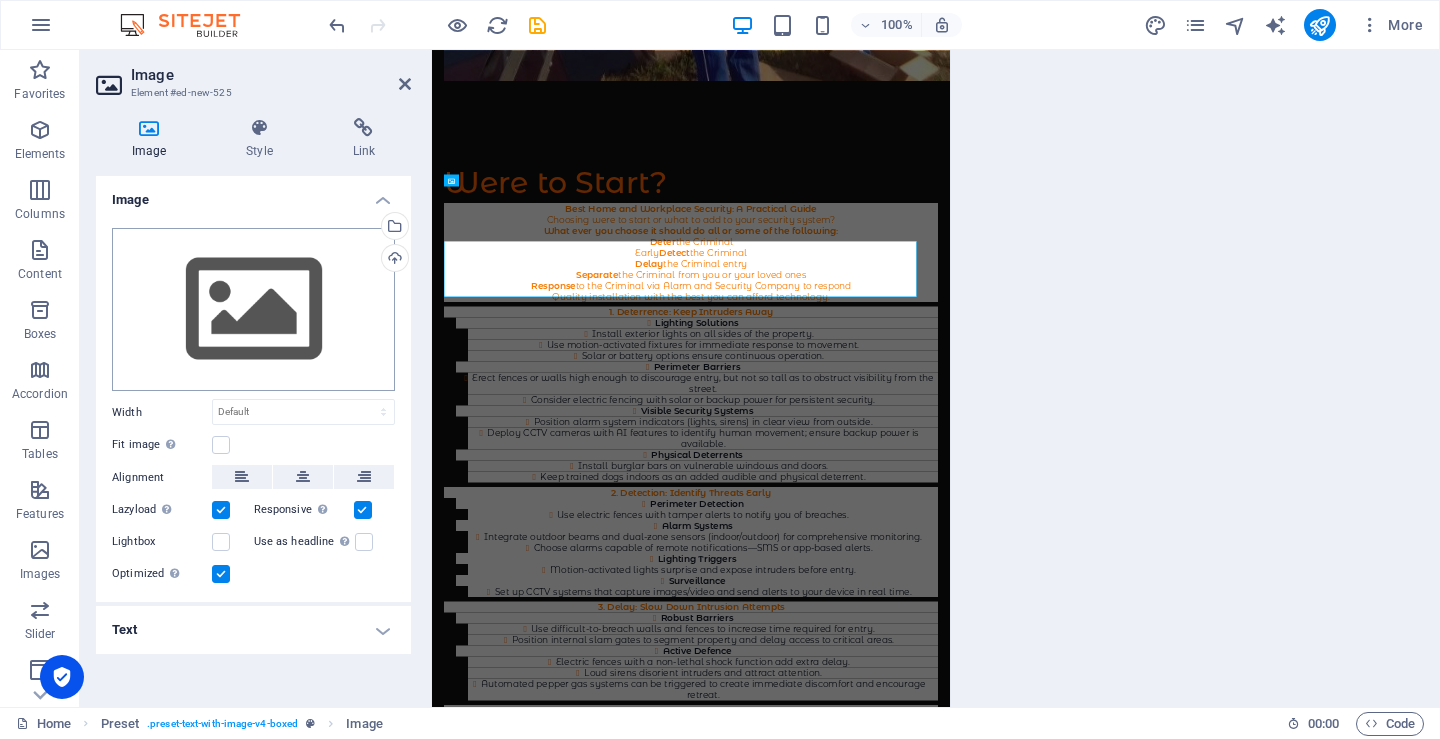 scroll, scrollTop: 6823, scrollLeft: 0, axis: vertical 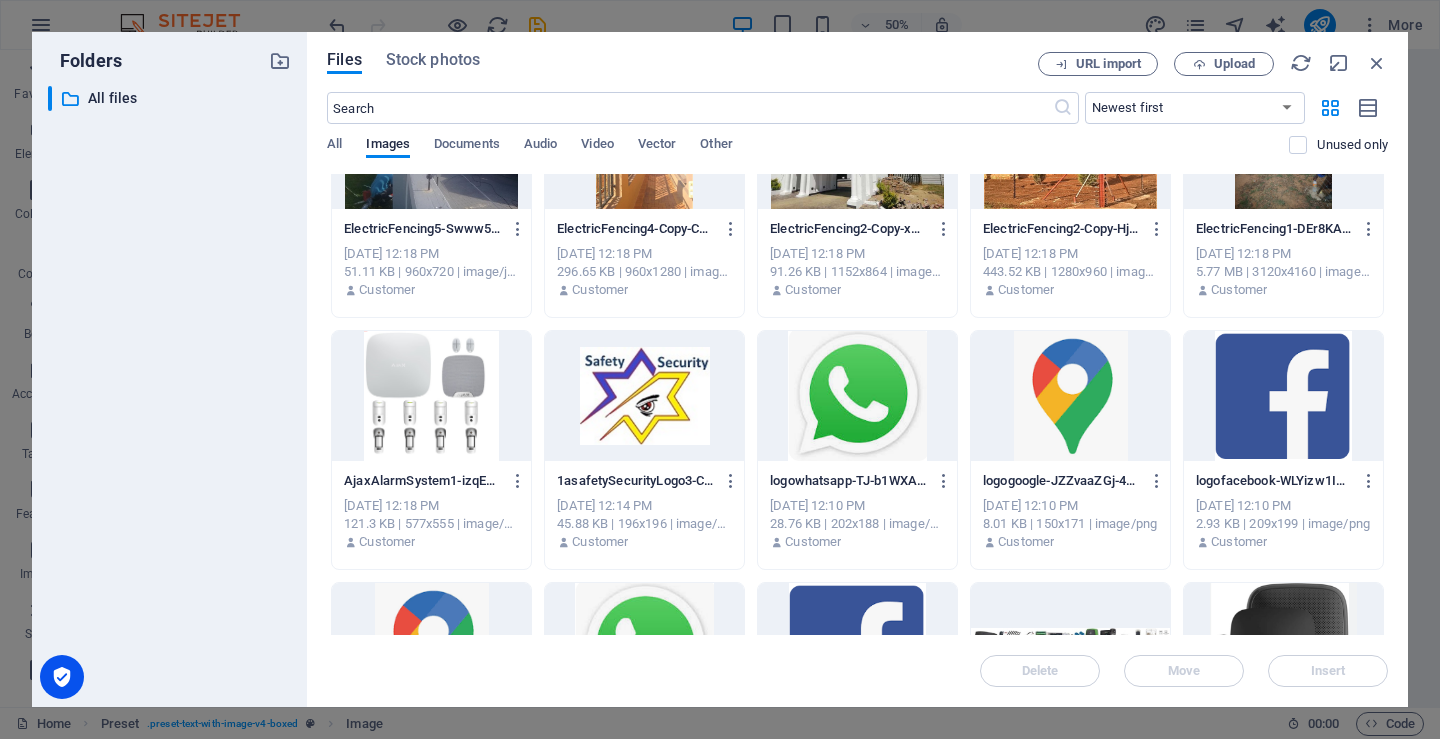 drag, startPoint x: 607, startPoint y: 413, endPoint x: 190, endPoint y: 282, distance: 437.09268 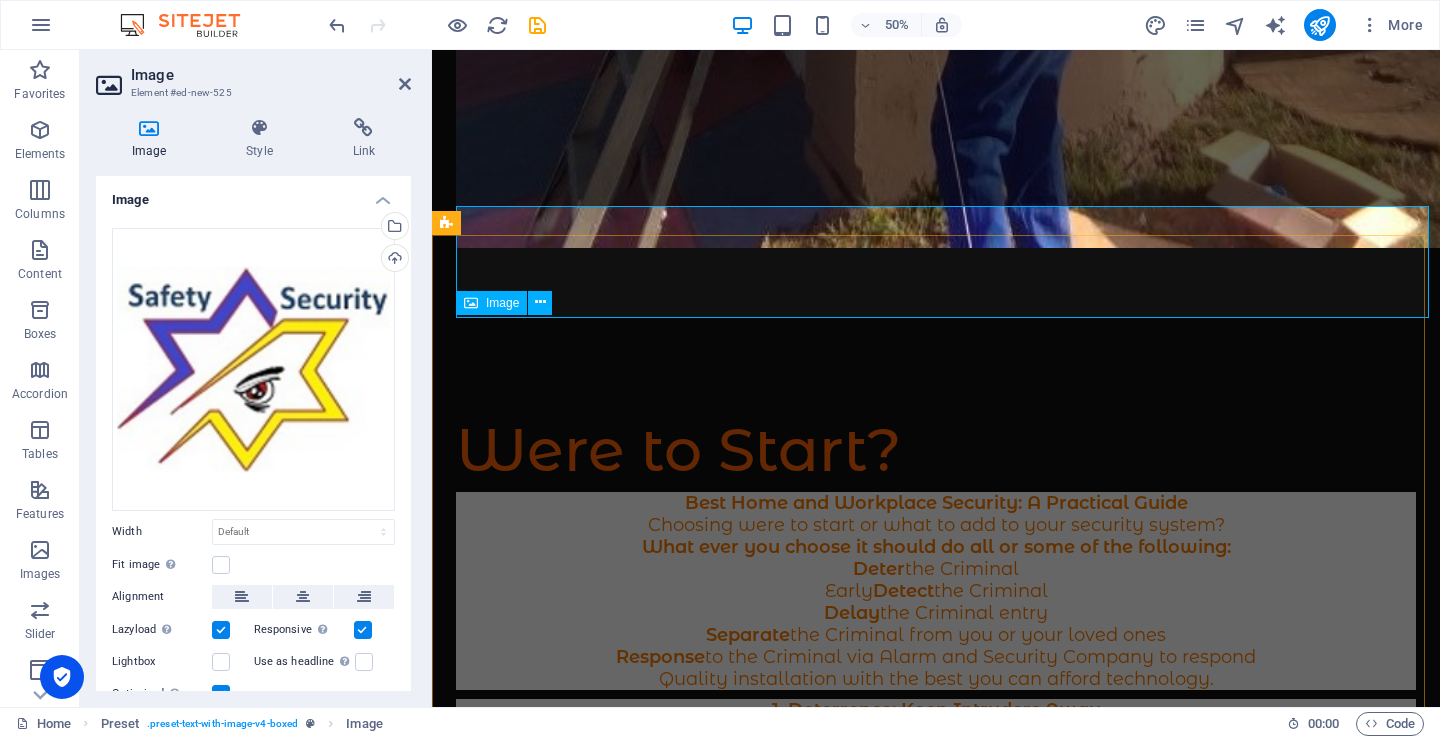 scroll, scrollTop: 6939, scrollLeft: 0, axis: vertical 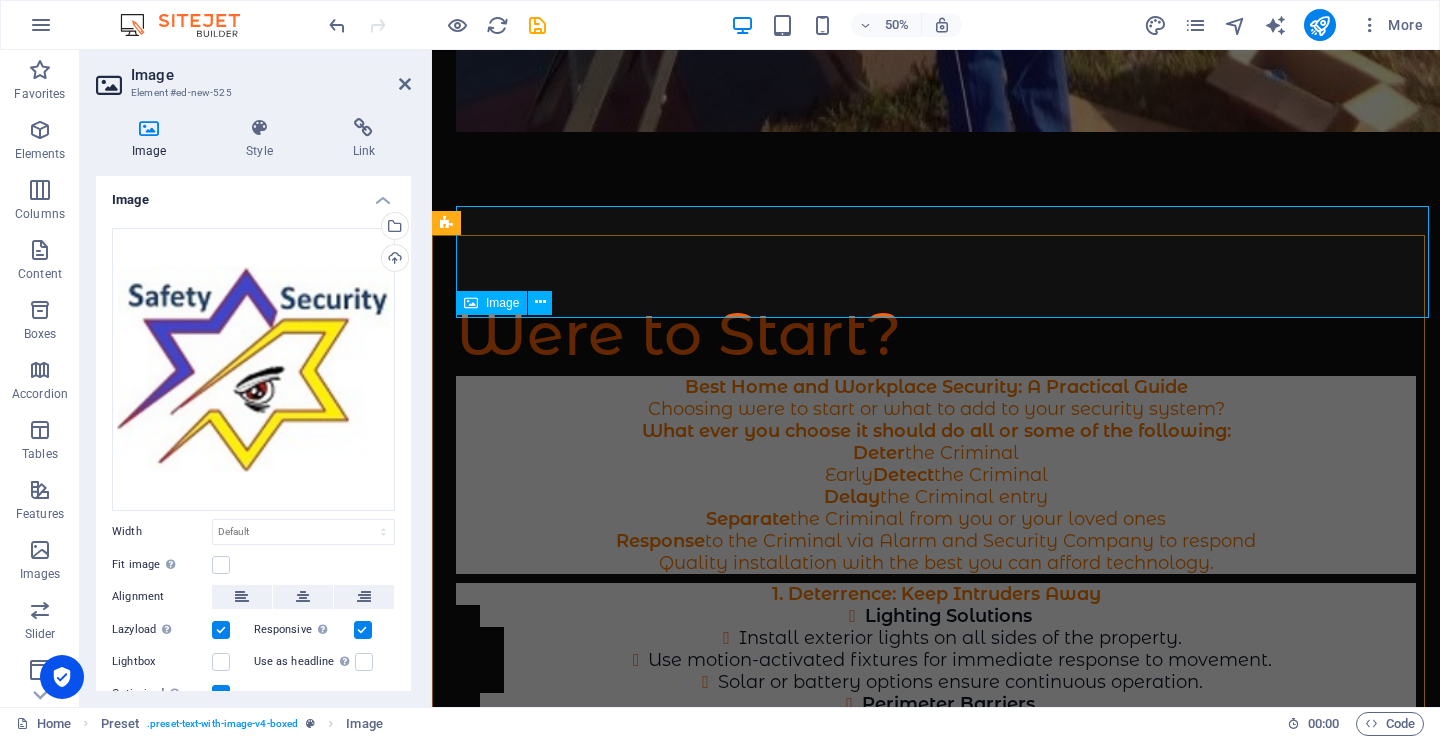 click at bounding box center (936, 7808) 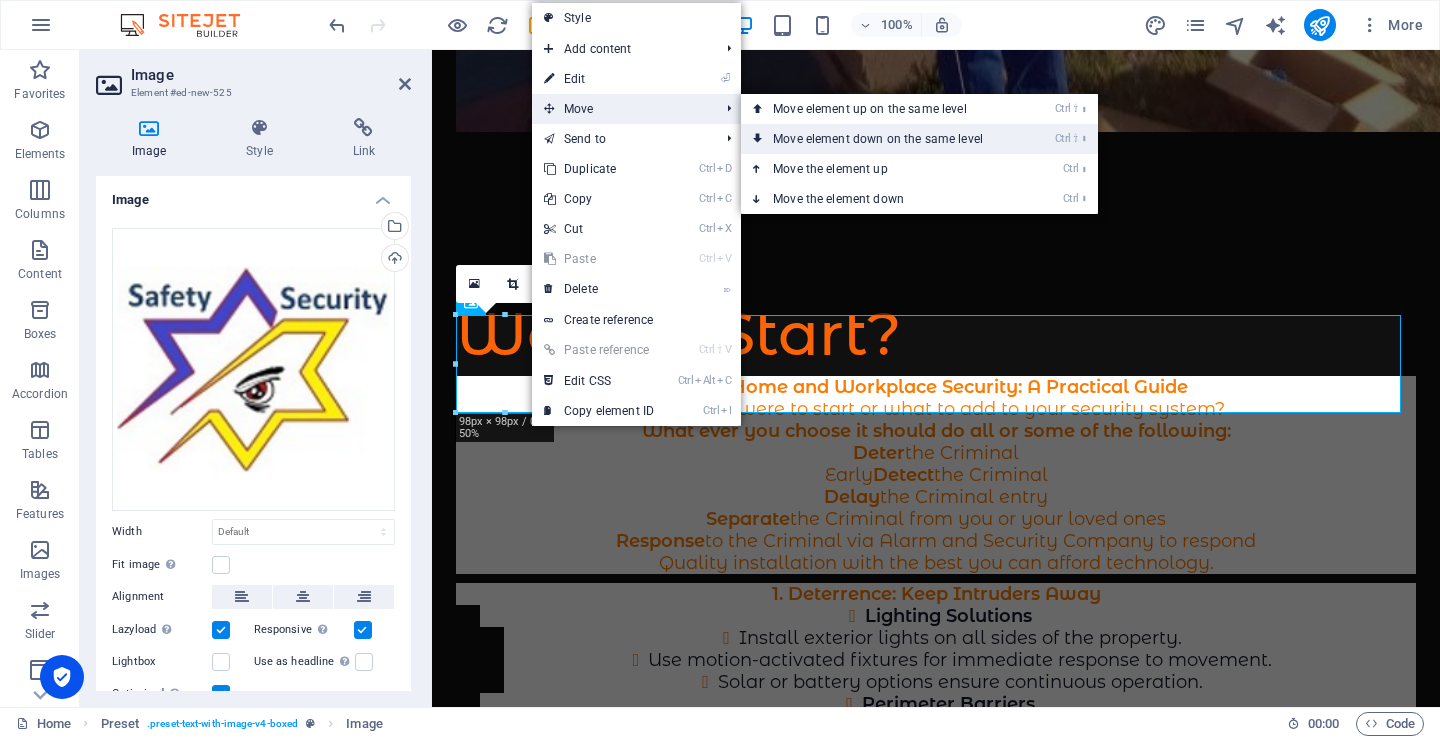 click on "Ctrl ⇧ ⬇  Move element down on the same level" at bounding box center [882, 139] 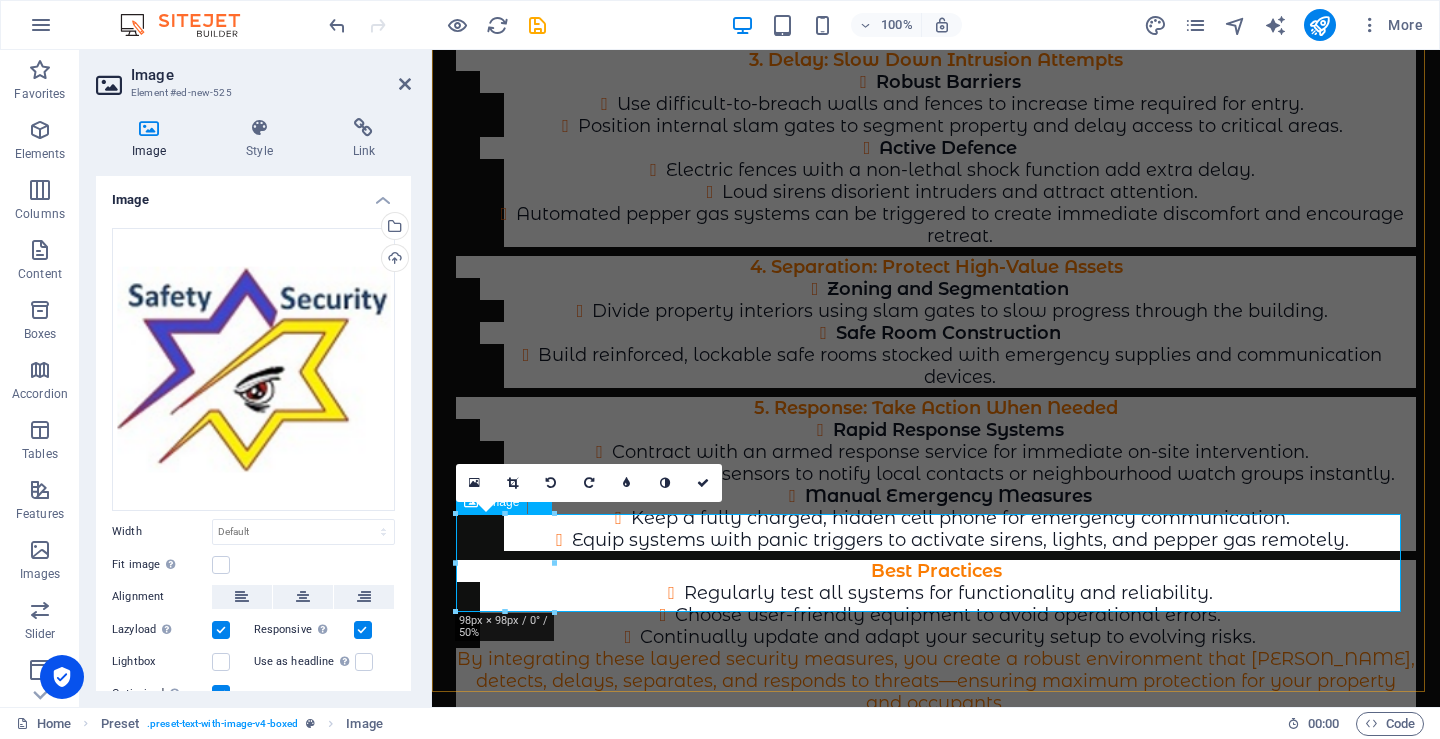 click at bounding box center [936, 8007] 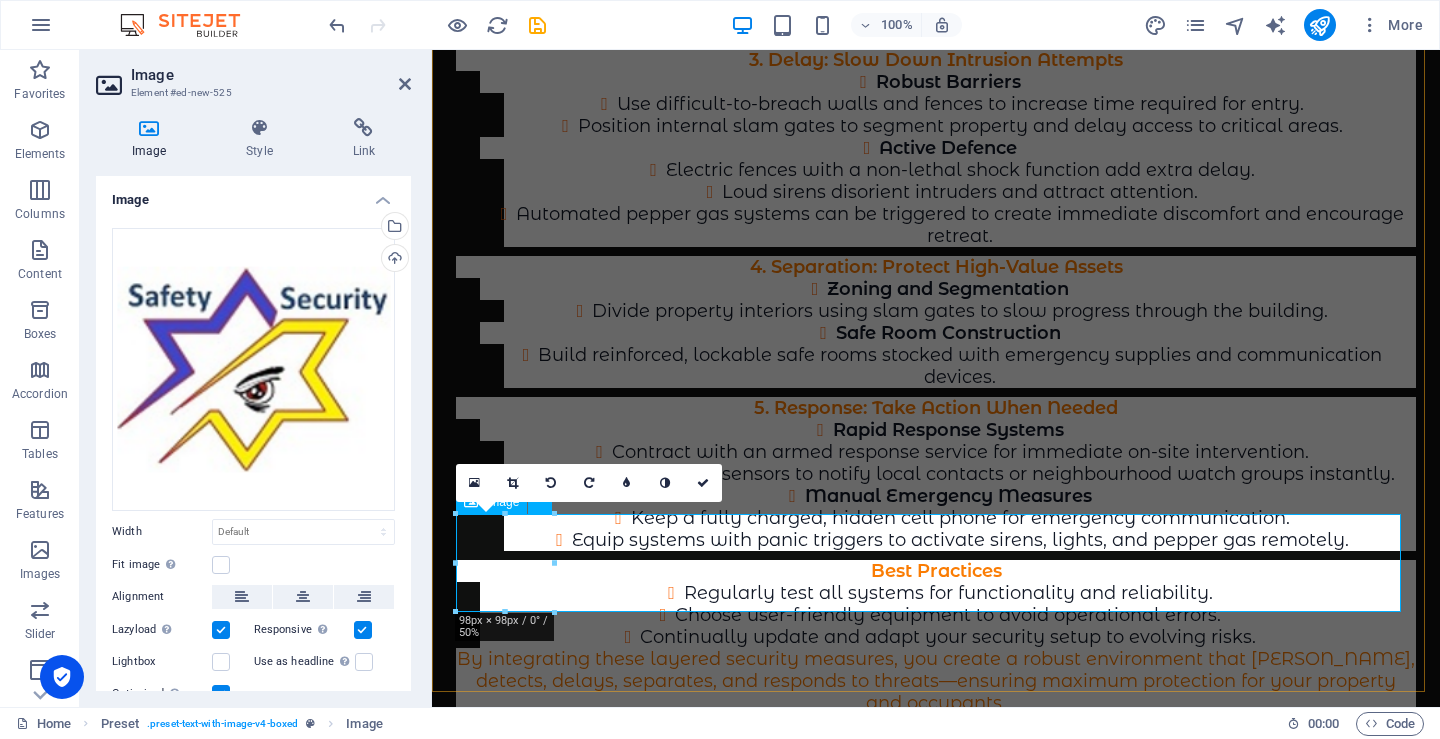click at bounding box center [936, 8007] 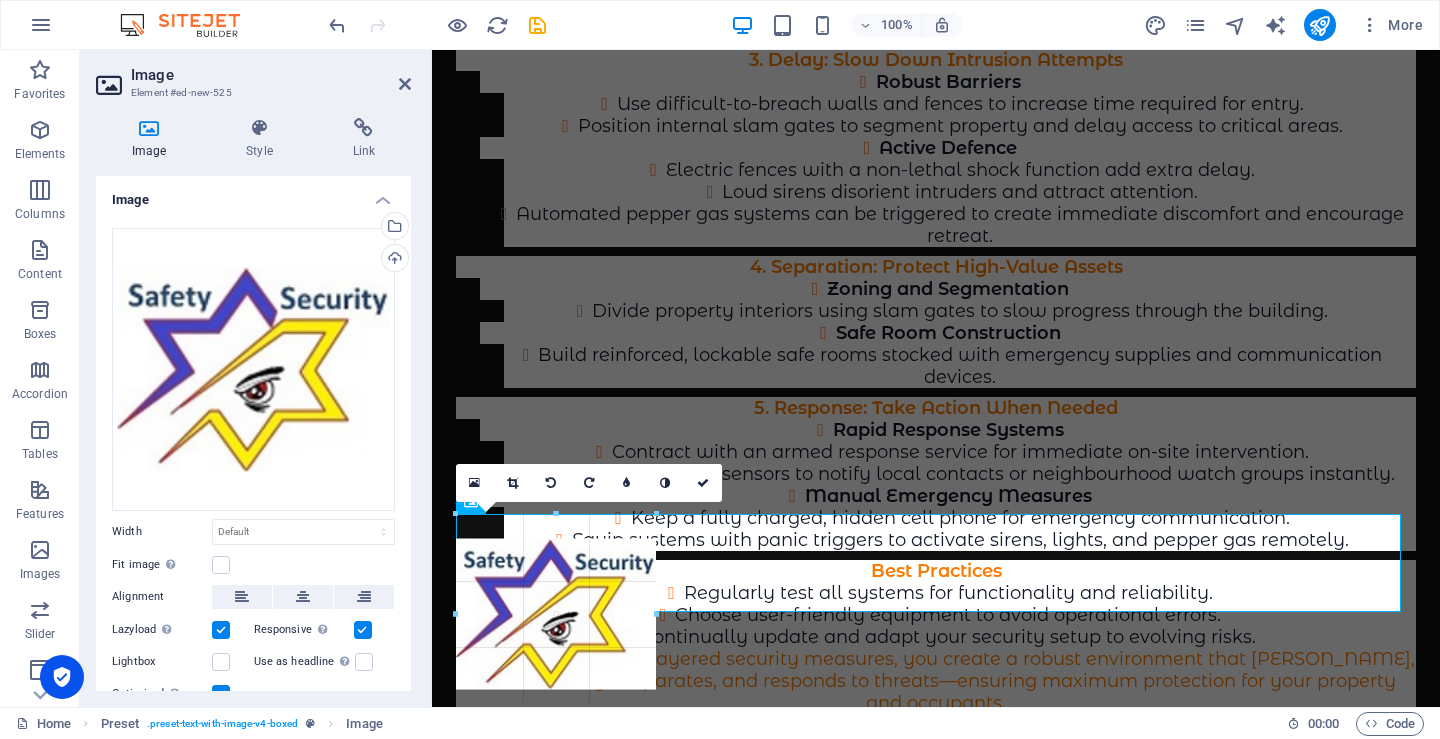 drag, startPoint x: 556, startPoint y: 611, endPoint x: 667, endPoint y: 673, distance: 127.141655 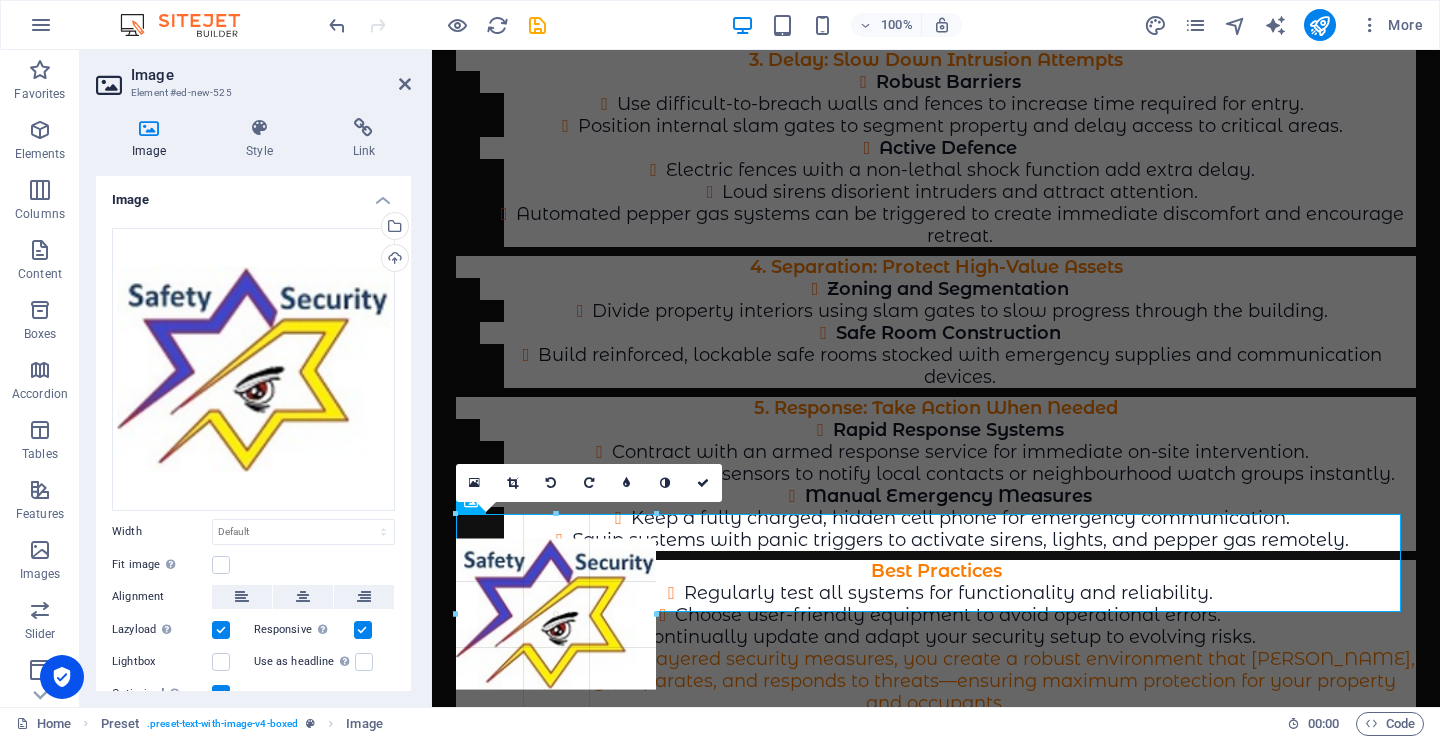 type on "208" 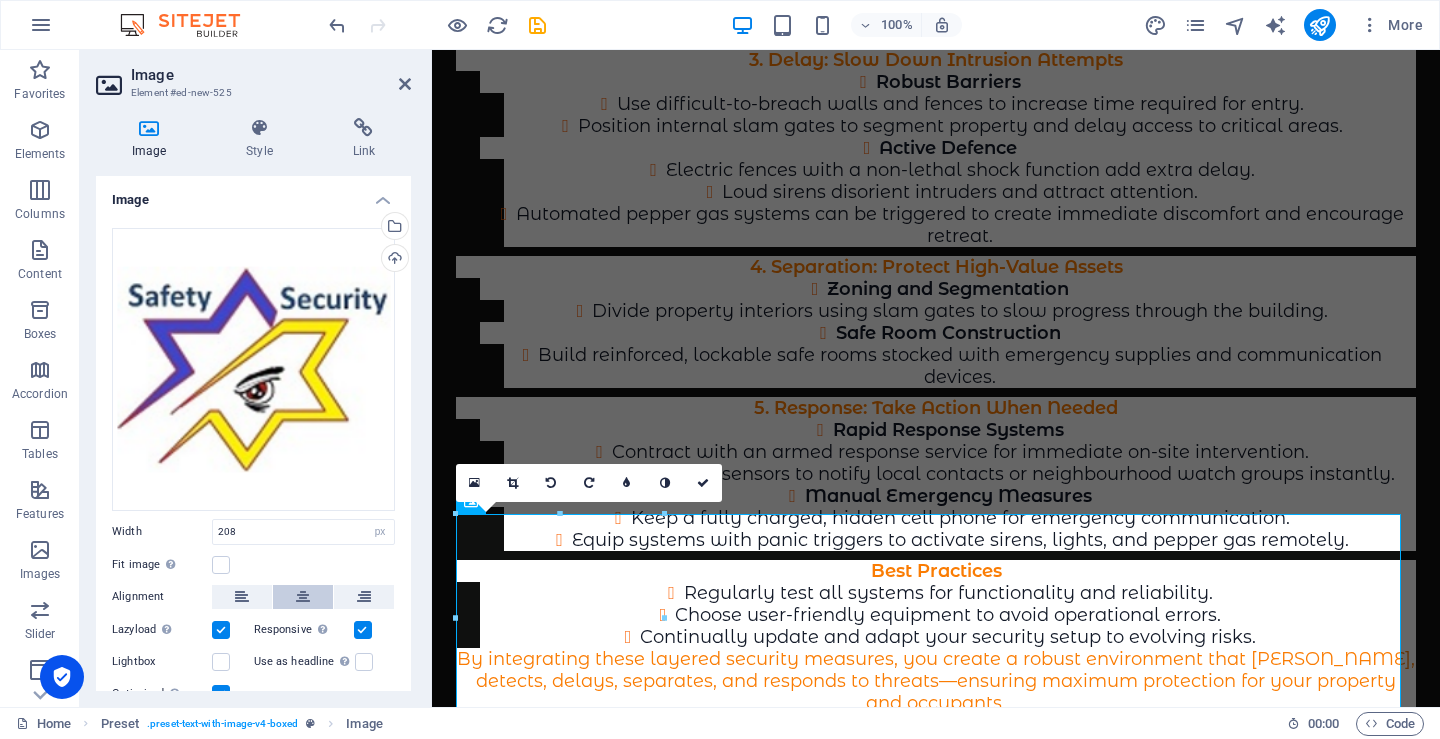 click at bounding box center [303, 597] 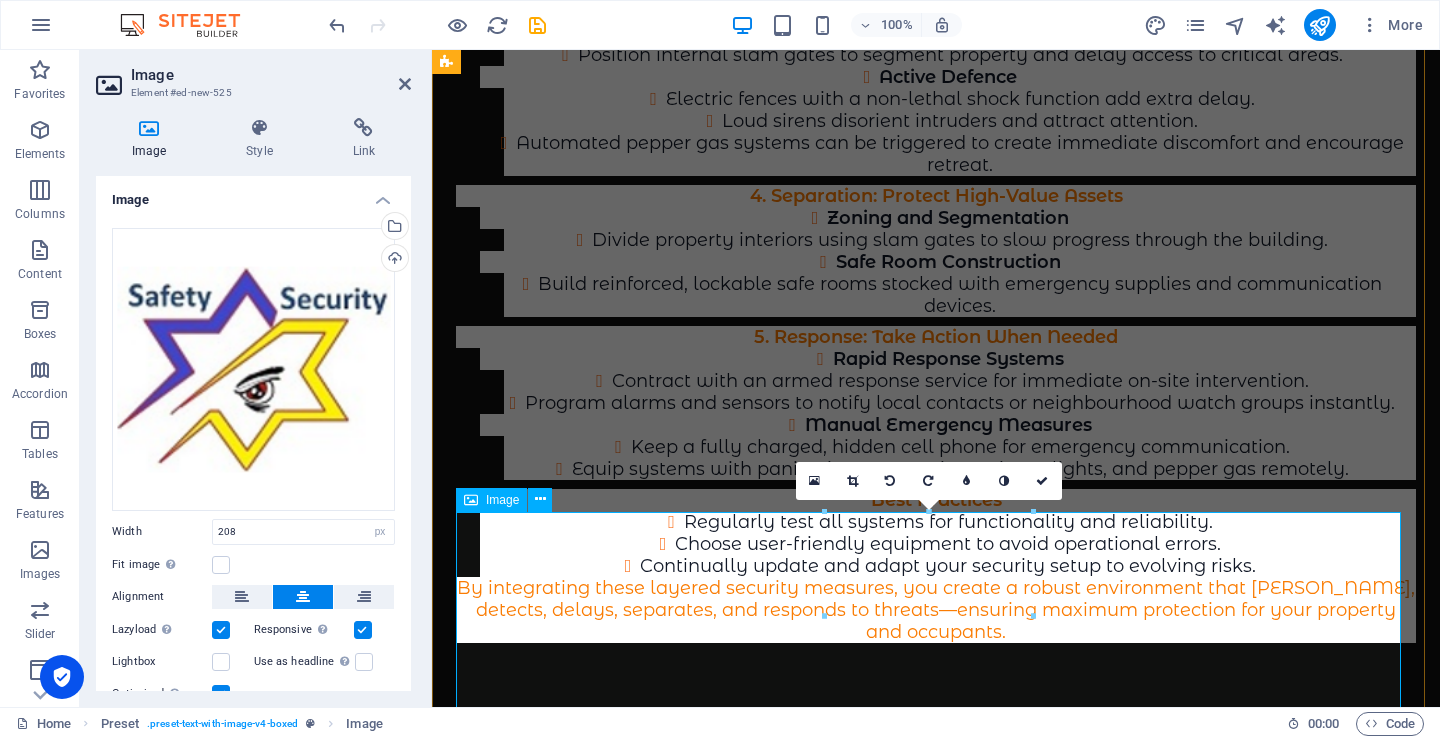 scroll, scrollTop: 8173, scrollLeft: 0, axis: vertical 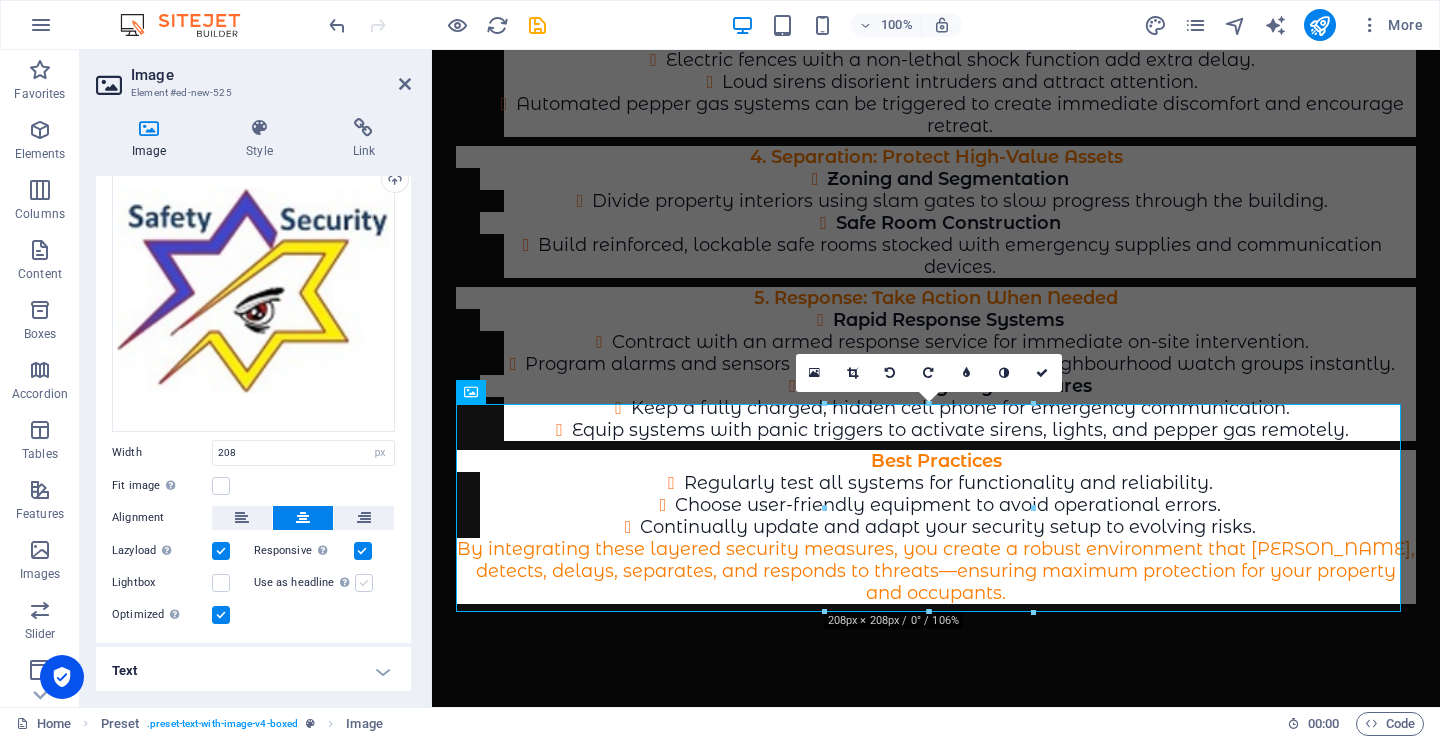 click at bounding box center [364, 583] 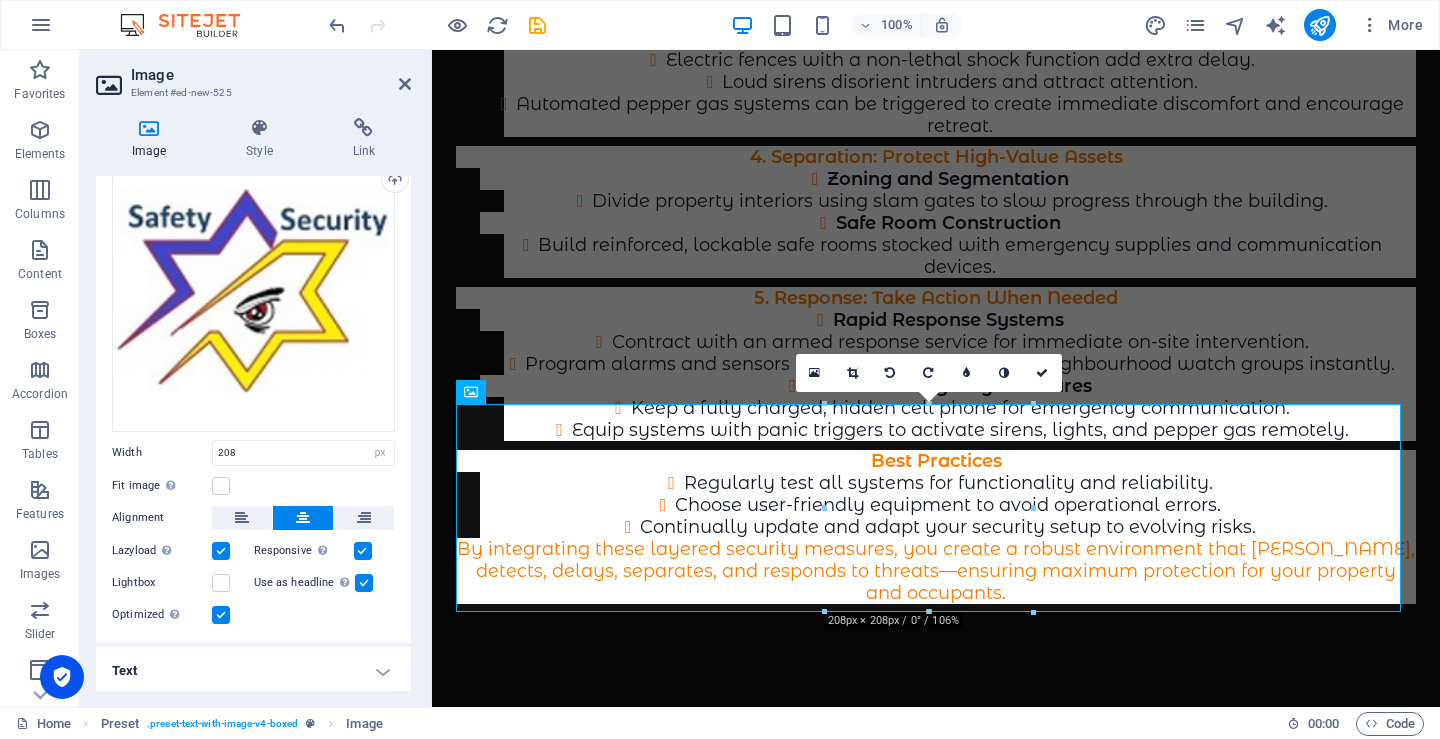 click at bounding box center [364, 583] 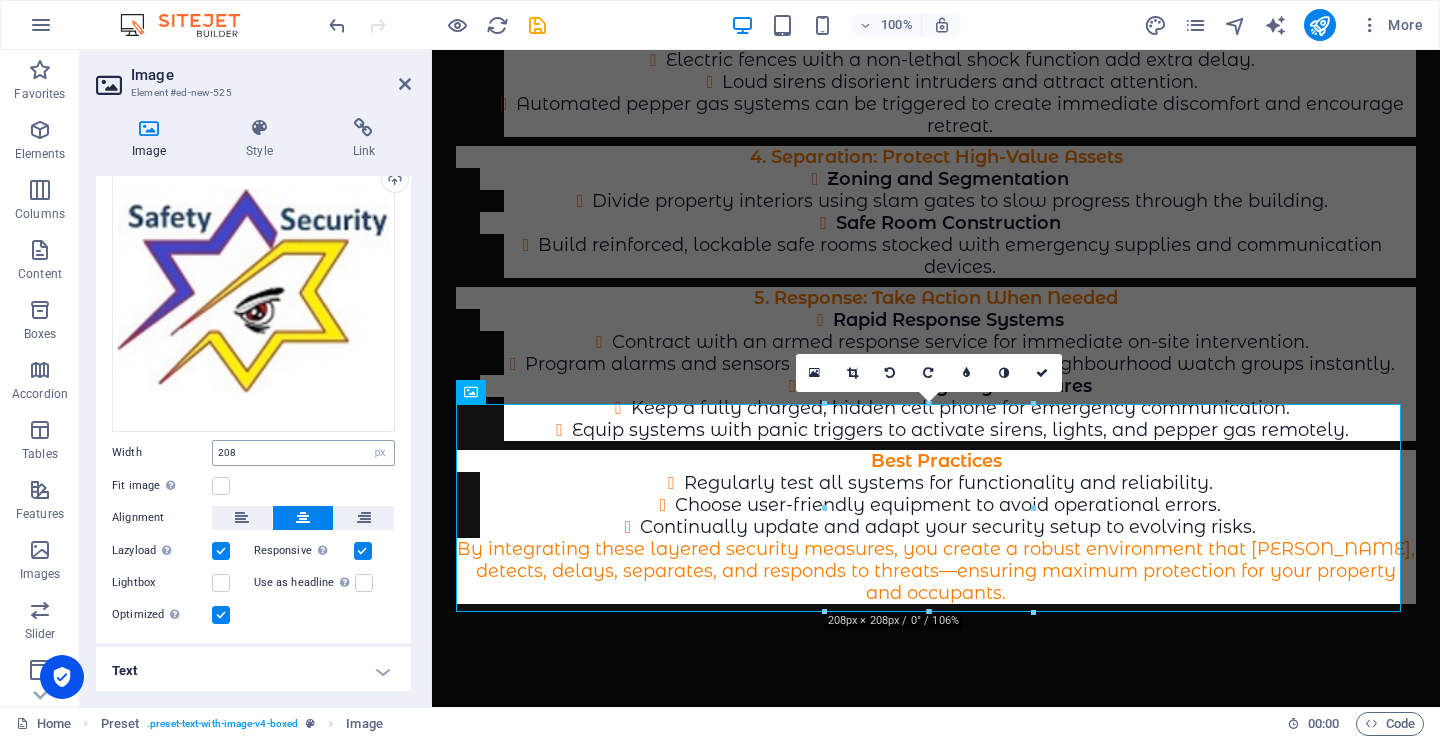 scroll, scrollTop: 0, scrollLeft: 0, axis: both 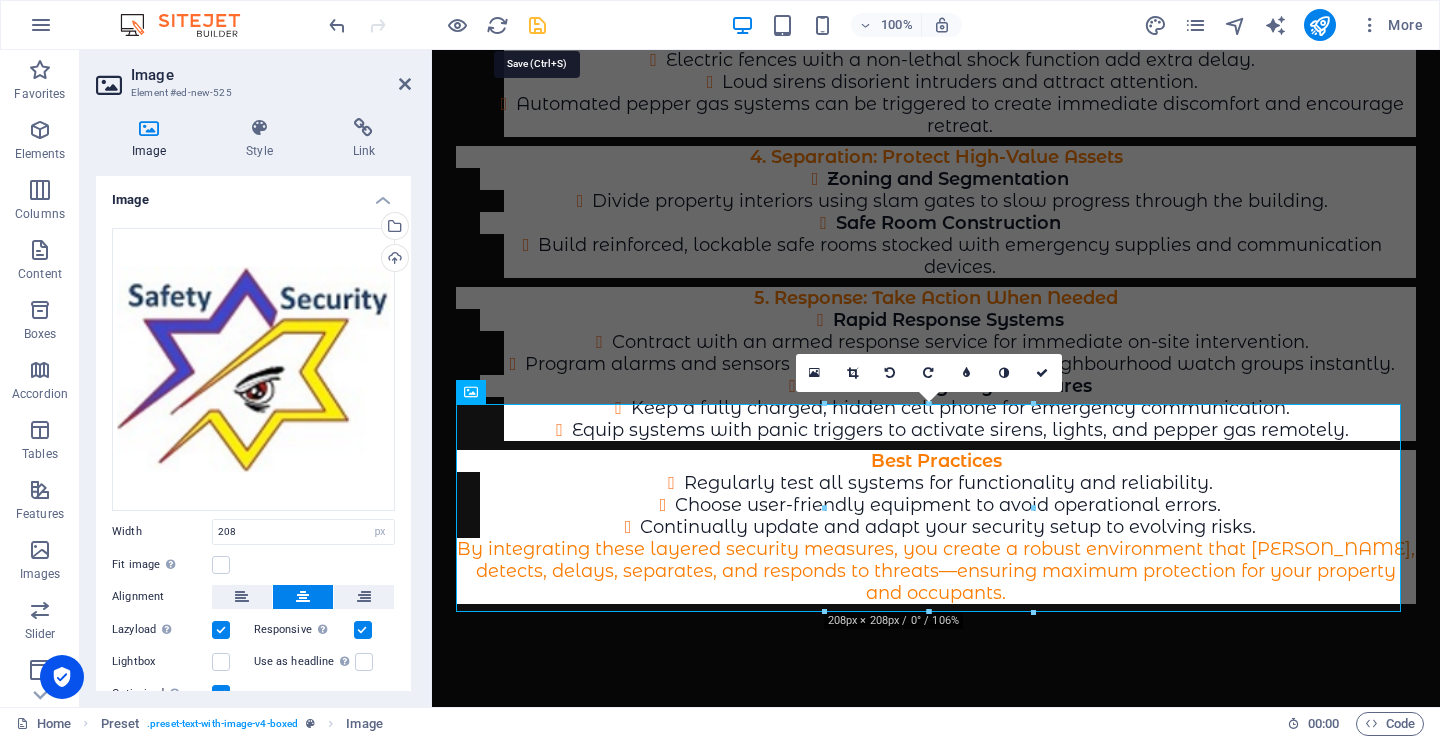 click at bounding box center [537, 25] 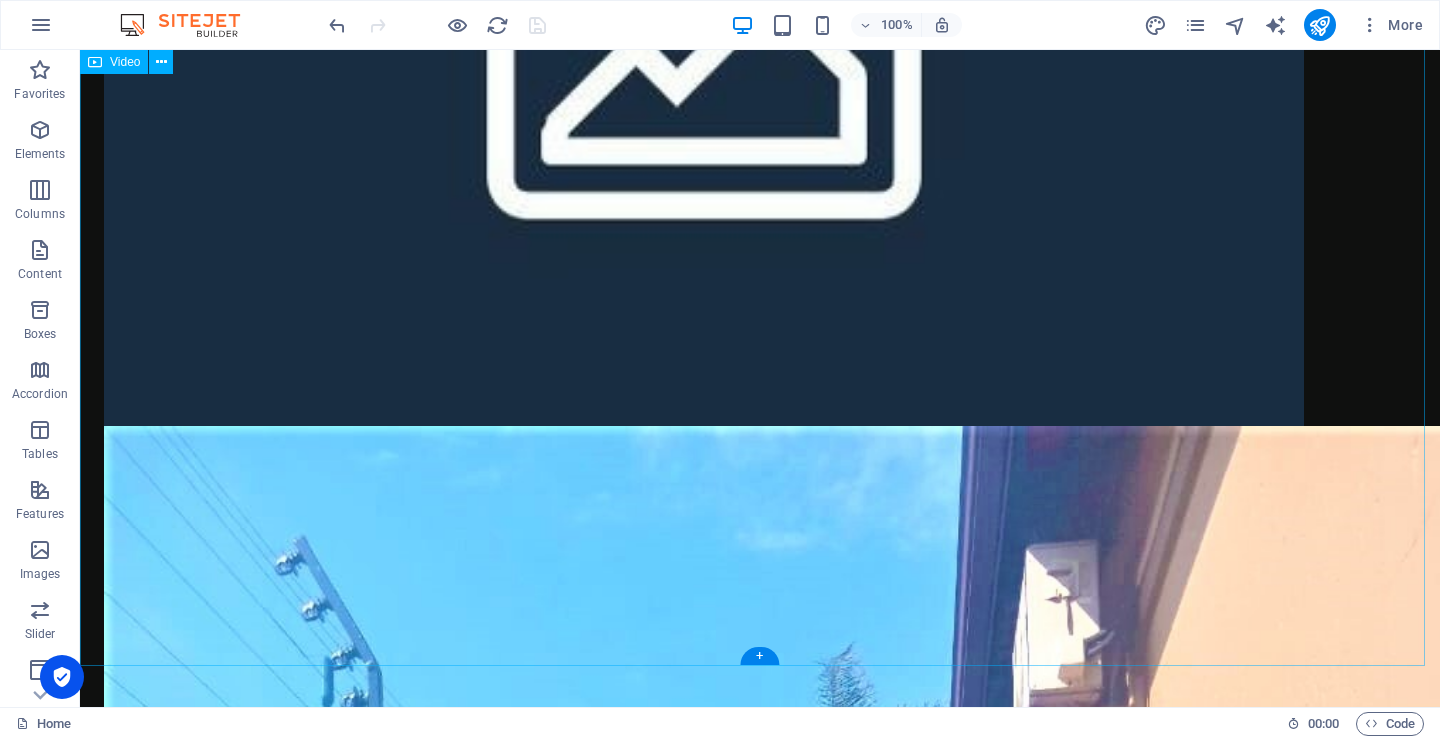 scroll, scrollTop: 1341, scrollLeft: 0, axis: vertical 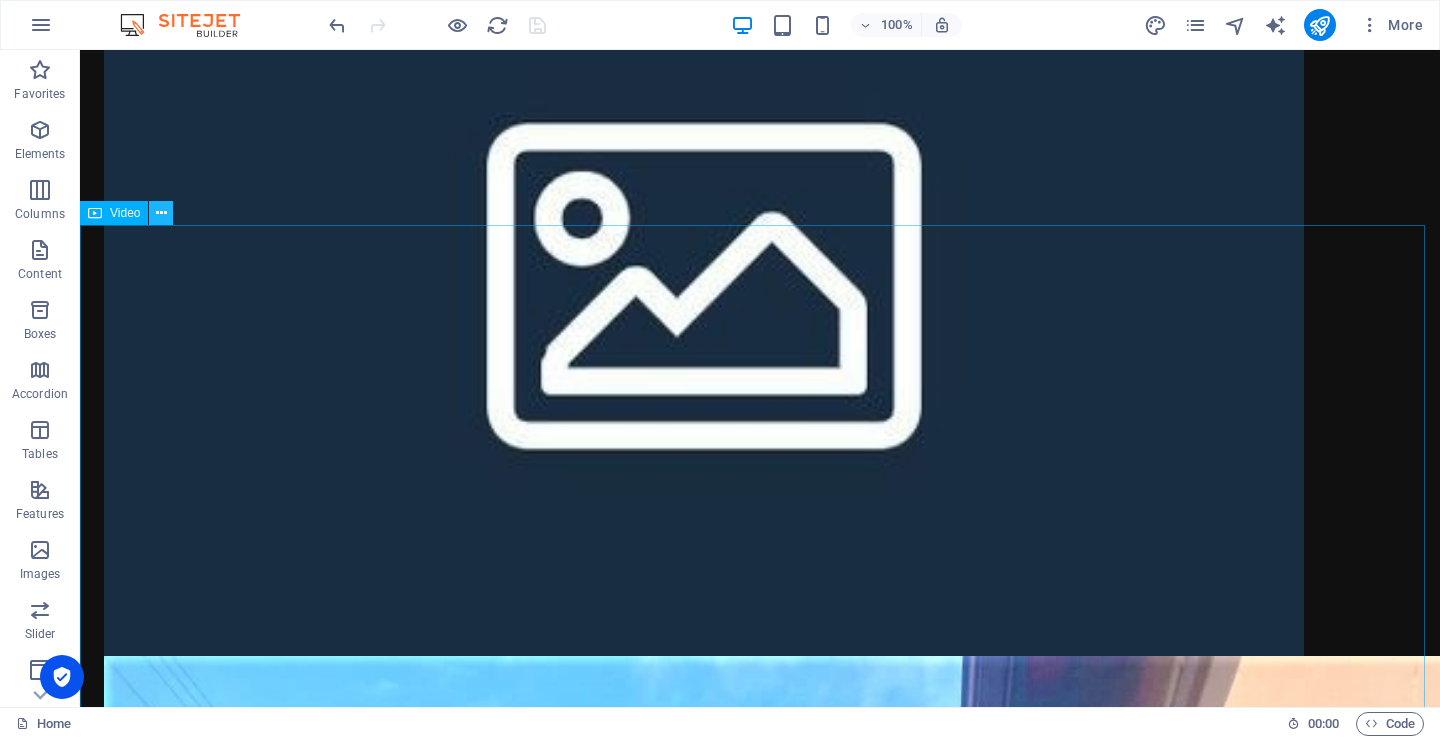 click at bounding box center (161, 213) 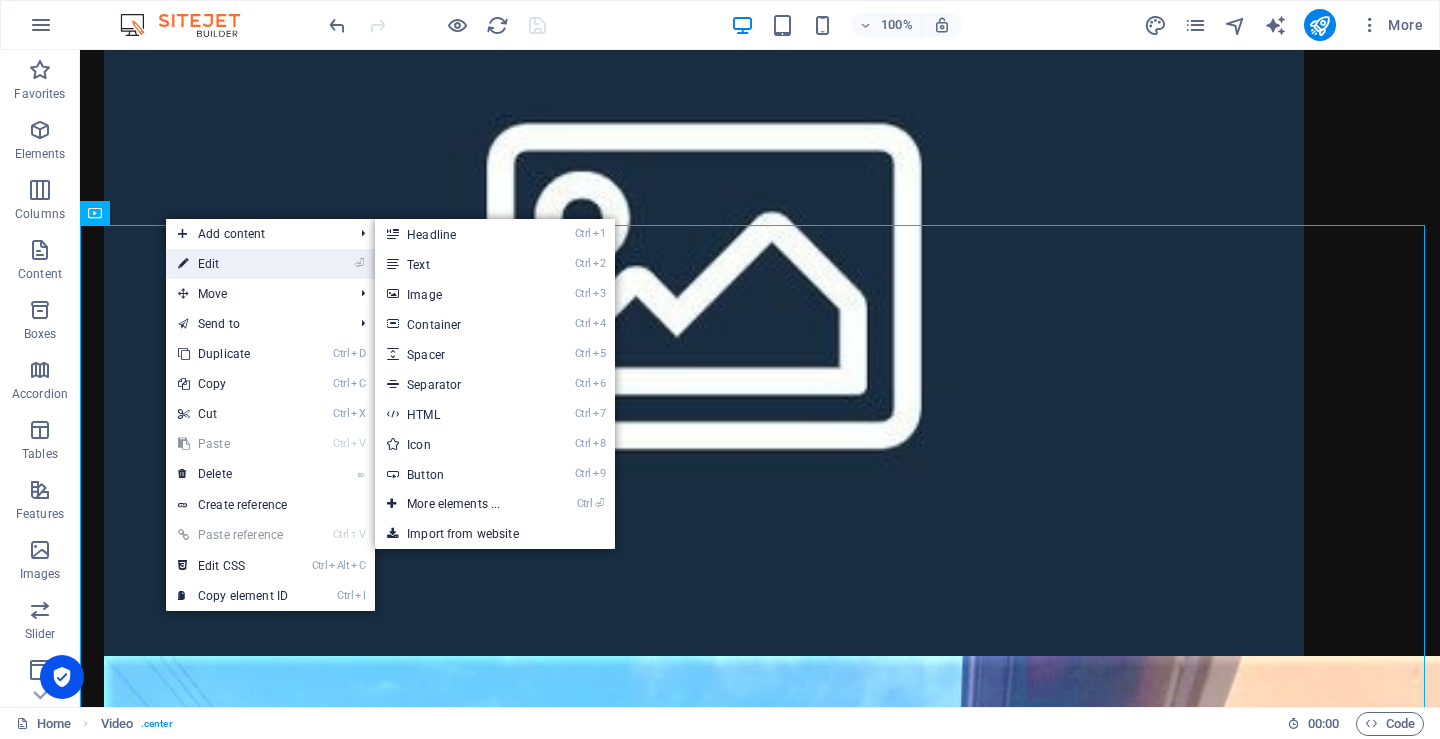 click on "⏎  Edit" at bounding box center (233, 264) 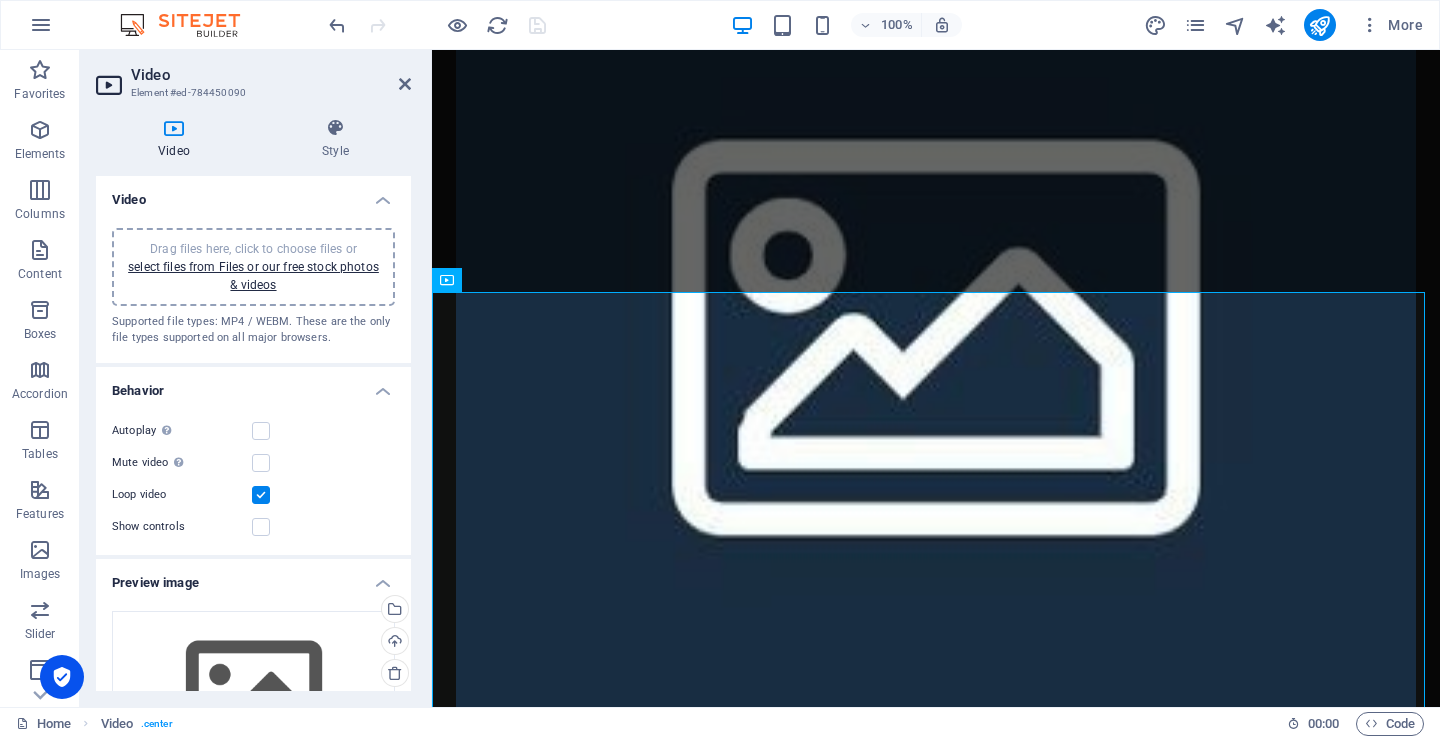 scroll, scrollTop: 1391, scrollLeft: 0, axis: vertical 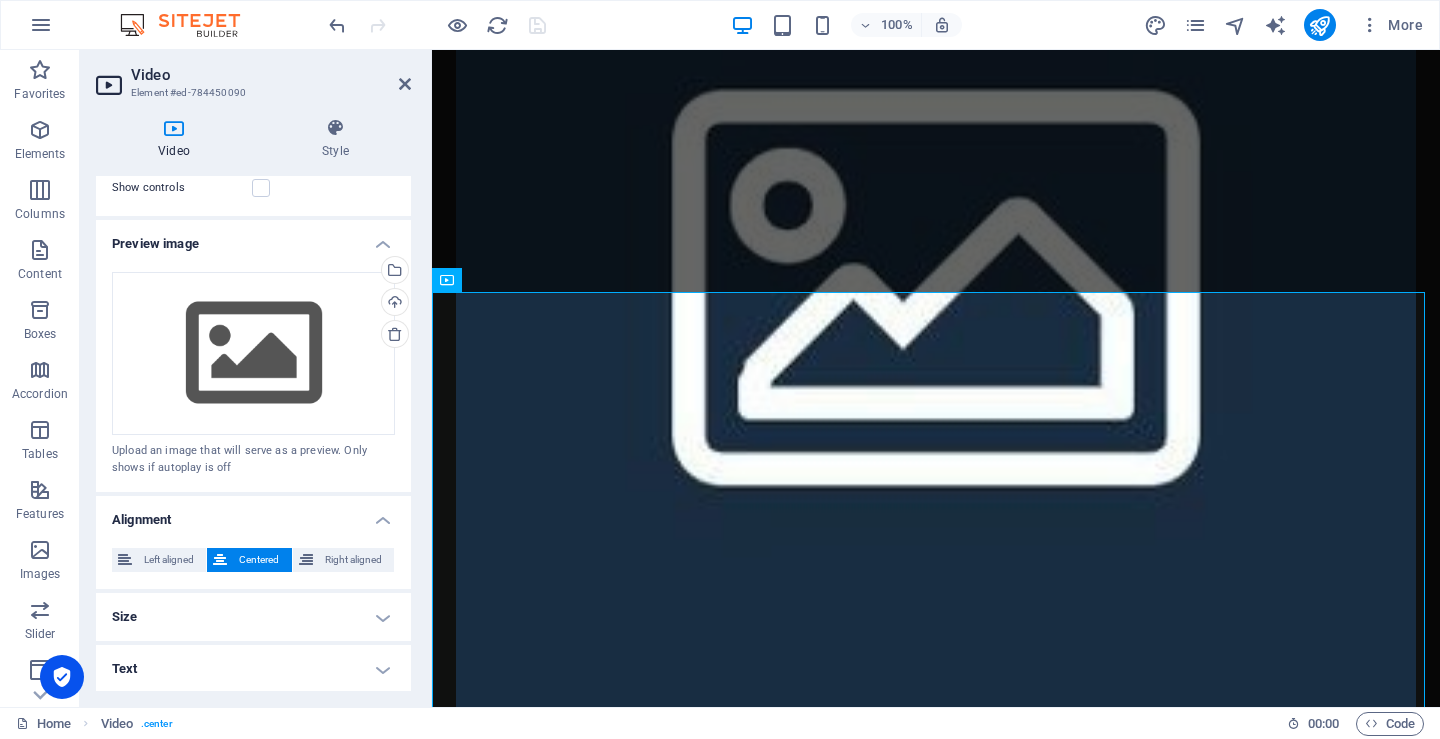 click on "Size" at bounding box center [253, 617] 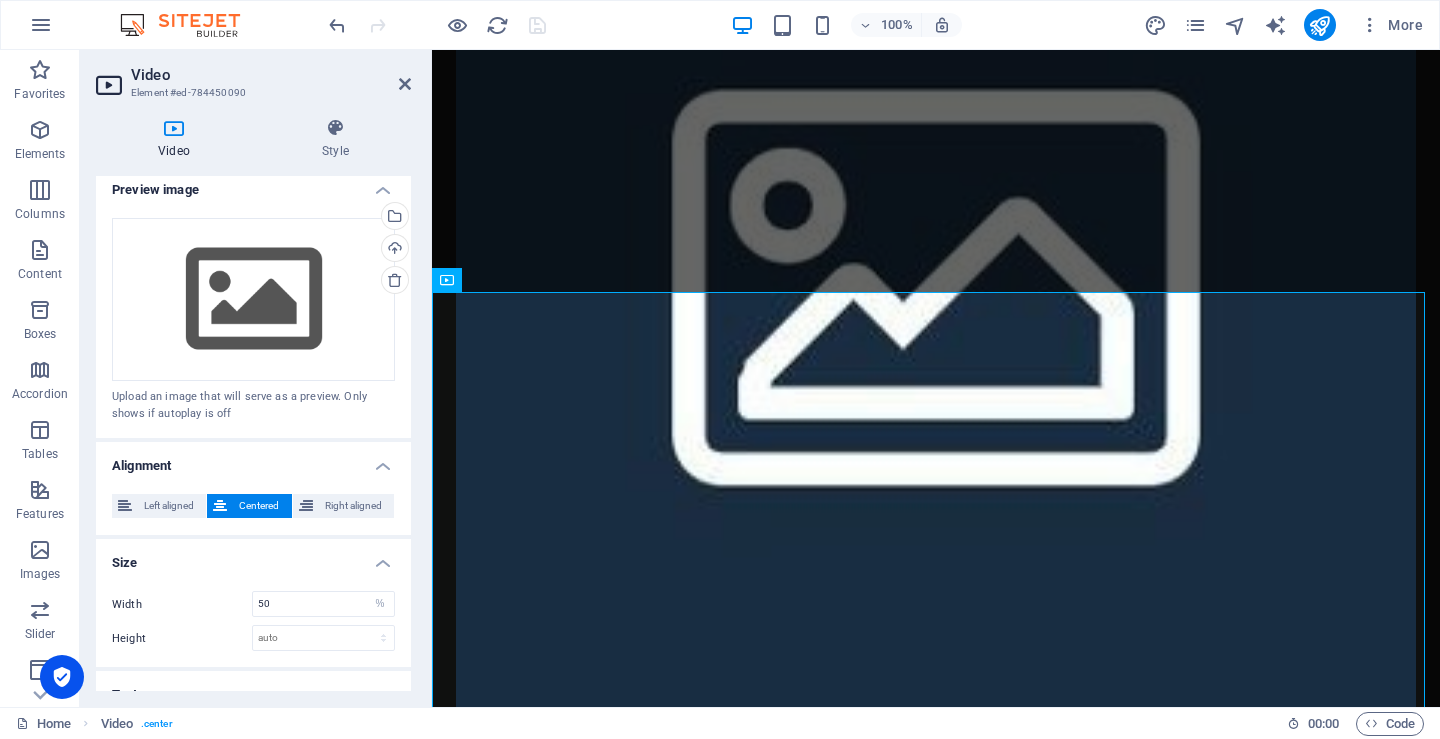 scroll, scrollTop: 419, scrollLeft: 0, axis: vertical 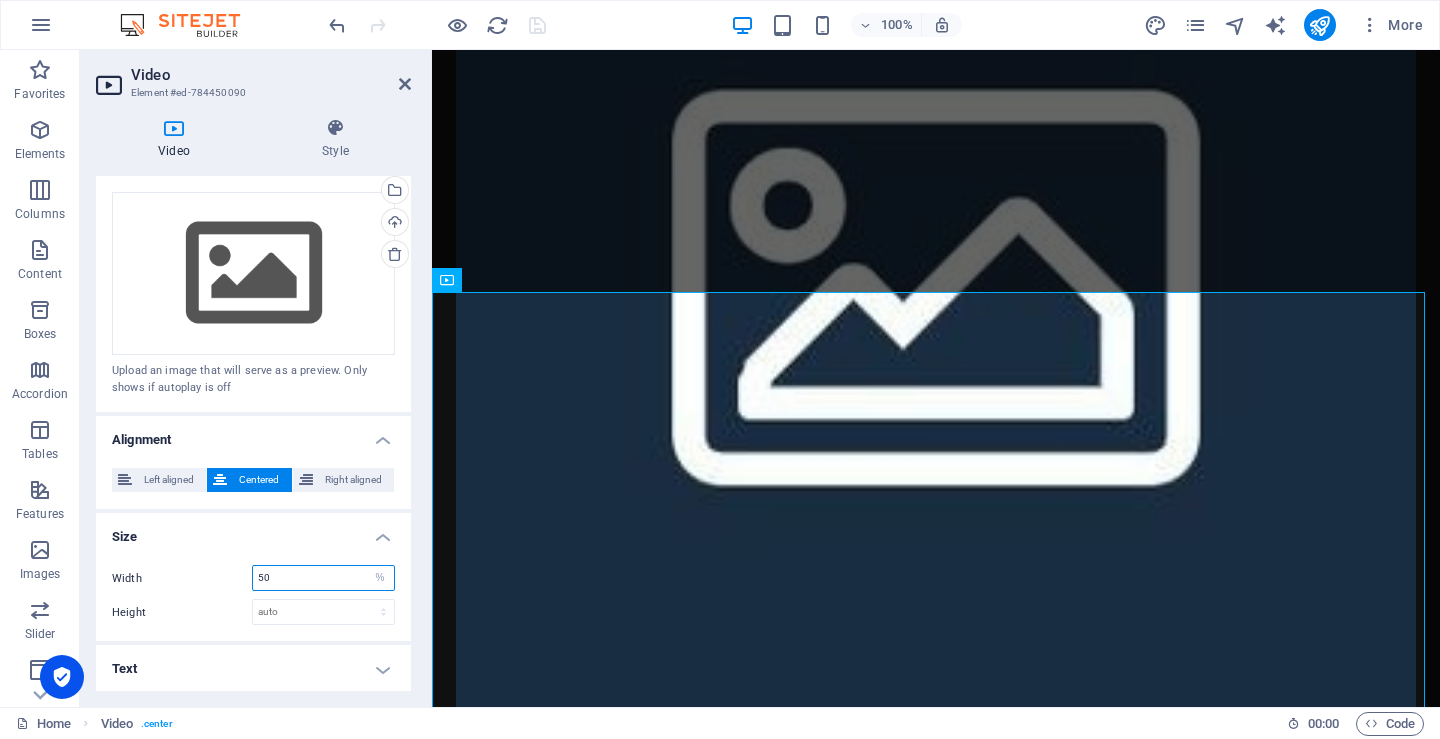 drag, startPoint x: 279, startPoint y: 577, endPoint x: 253, endPoint y: 576, distance: 26.019224 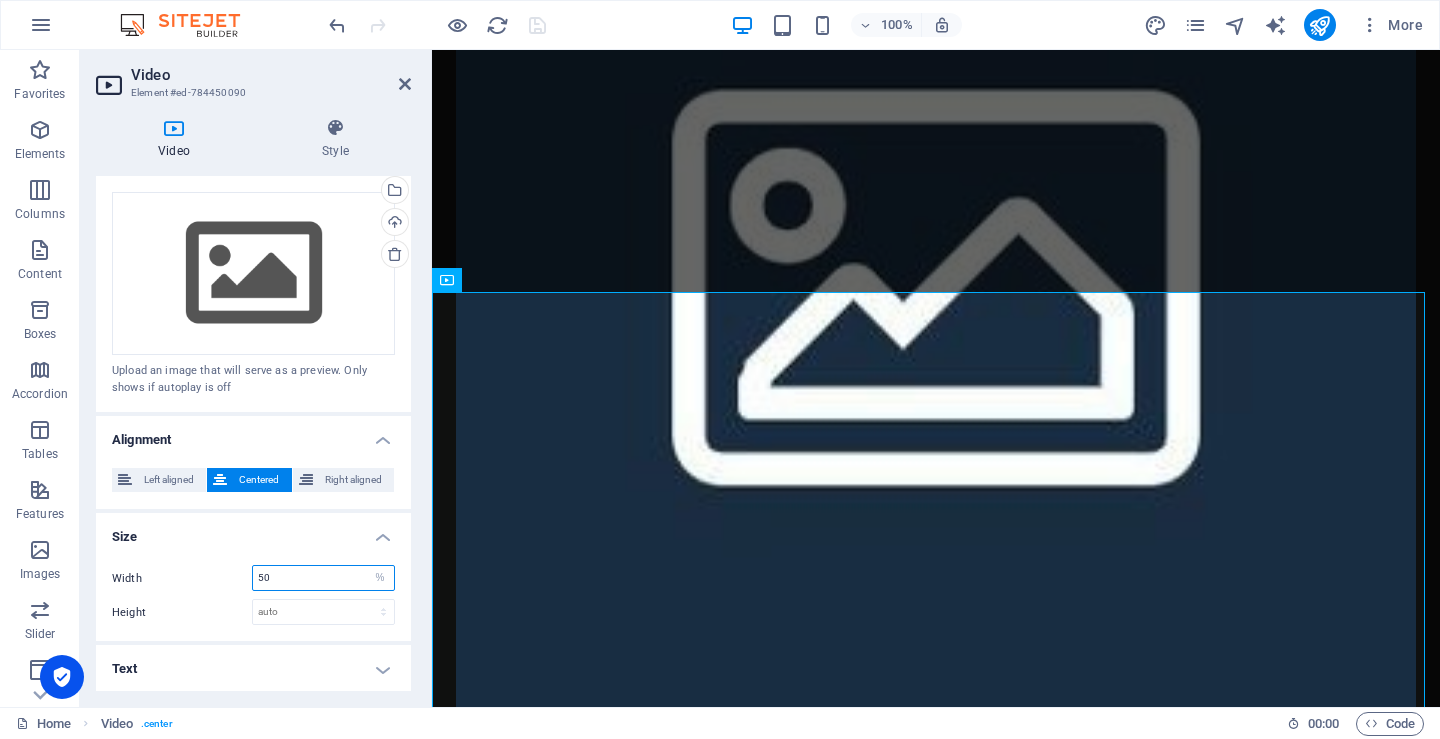 click on "50" at bounding box center (323, 578) 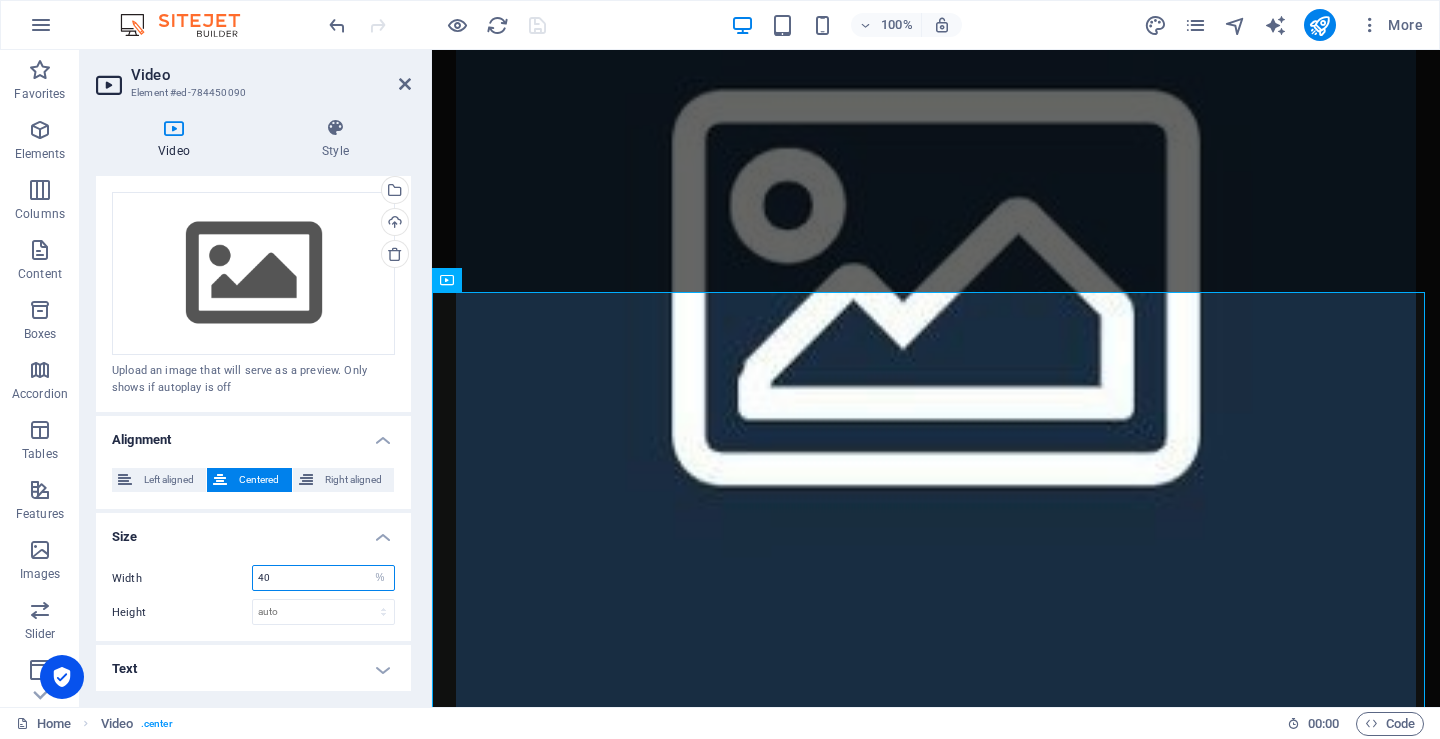 type on "40" 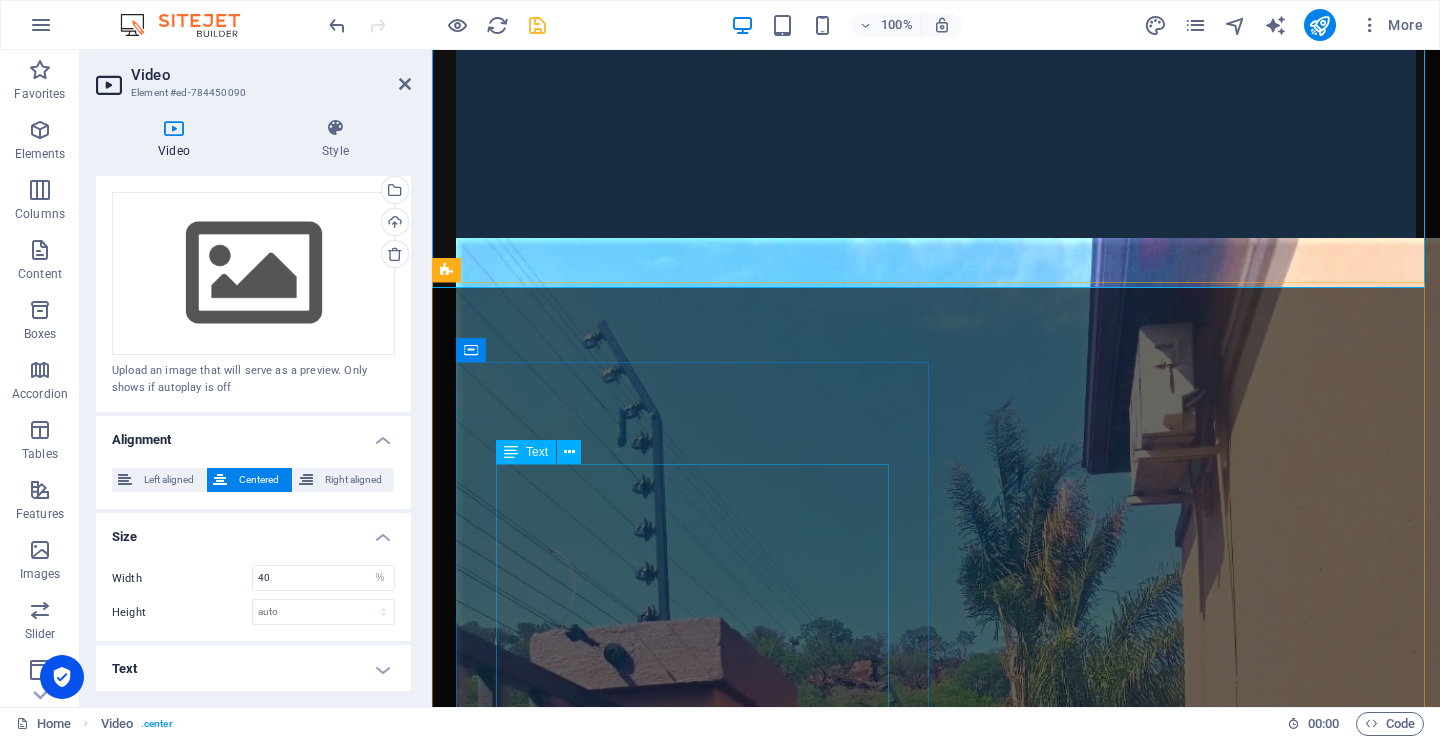 scroll, scrollTop: 1891, scrollLeft: 0, axis: vertical 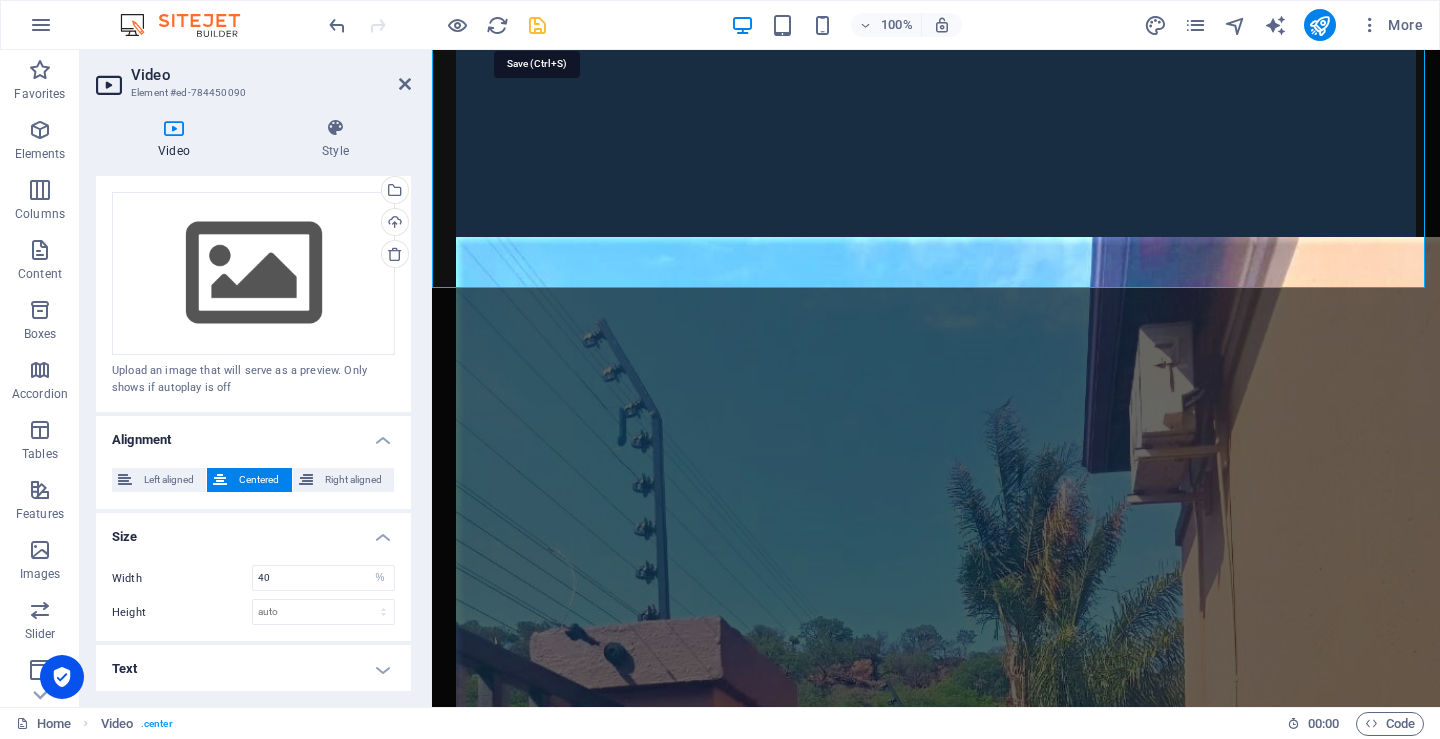 click at bounding box center (537, 25) 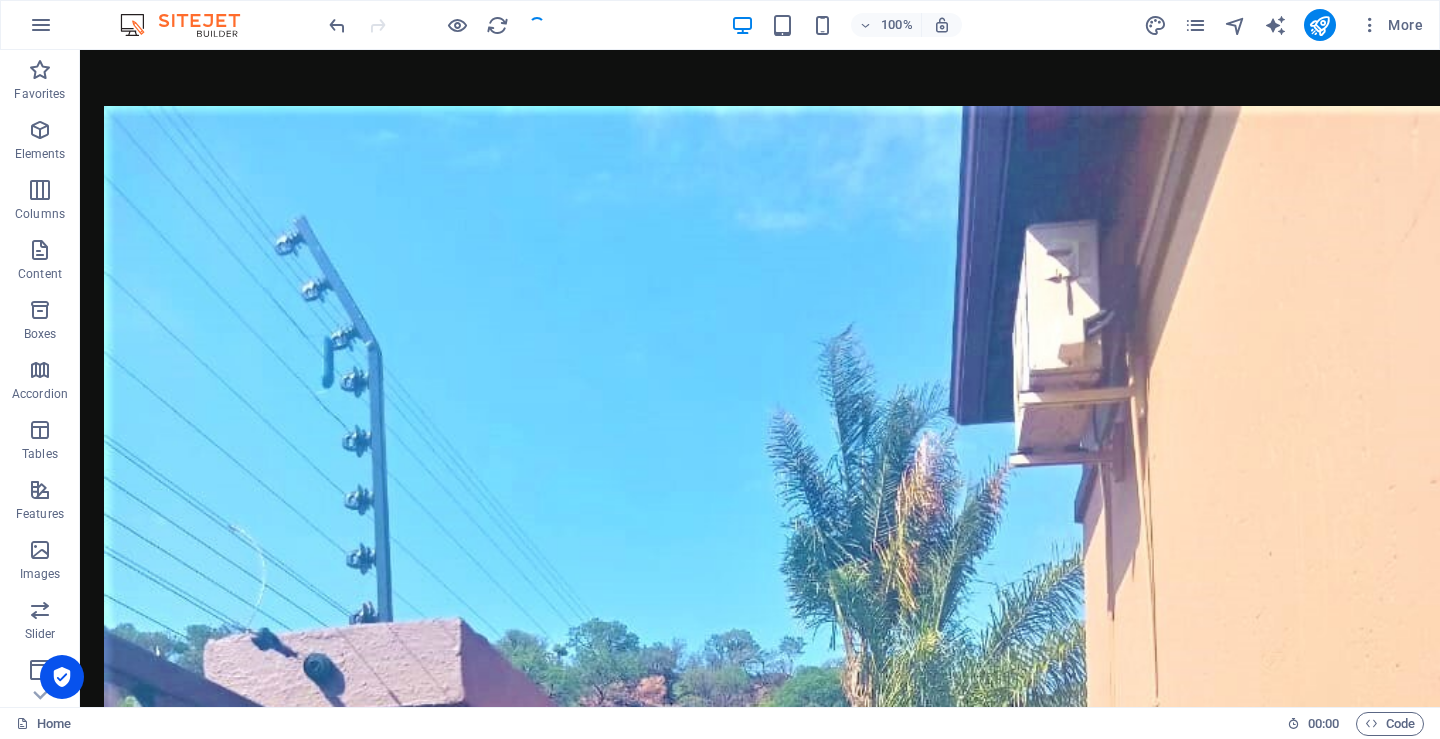 scroll, scrollTop: 1774, scrollLeft: 0, axis: vertical 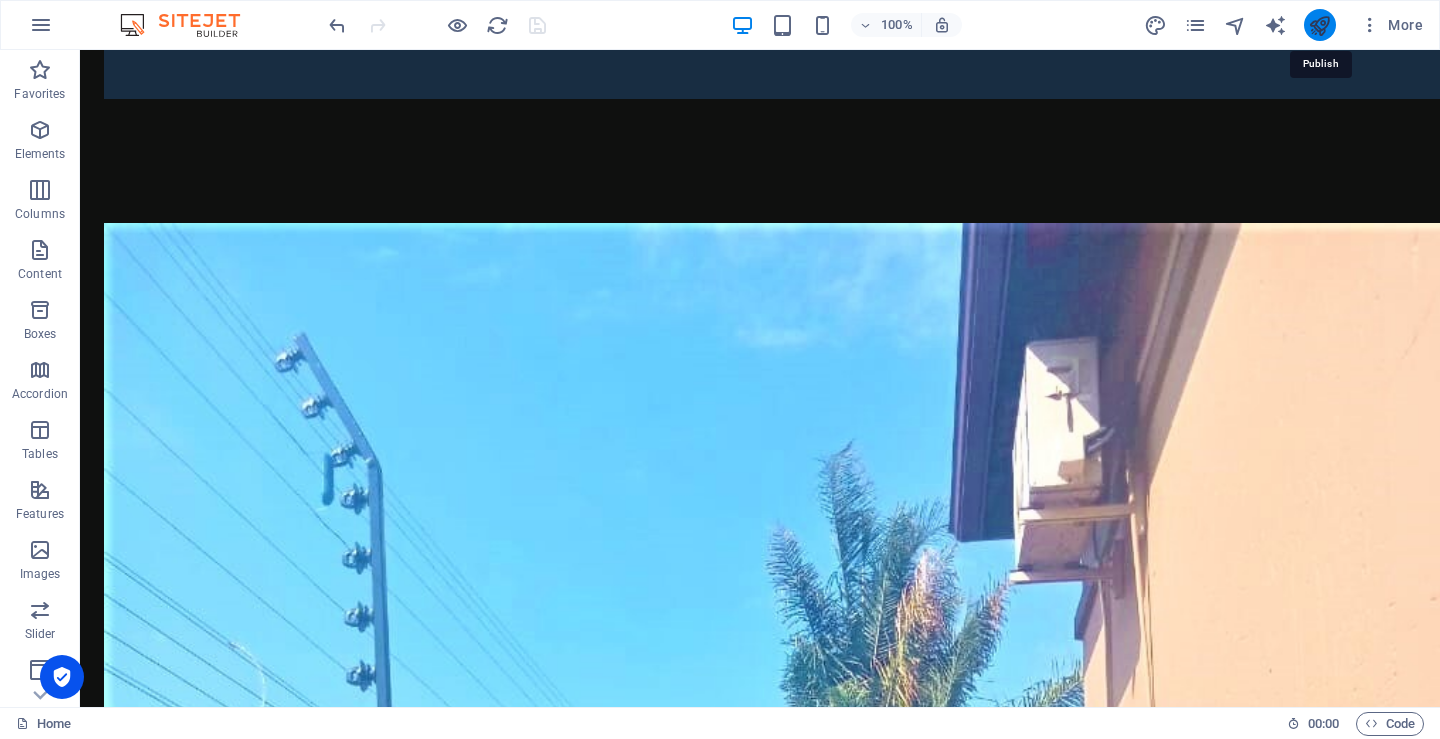 click at bounding box center [1319, 25] 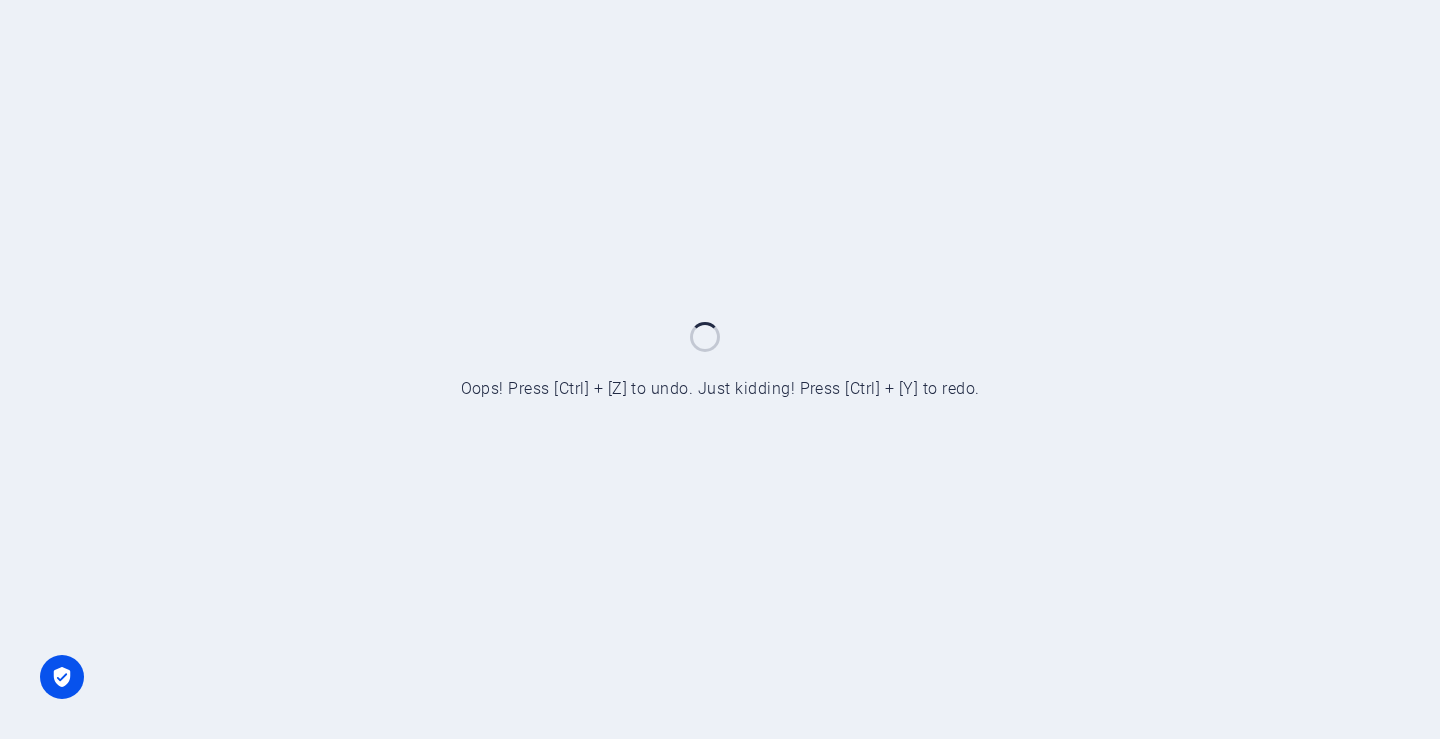 scroll, scrollTop: 0, scrollLeft: 0, axis: both 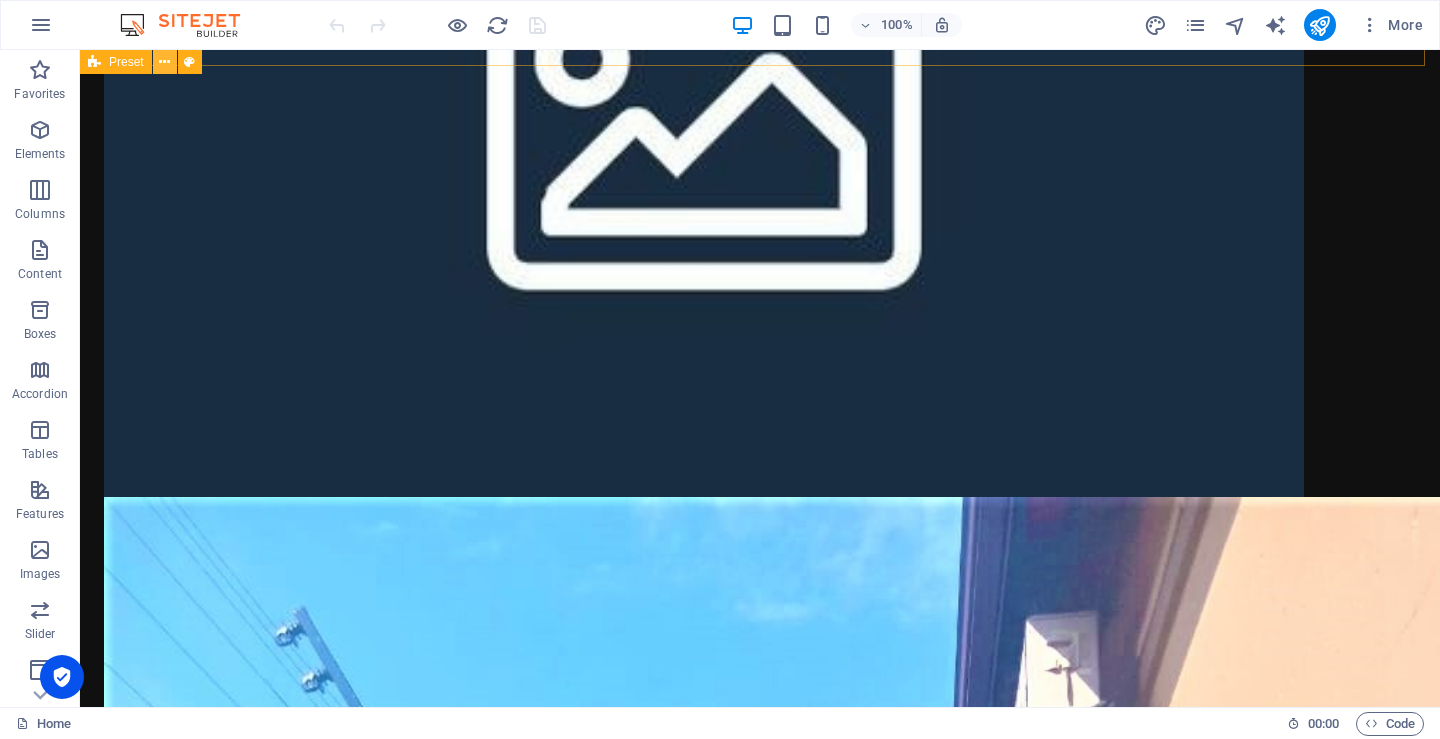 click at bounding box center [164, 62] 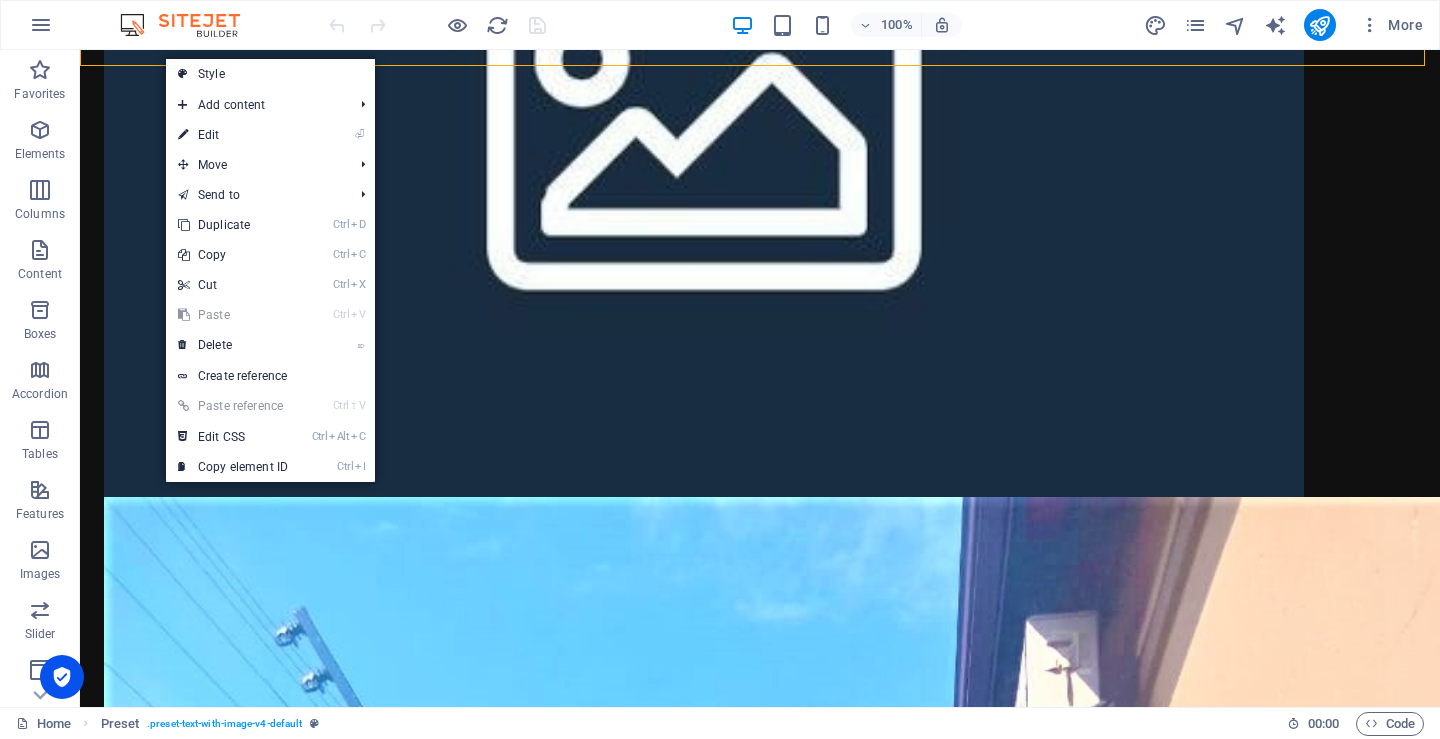 click on "⏎  Edit" at bounding box center [233, 135] 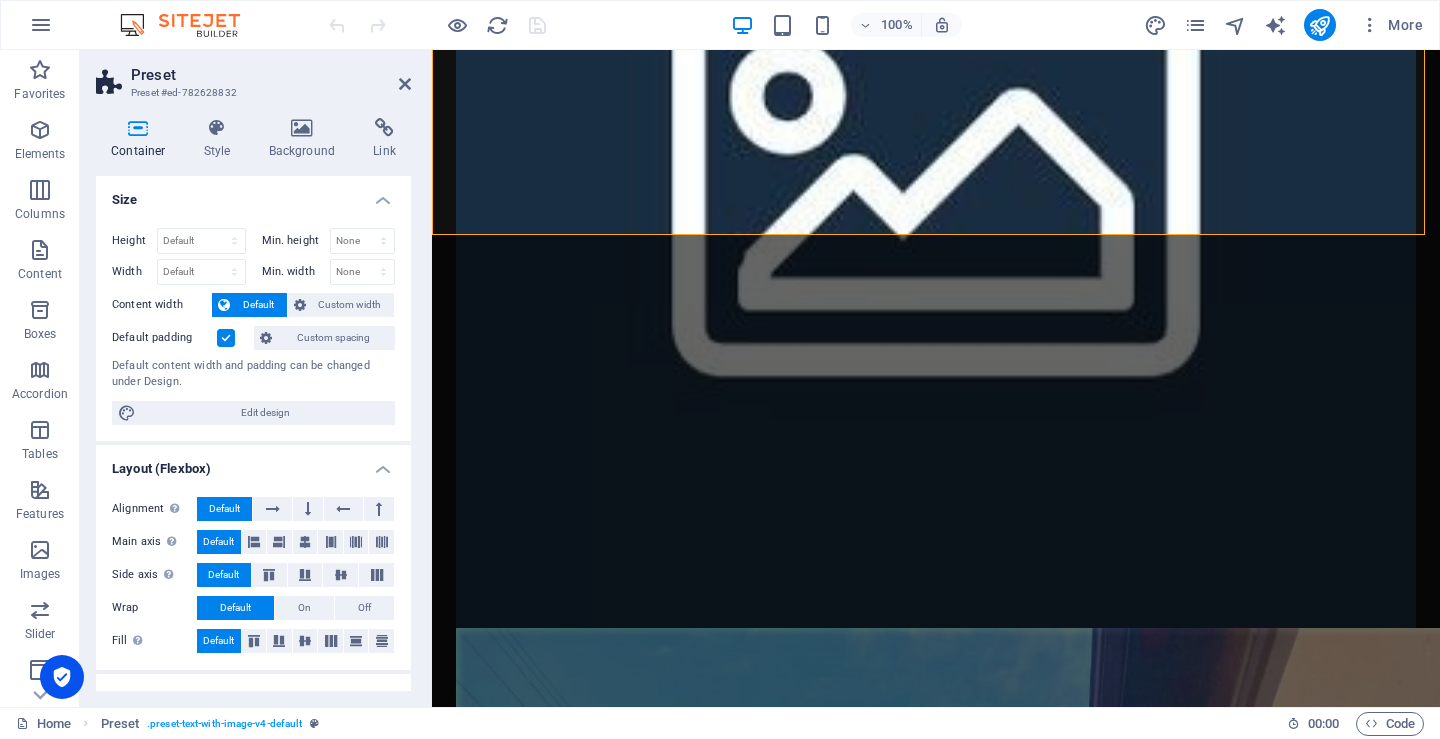 scroll, scrollTop: 1448, scrollLeft: 0, axis: vertical 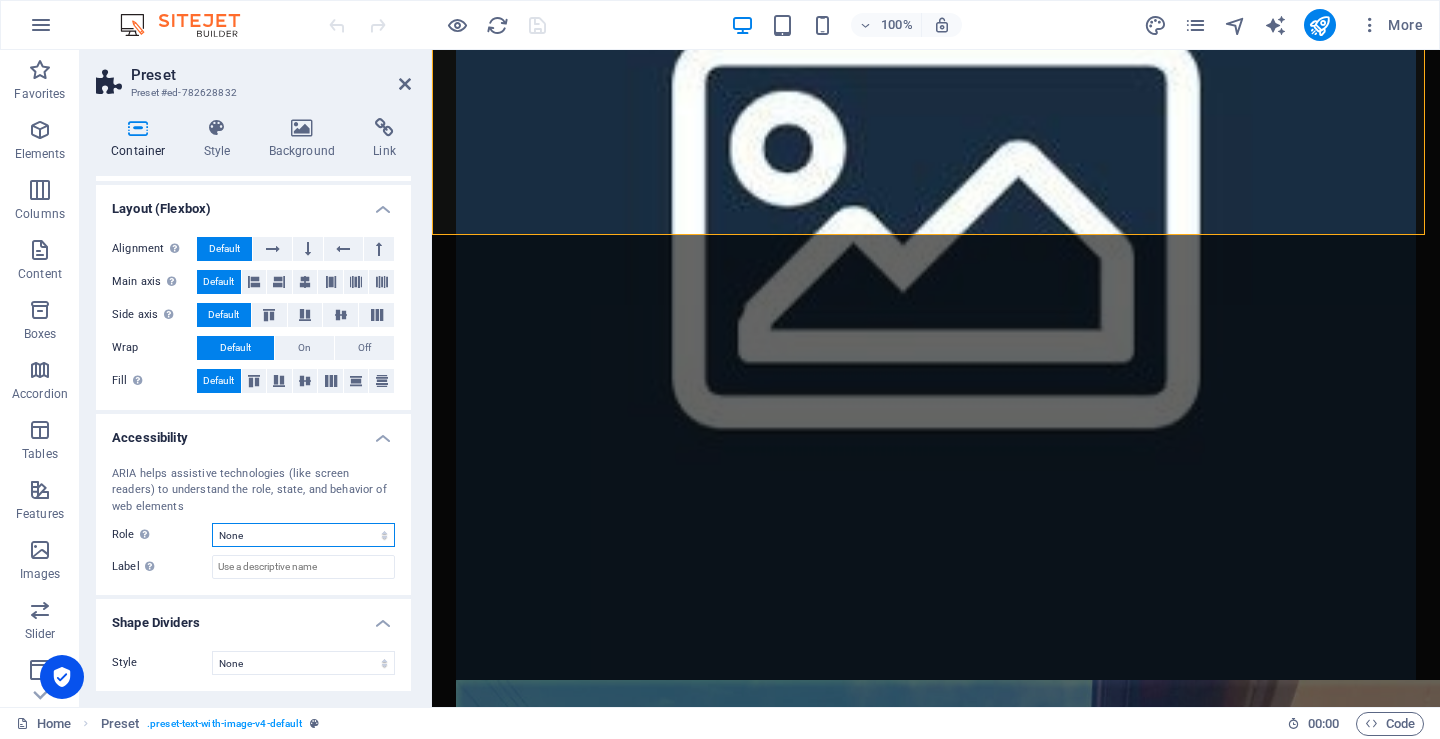 click on "None Alert Article Banner Comment Complementary Dialog Footer Header Marquee Presentation Region Section Separator Status Timer" at bounding box center (303, 535) 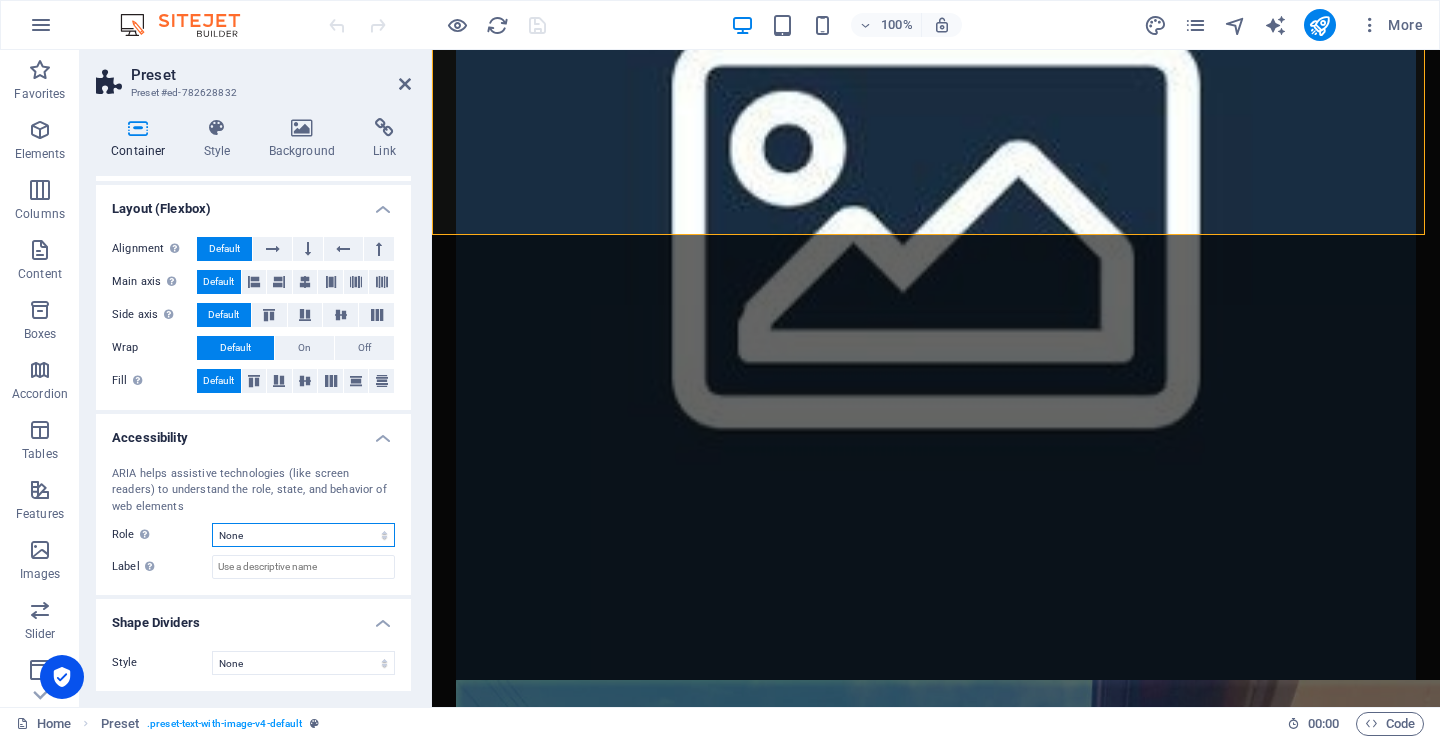 select on "header" 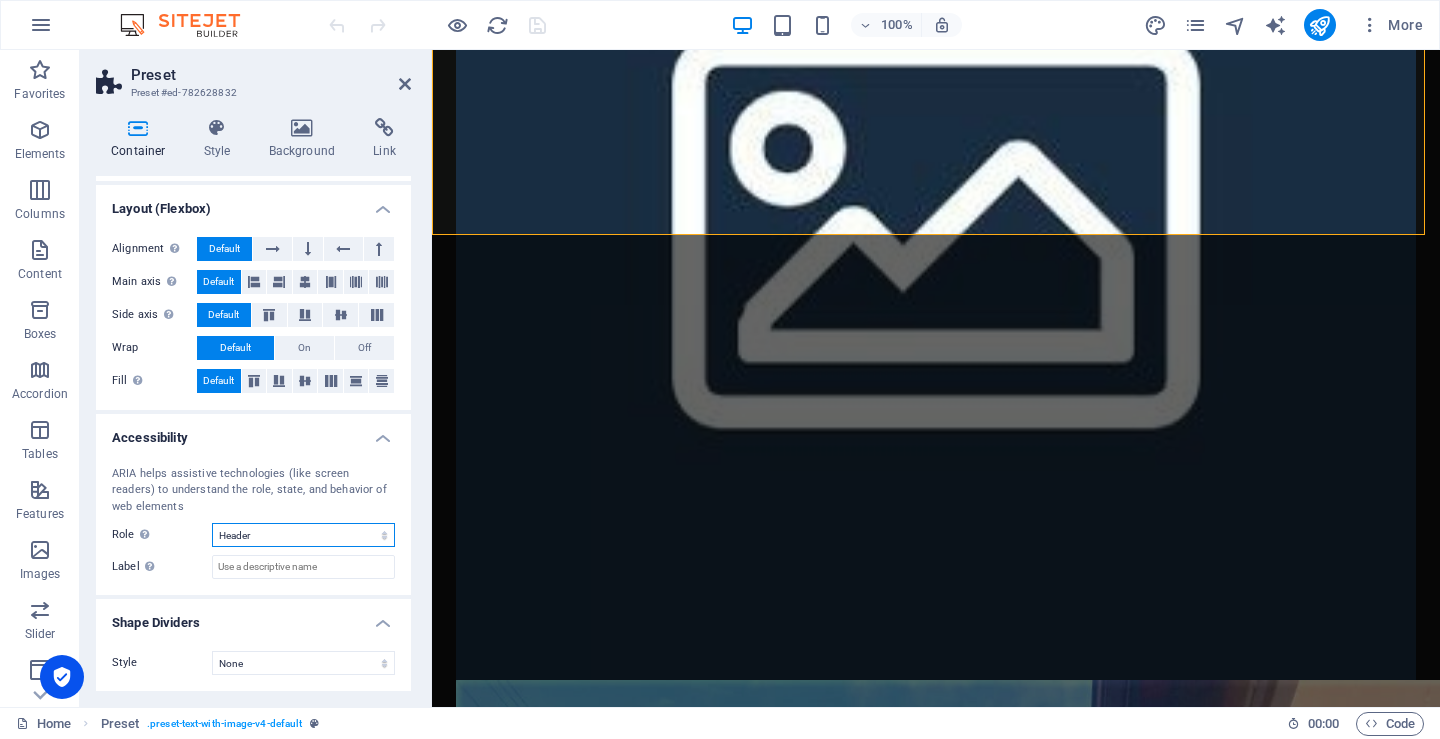 click on "None Alert Article Banner Comment Complementary Dialog Footer Header Marquee Presentation Region Section Separator Status Timer" at bounding box center (303, 535) 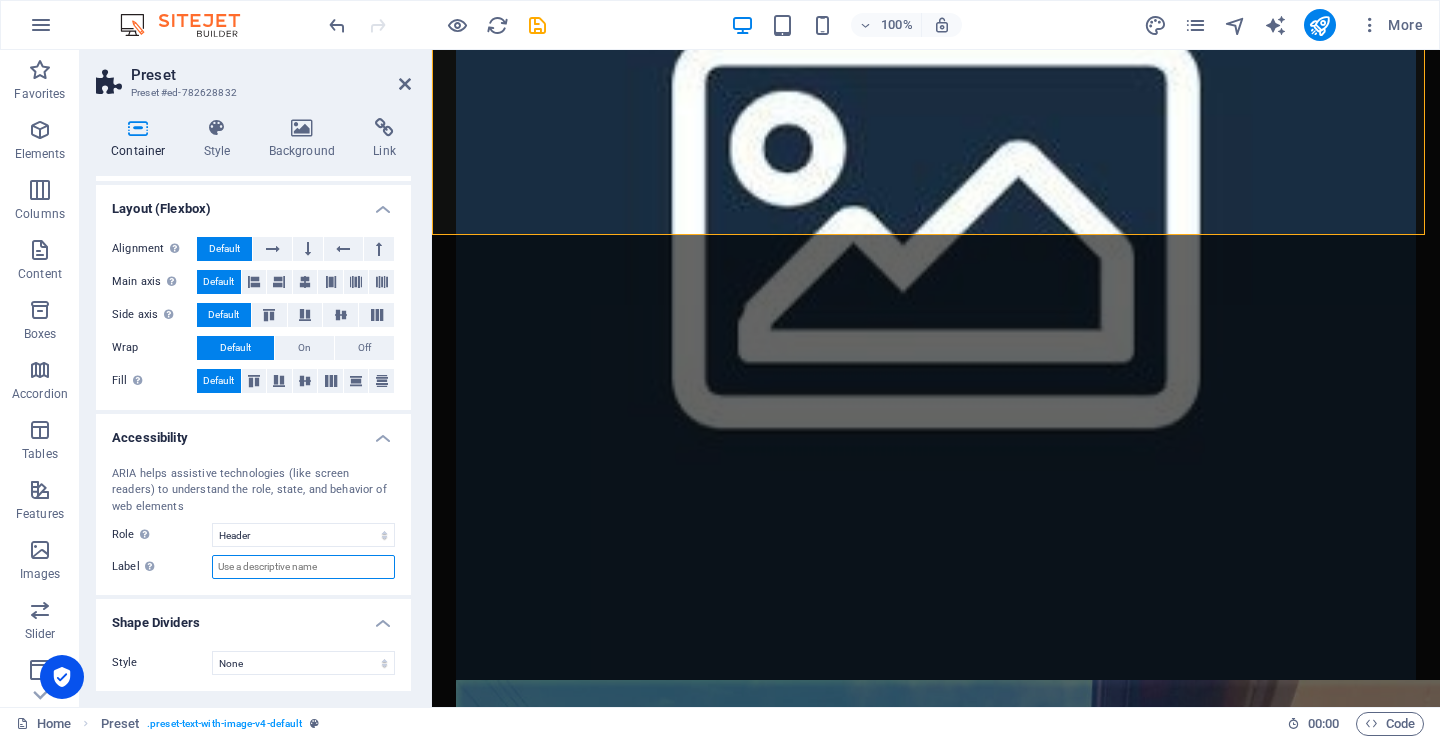 click on "Label Use the  ARIA label  to provide a clear and descriptive name for elements that aren not self-explanatory on their own." at bounding box center (303, 567) 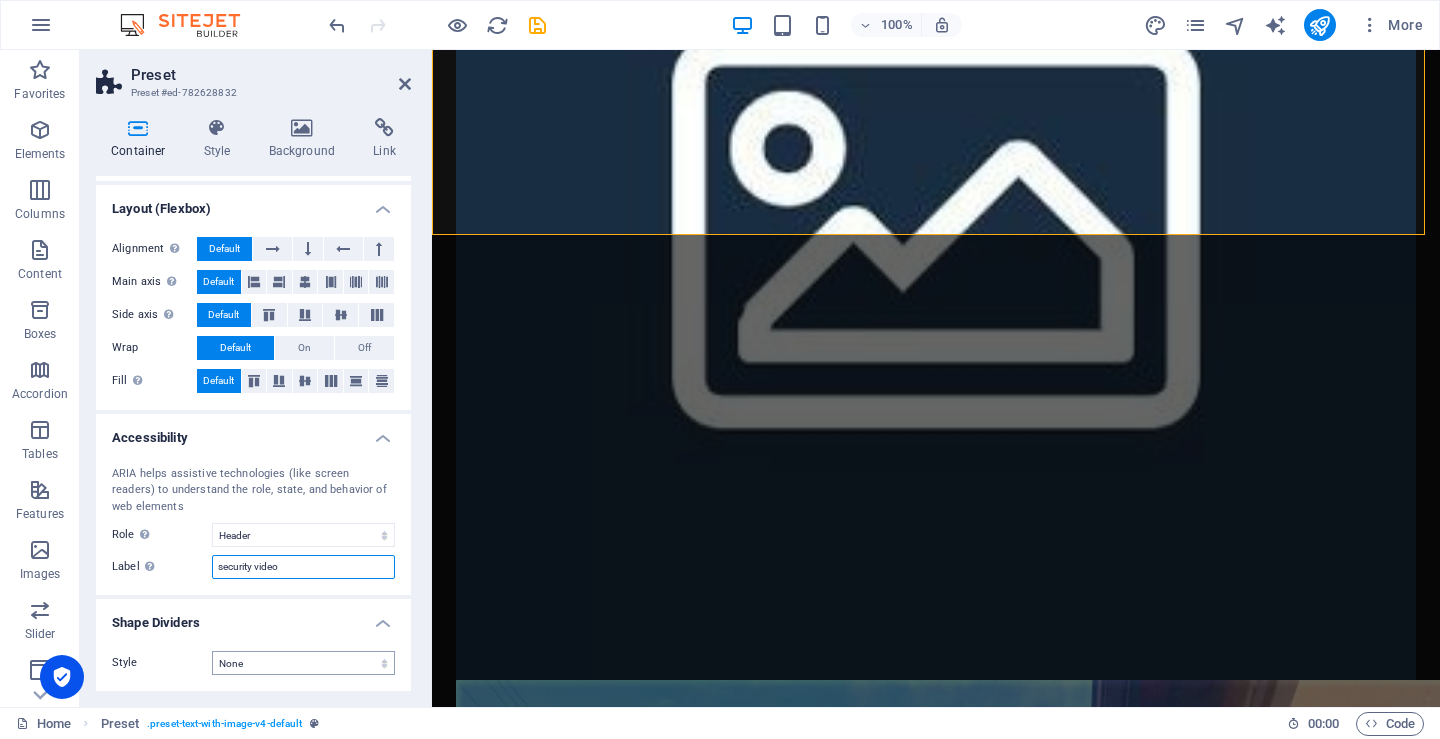 type on "security video" 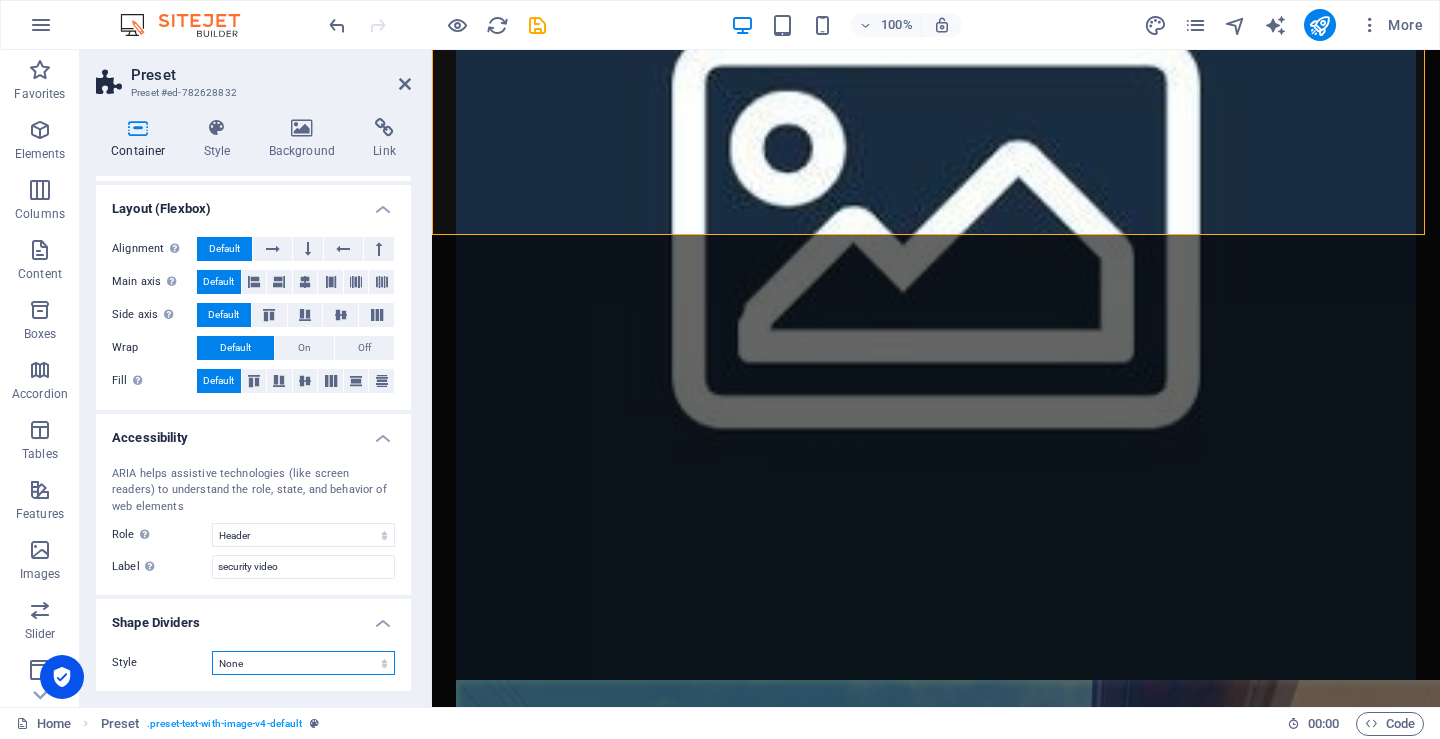 click on "None Triangle Square Diagonal Polygon 1 Polygon 2 Zigzag Multiple Zigzags Waves Multiple Waves Half Circle Circle Circle Shadow Blocks Hexagons Clouds Multiple Clouds Fan Pyramids Book Paint Drip Fire Shredded Paper Arrow" at bounding box center (303, 663) 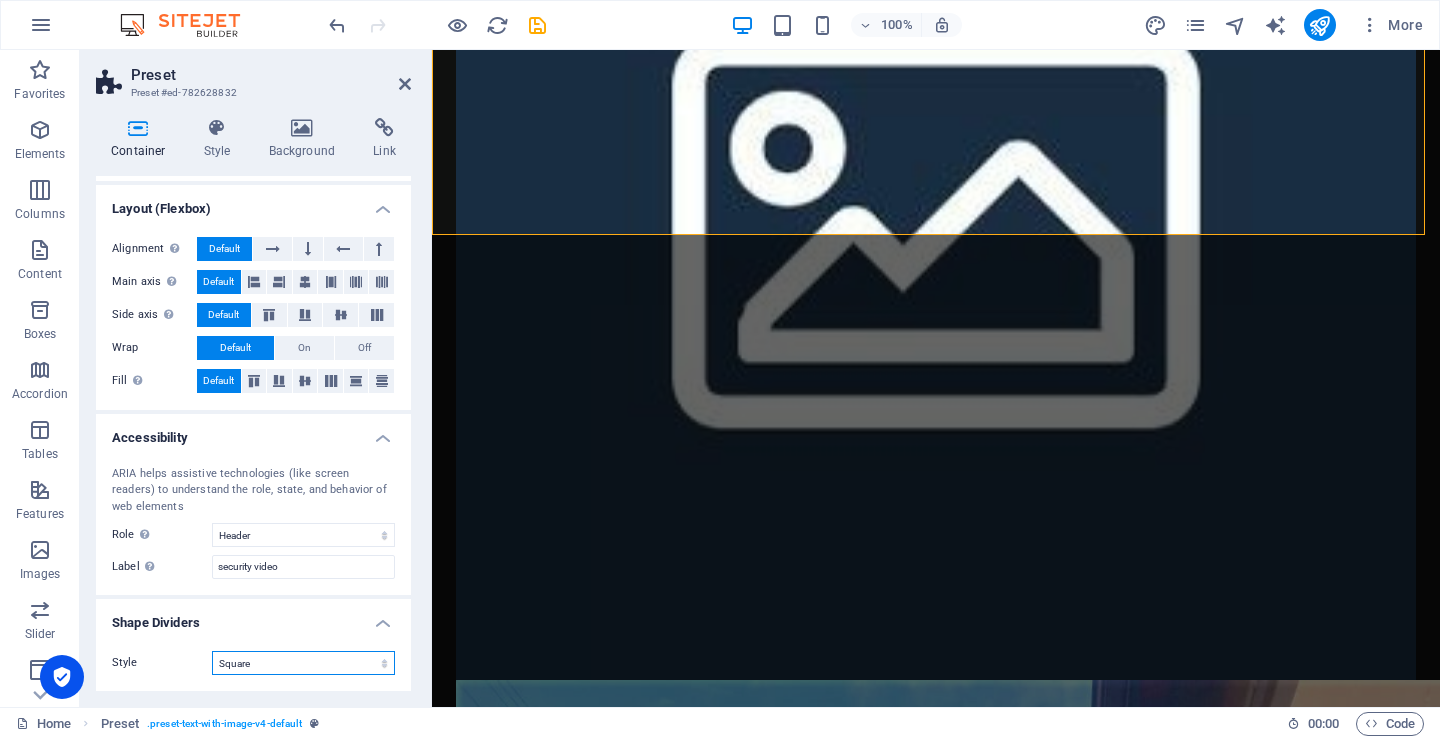 click on "None Triangle Square Diagonal Polygon 1 Polygon 2 Zigzag Multiple Zigzags Waves Multiple Waves Half Circle Circle Circle Shadow Blocks Hexagons Clouds Multiple Clouds Fan Pyramids Book Paint Drip Fire Shredded Paper Arrow" at bounding box center (303, 663) 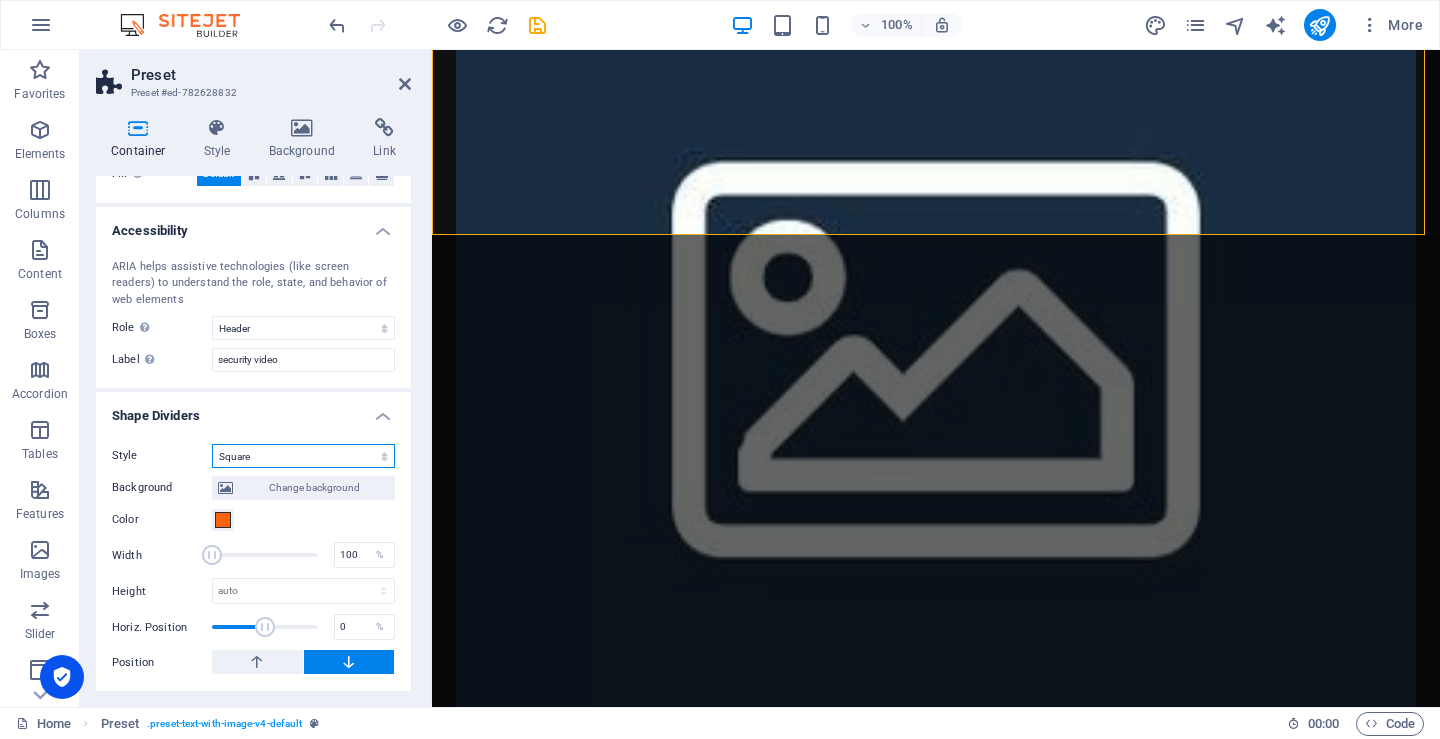 scroll, scrollTop: 367, scrollLeft: 0, axis: vertical 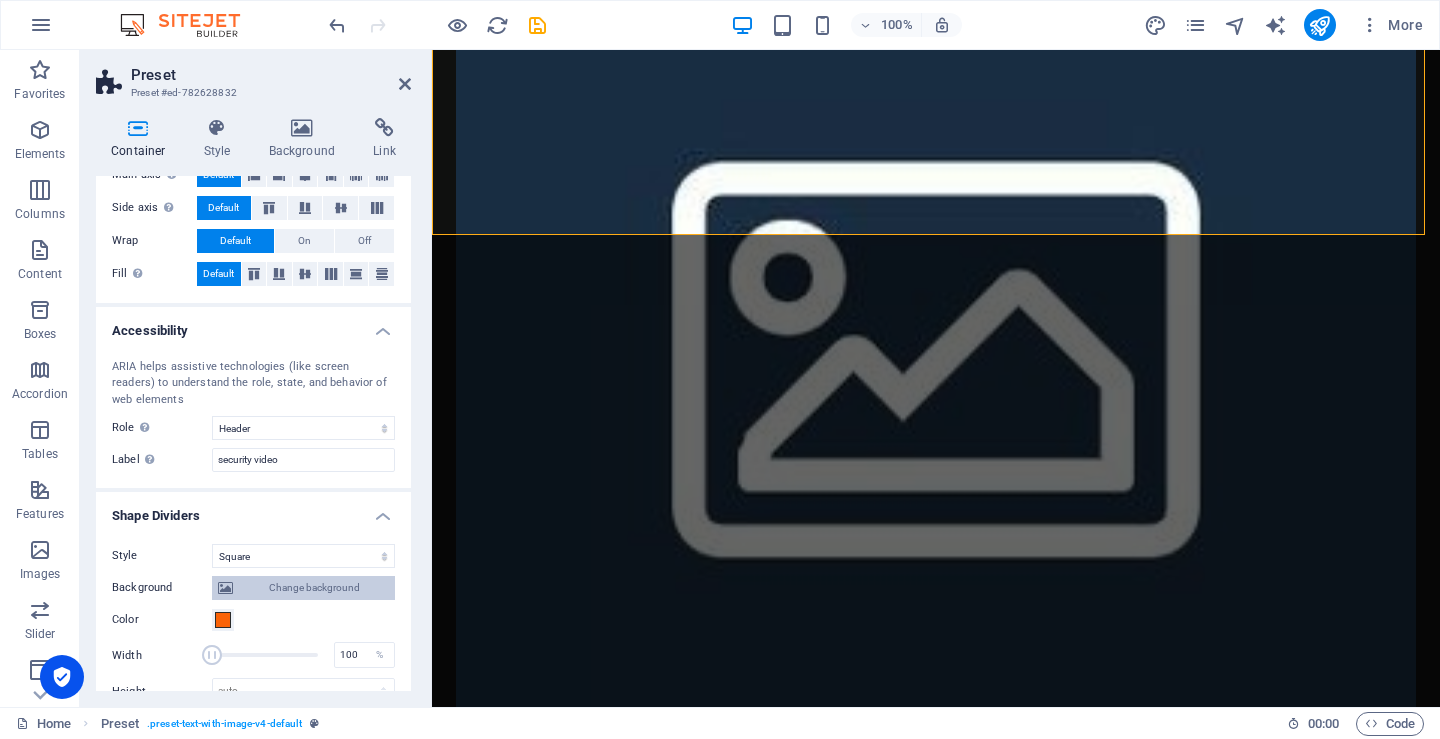 click on "Change background" at bounding box center [314, 588] 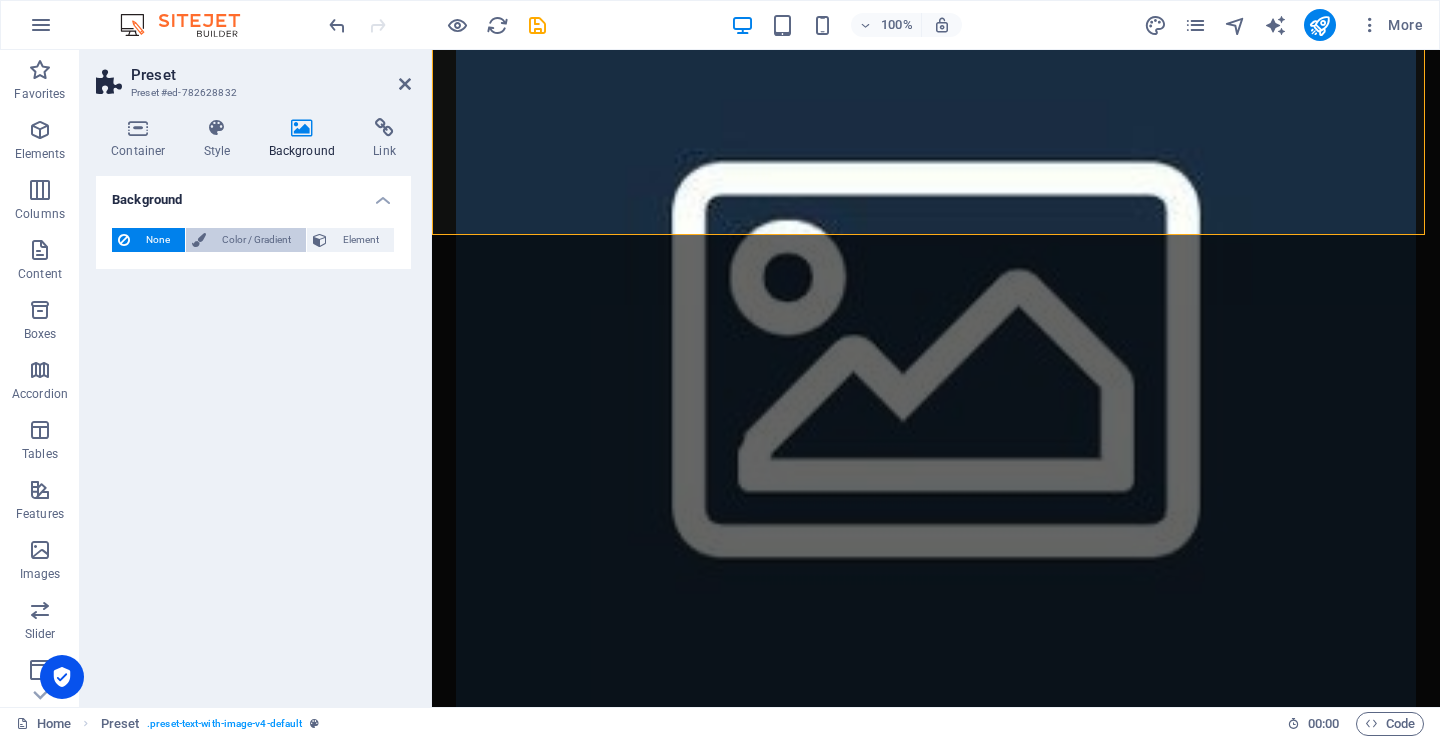 click on "Color / Gradient" at bounding box center [256, 240] 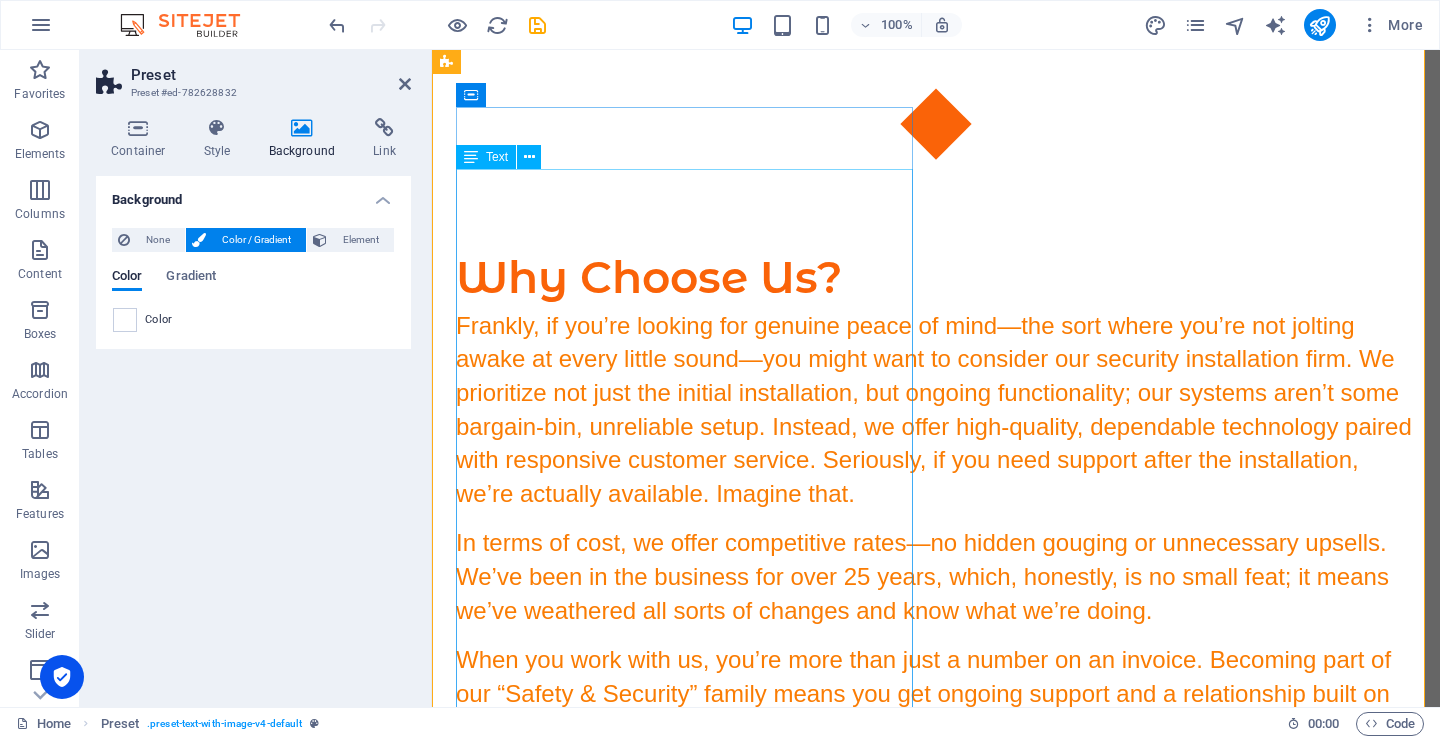 scroll, scrollTop: 448, scrollLeft: 0, axis: vertical 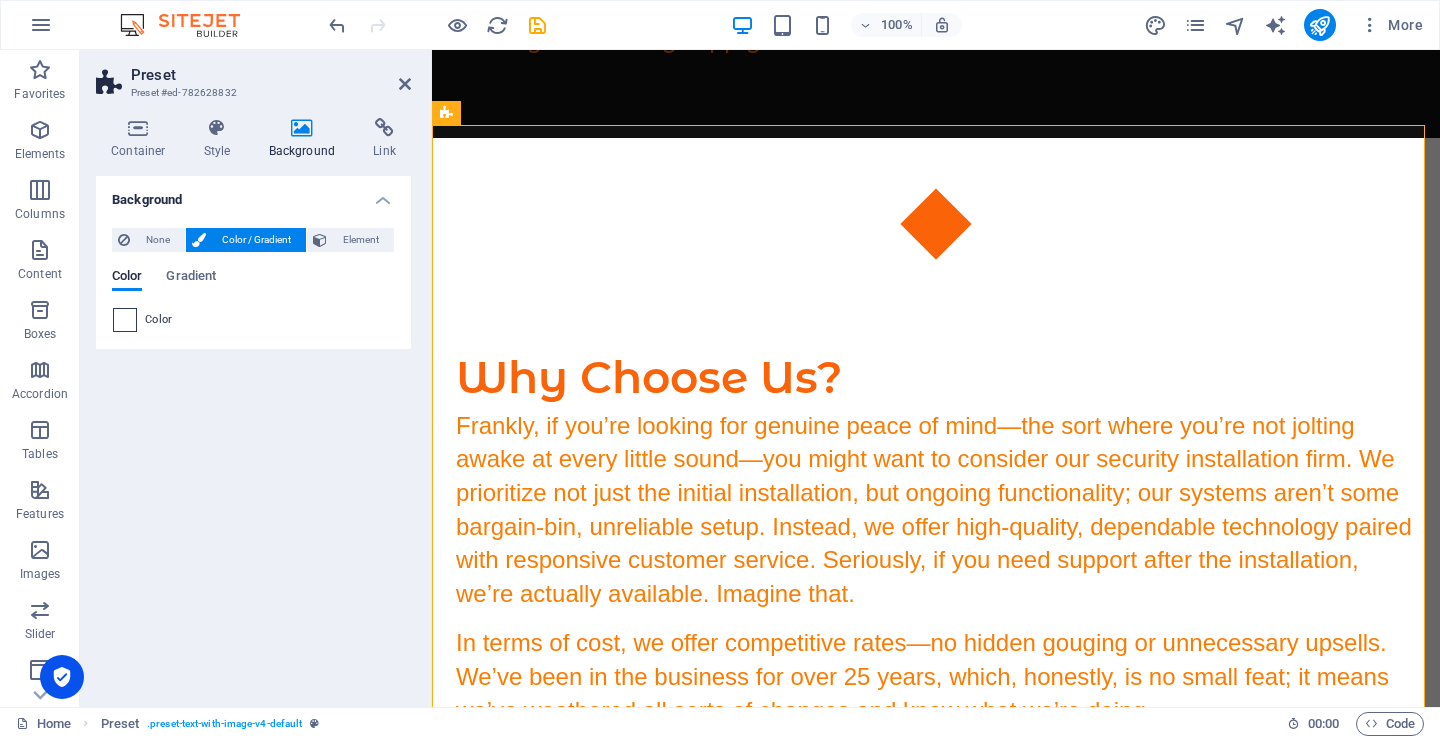 click at bounding box center [125, 320] 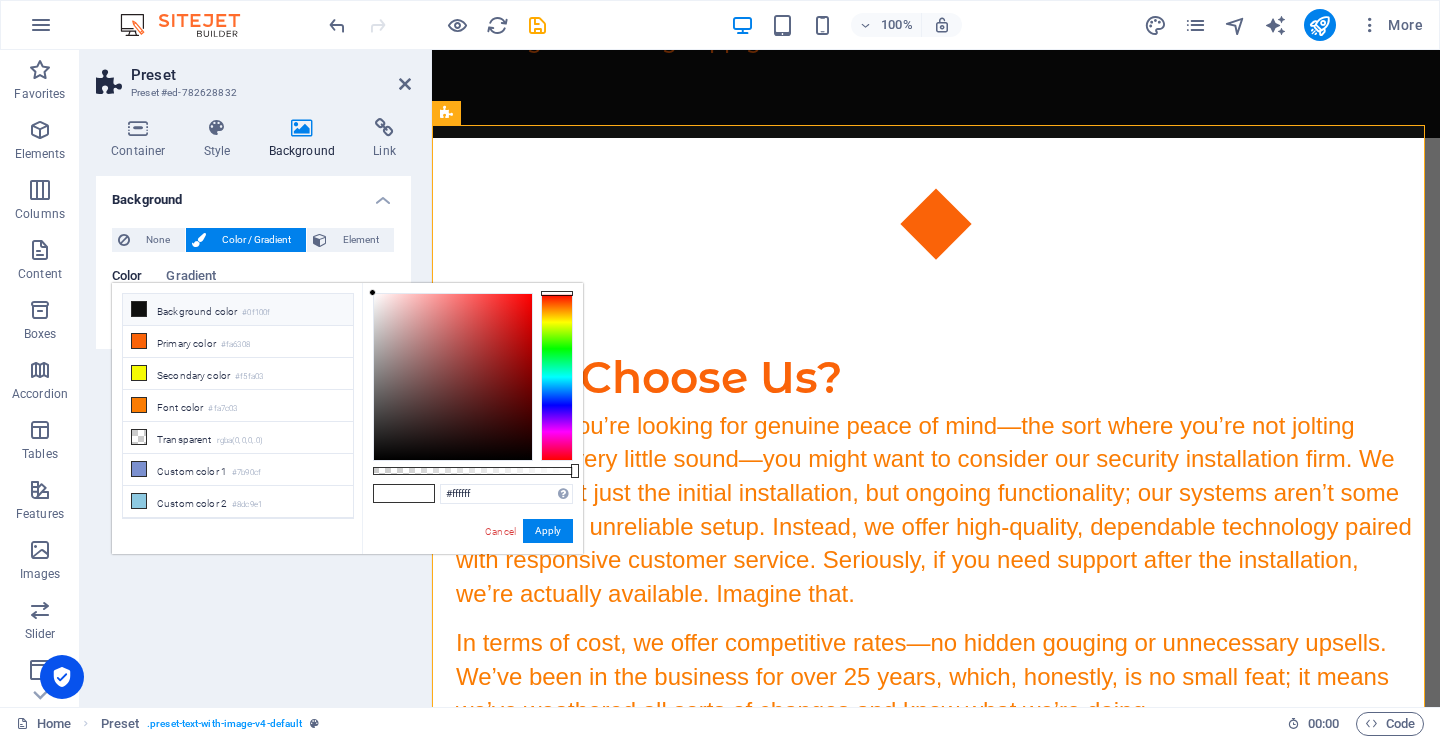 click on "Background color
#0f100f" at bounding box center (238, 310) 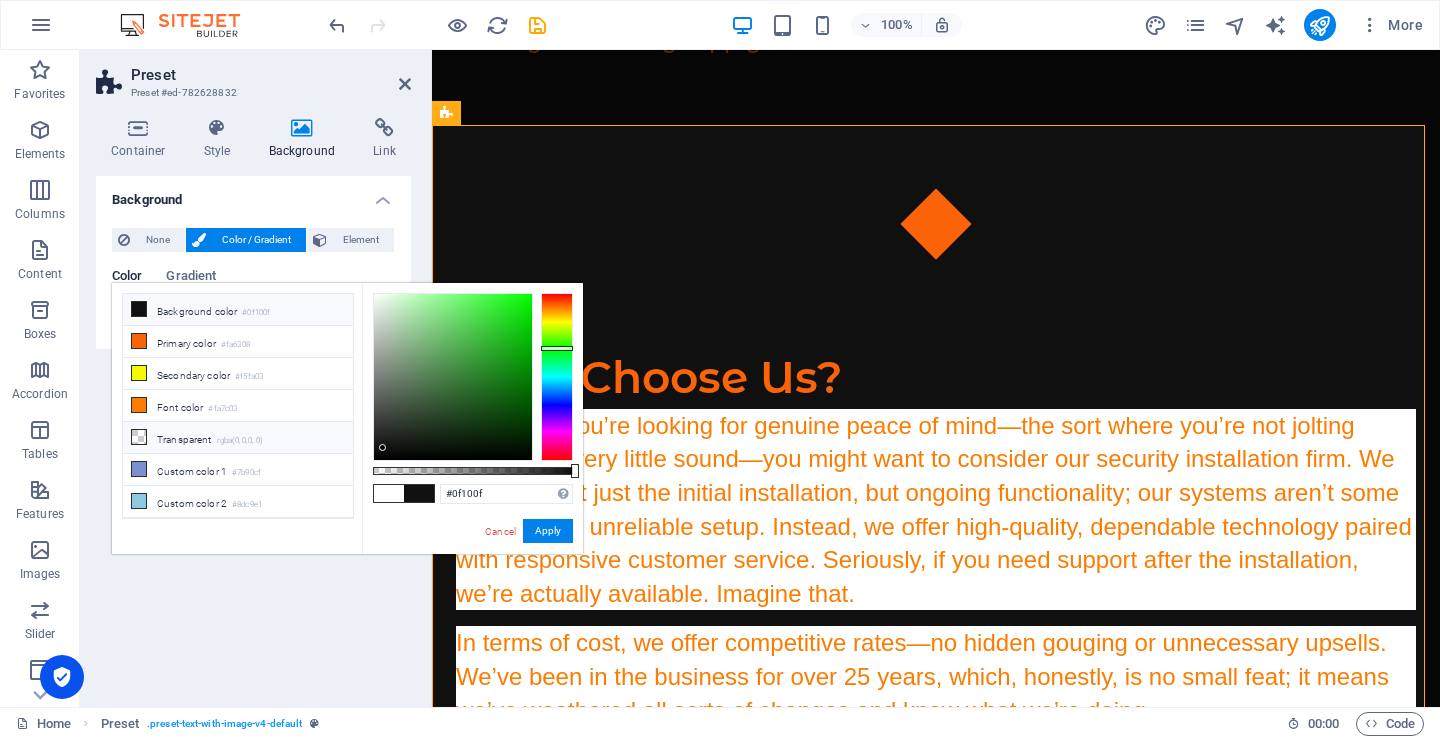 click on "Transparent
rgba(0,0,0,.0)" at bounding box center (238, 438) 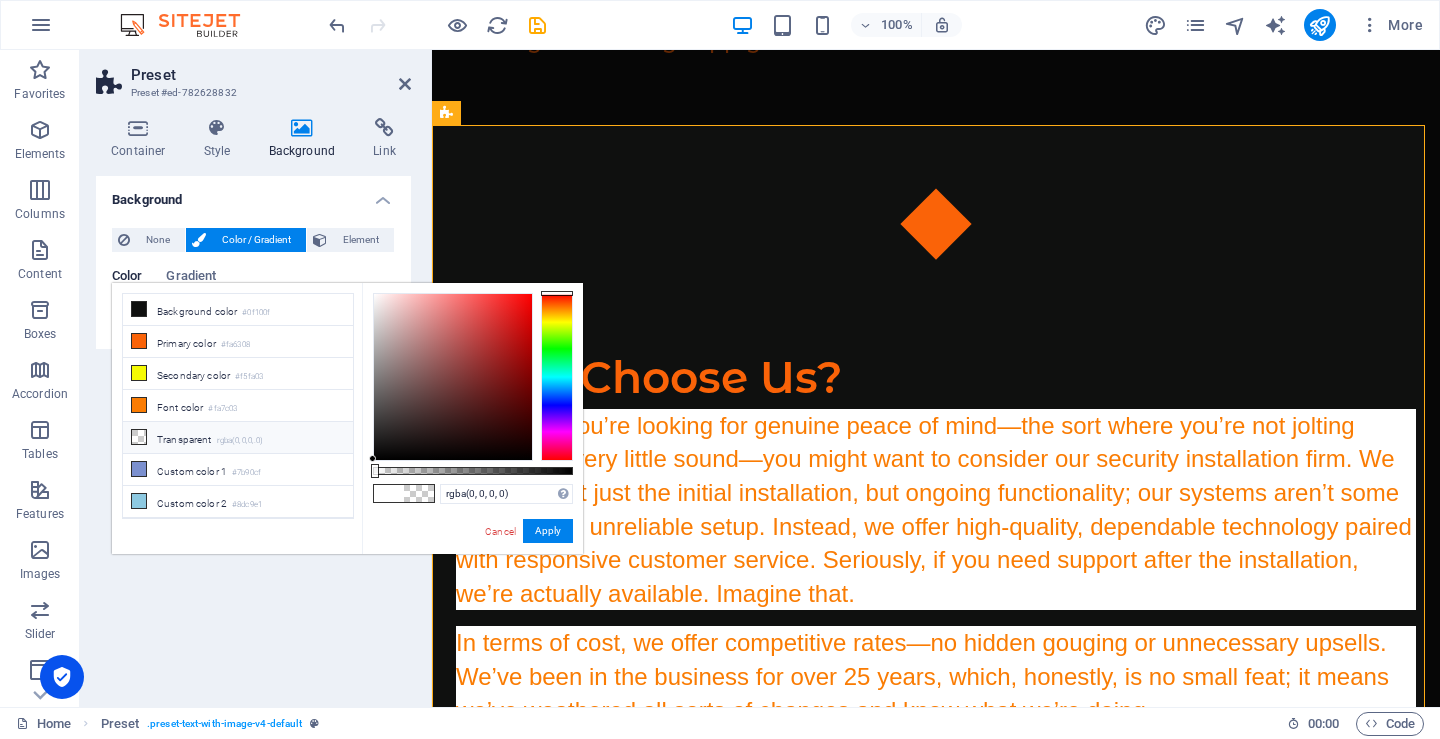click at bounding box center [419, 493] 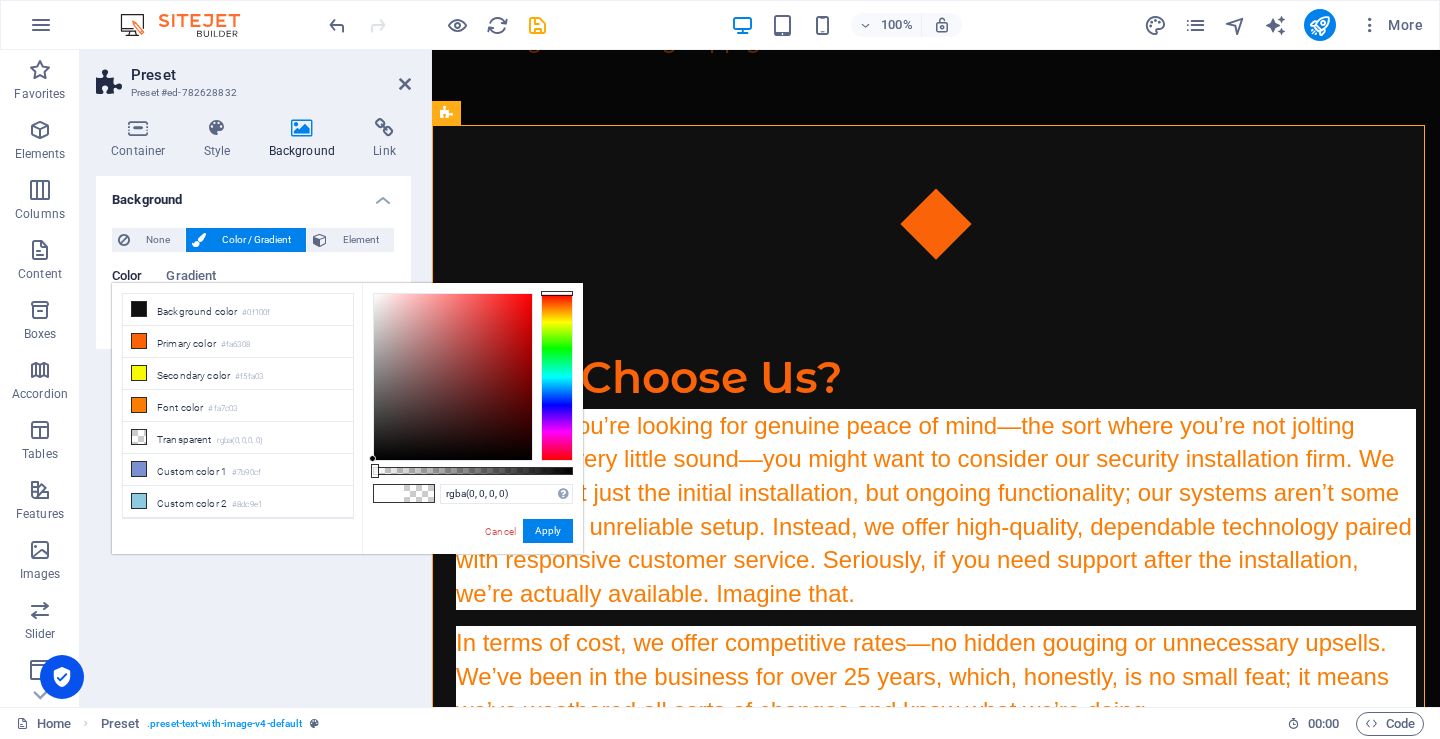 drag, startPoint x: 376, startPoint y: 470, endPoint x: 356, endPoint y: 472, distance: 20.09975 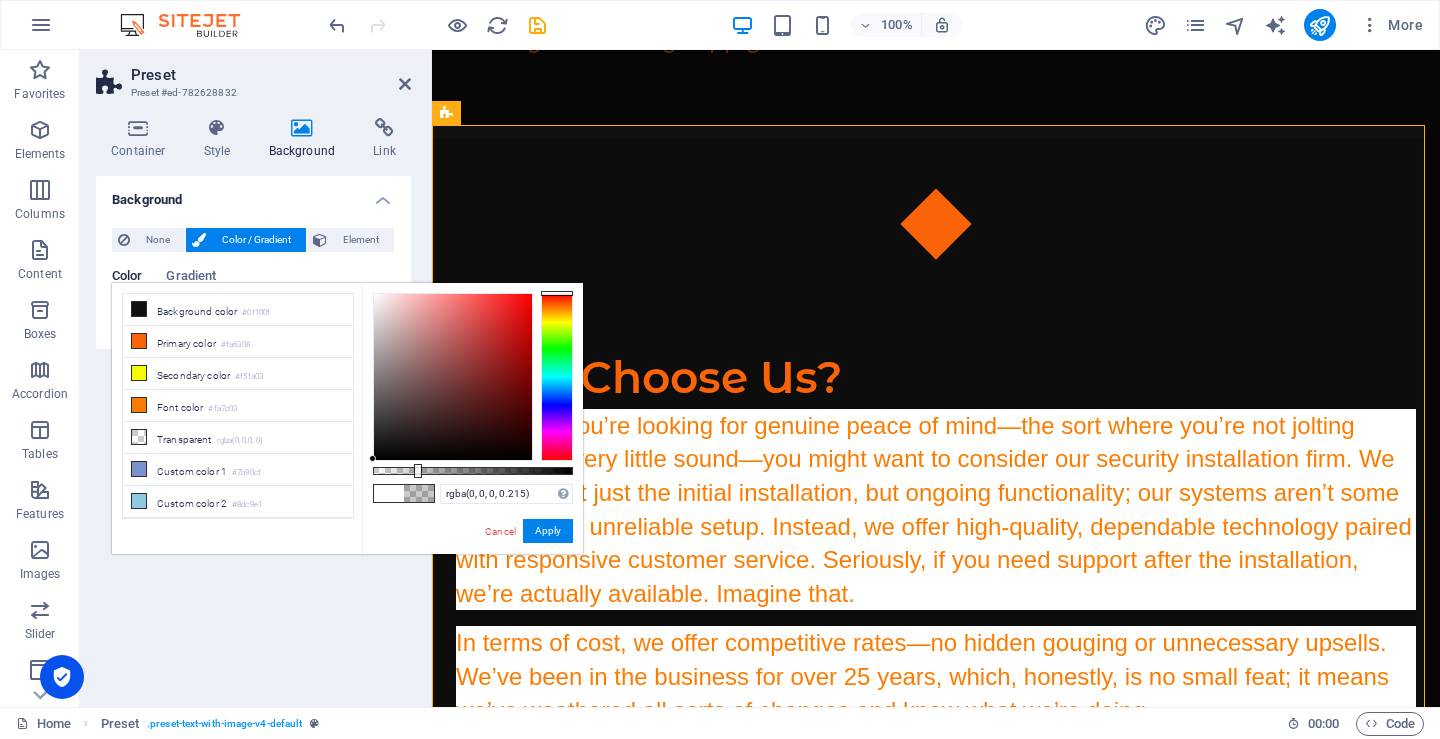 type on "rgba(0, 0, 0, 0.22)" 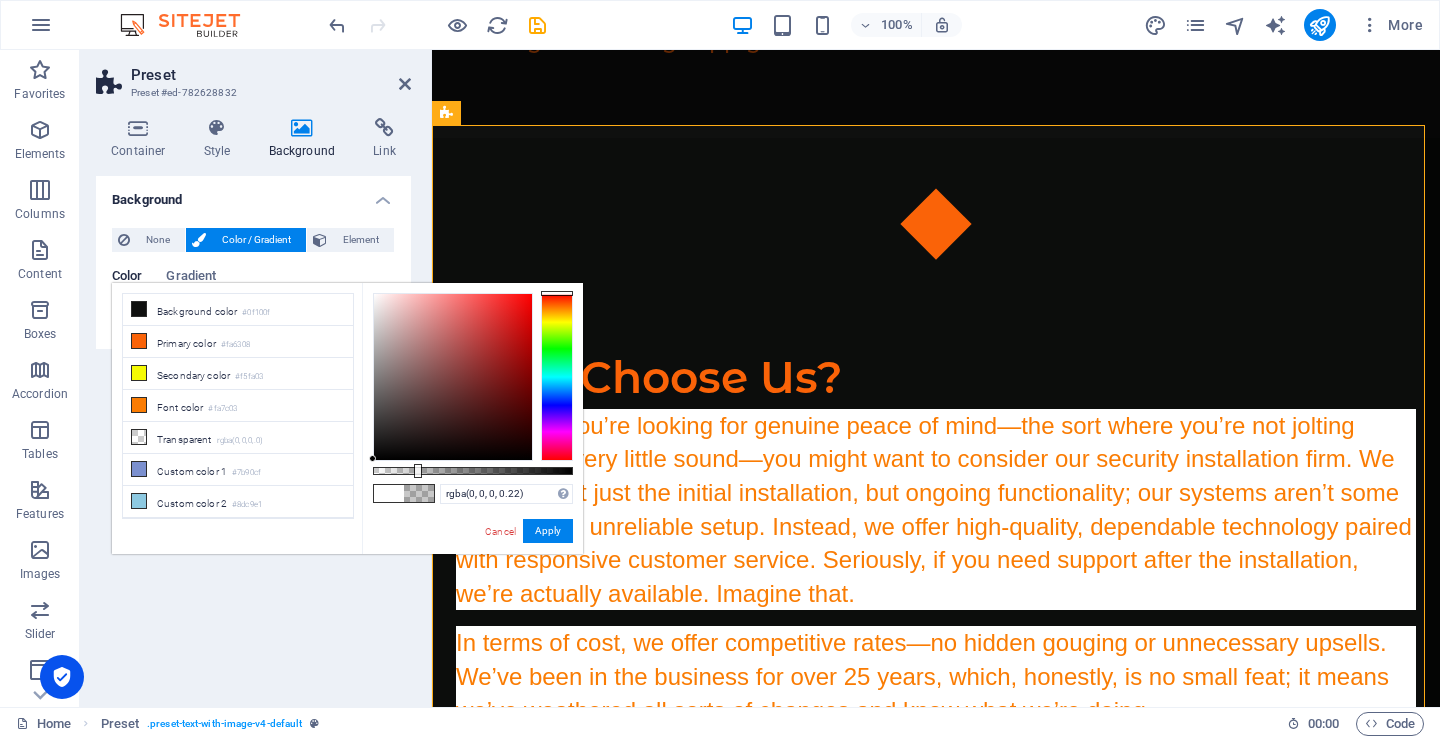 drag, startPoint x: 377, startPoint y: 468, endPoint x: 417, endPoint y: 464, distance: 40.1995 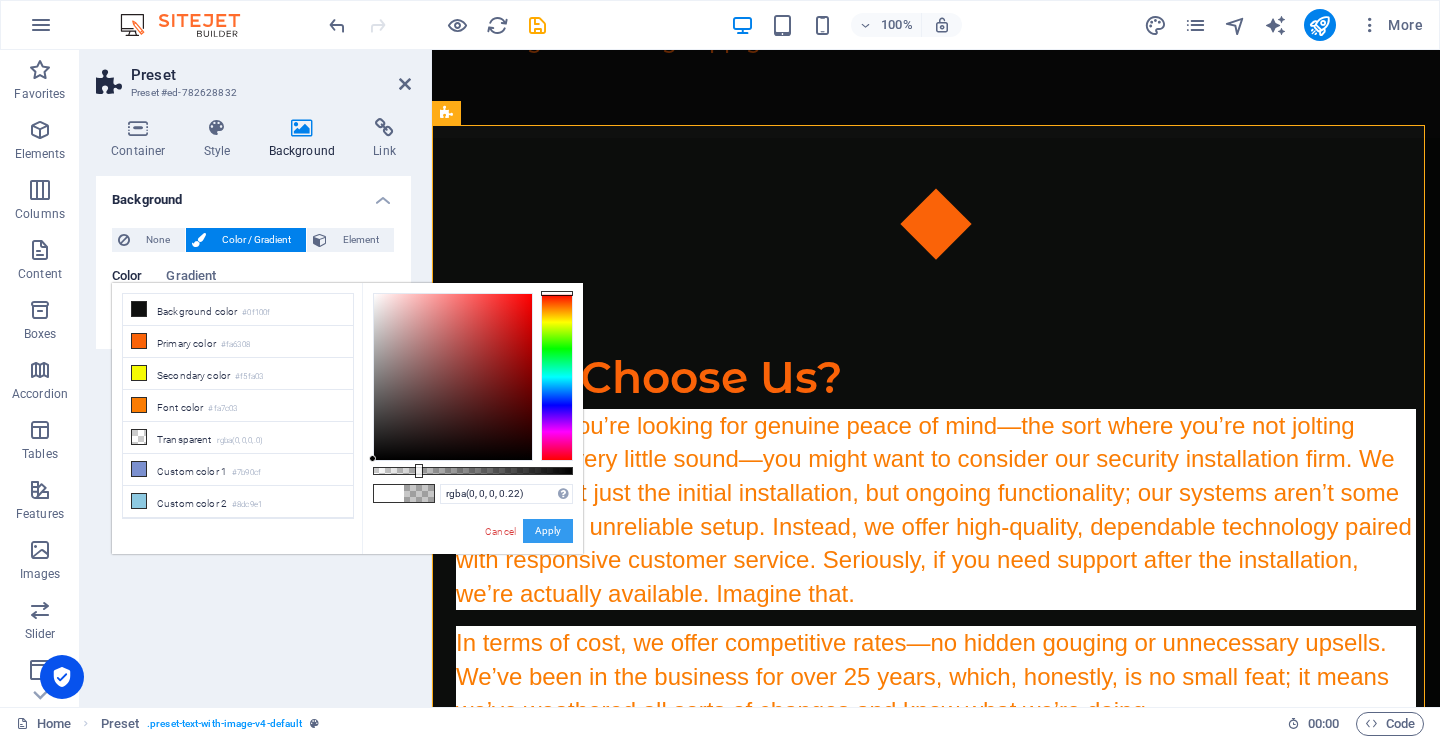 click on "Apply" at bounding box center [548, 531] 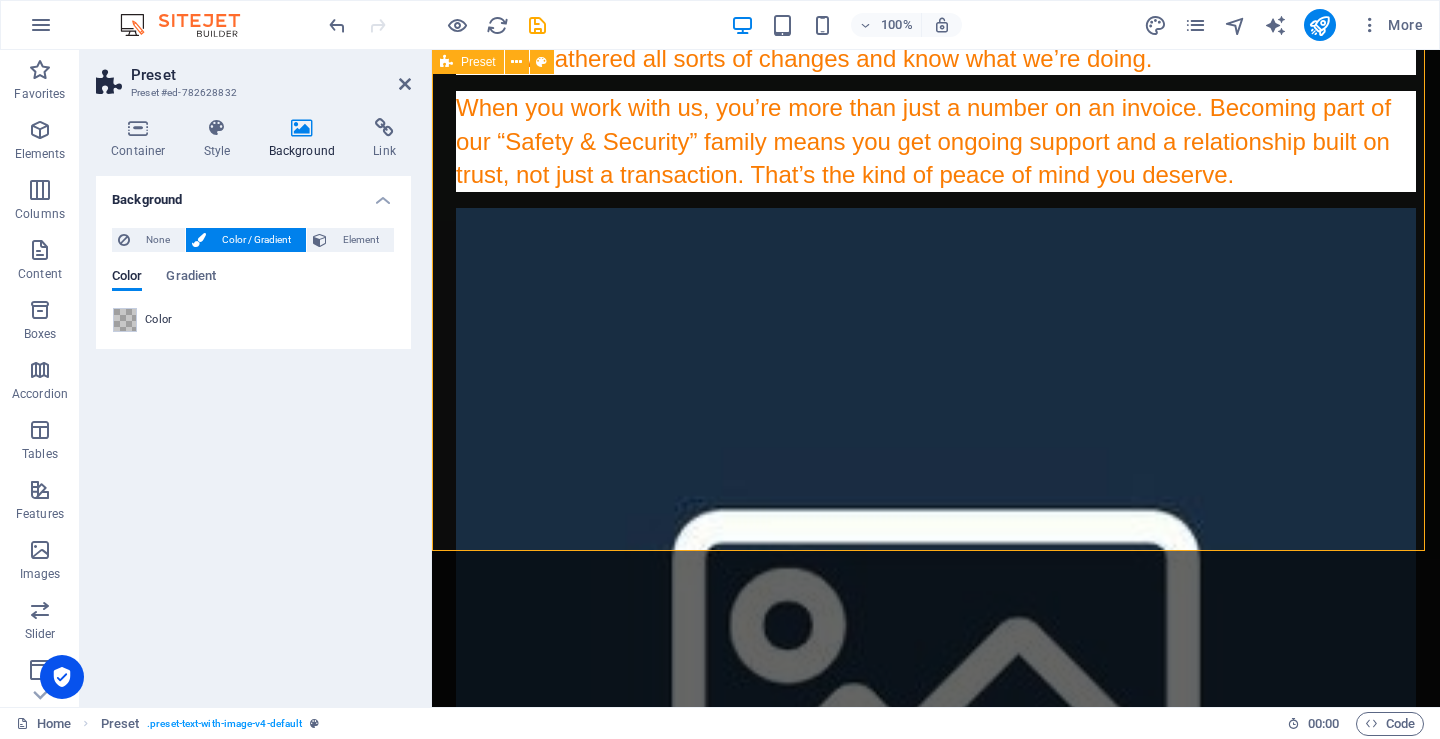 scroll, scrollTop: 1500, scrollLeft: 0, axis: vertical 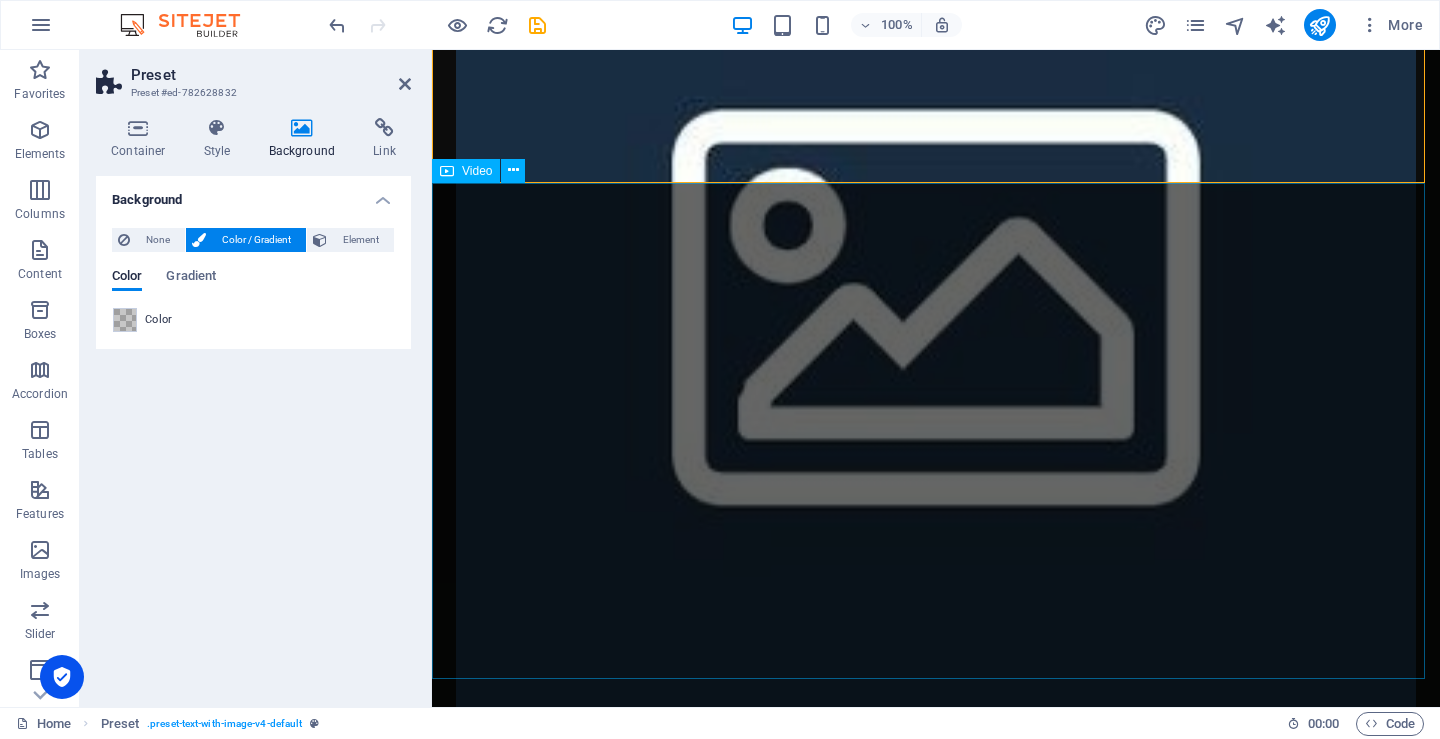 click at bounding box center (936, 2282) 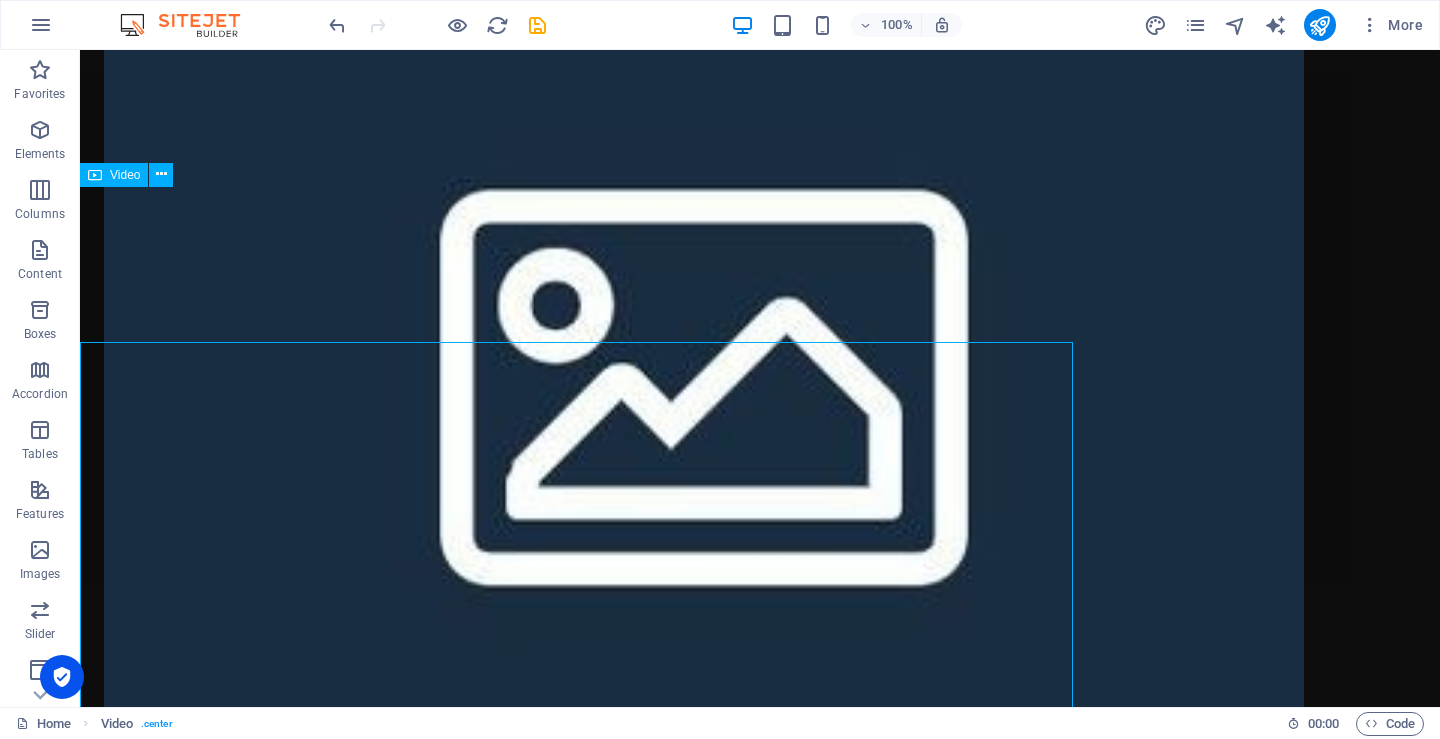 scroll, scrollTop: 1341, scrollLeft: 0, axis: vertical 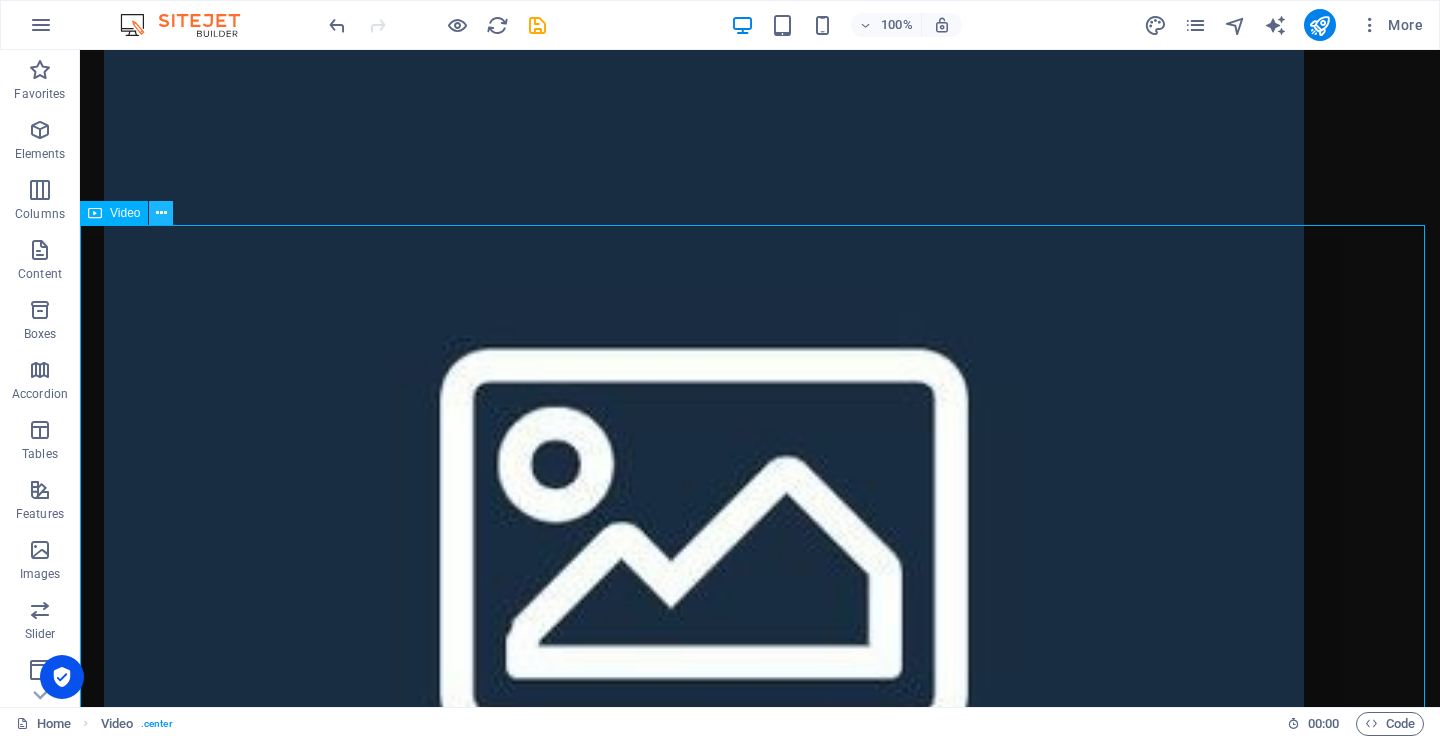 click at bounding box center [161, 213] 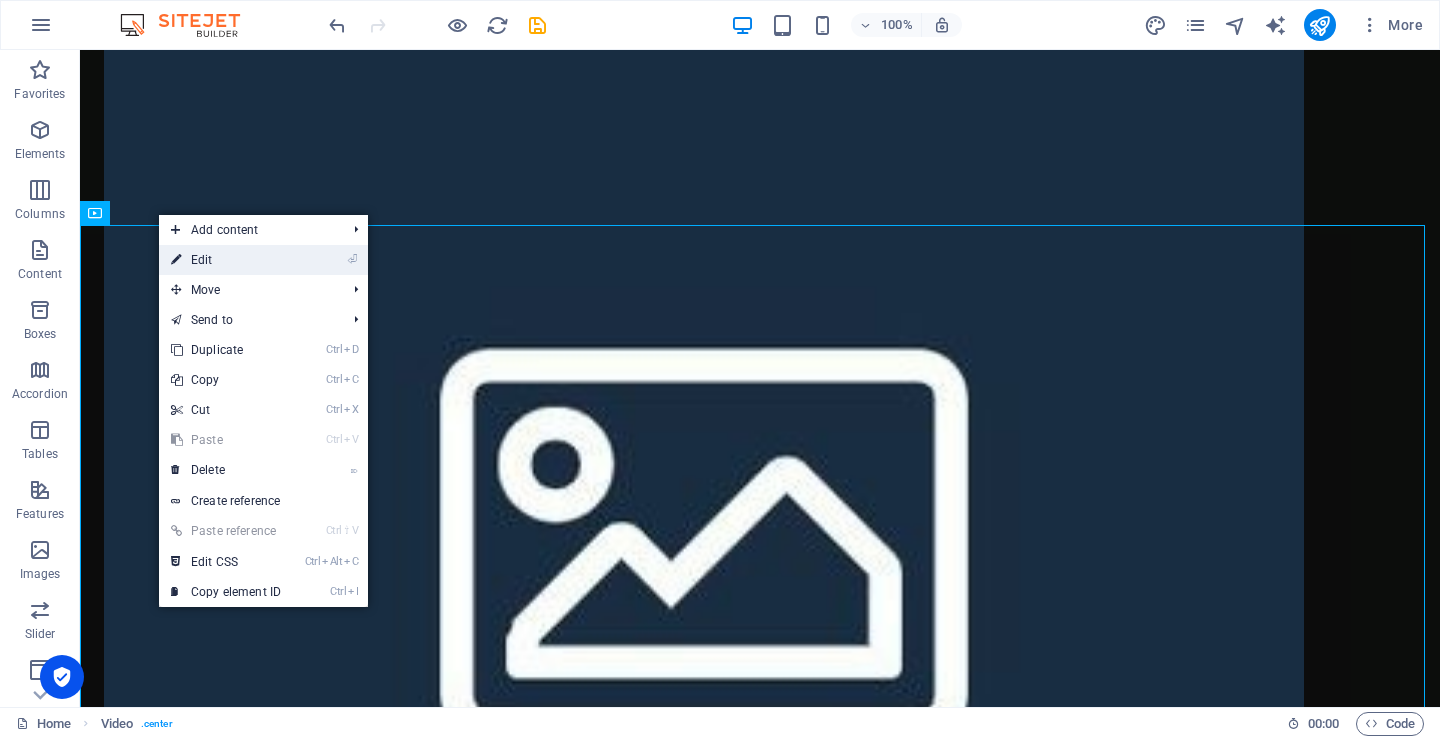 click on "⏎  Edit" at bounding box center (226, 260) 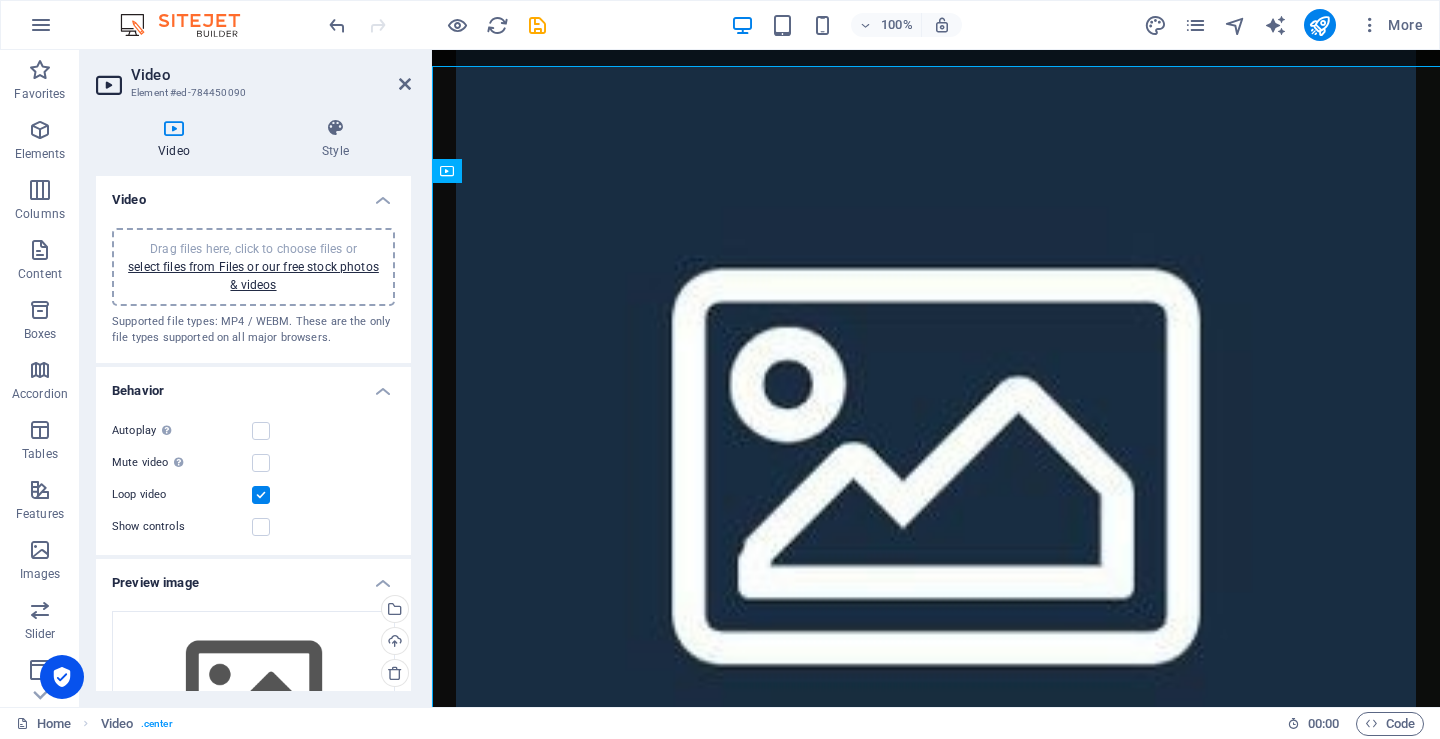 scroll, scrollTop: 1500, scrollLeft: 0, axis: vertical 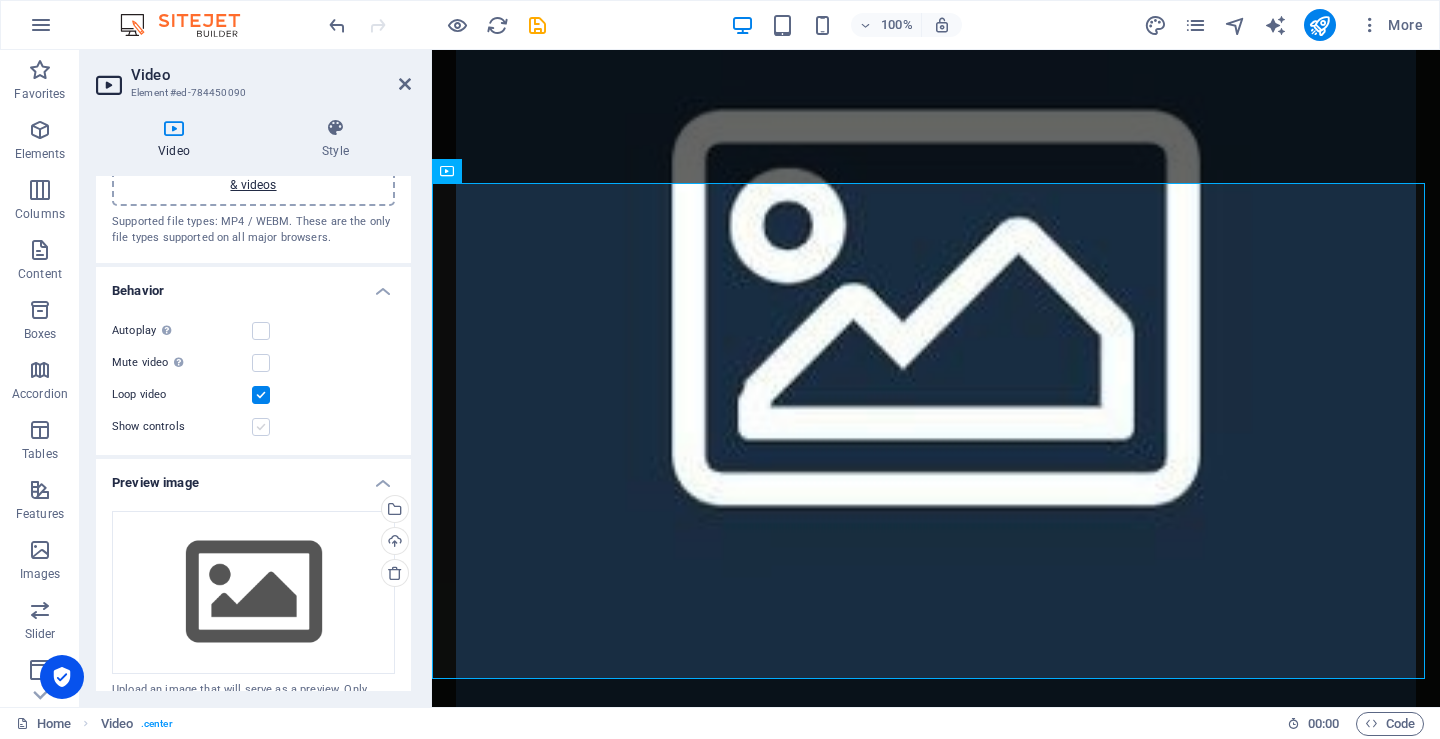 click at bounding box center (261, 427) 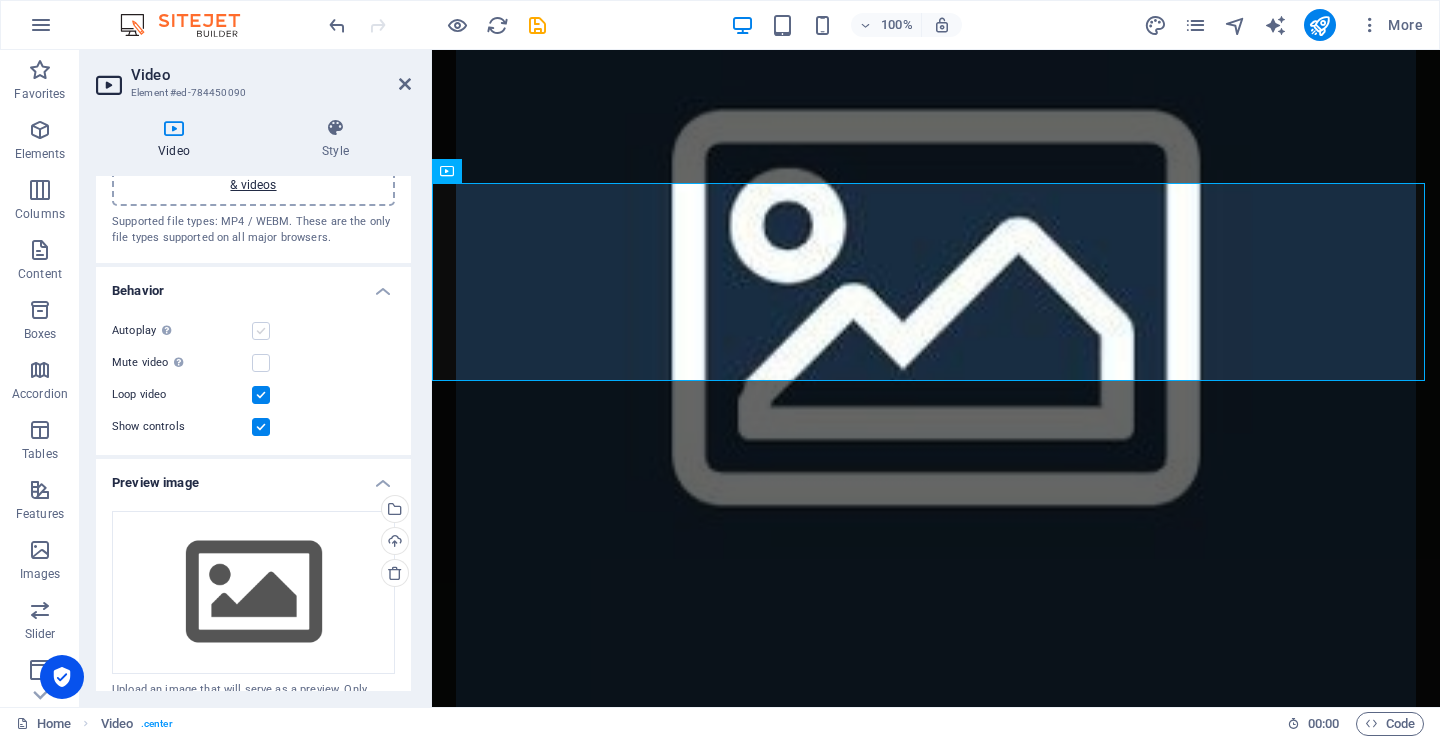 click at bounding box center (261, 331) 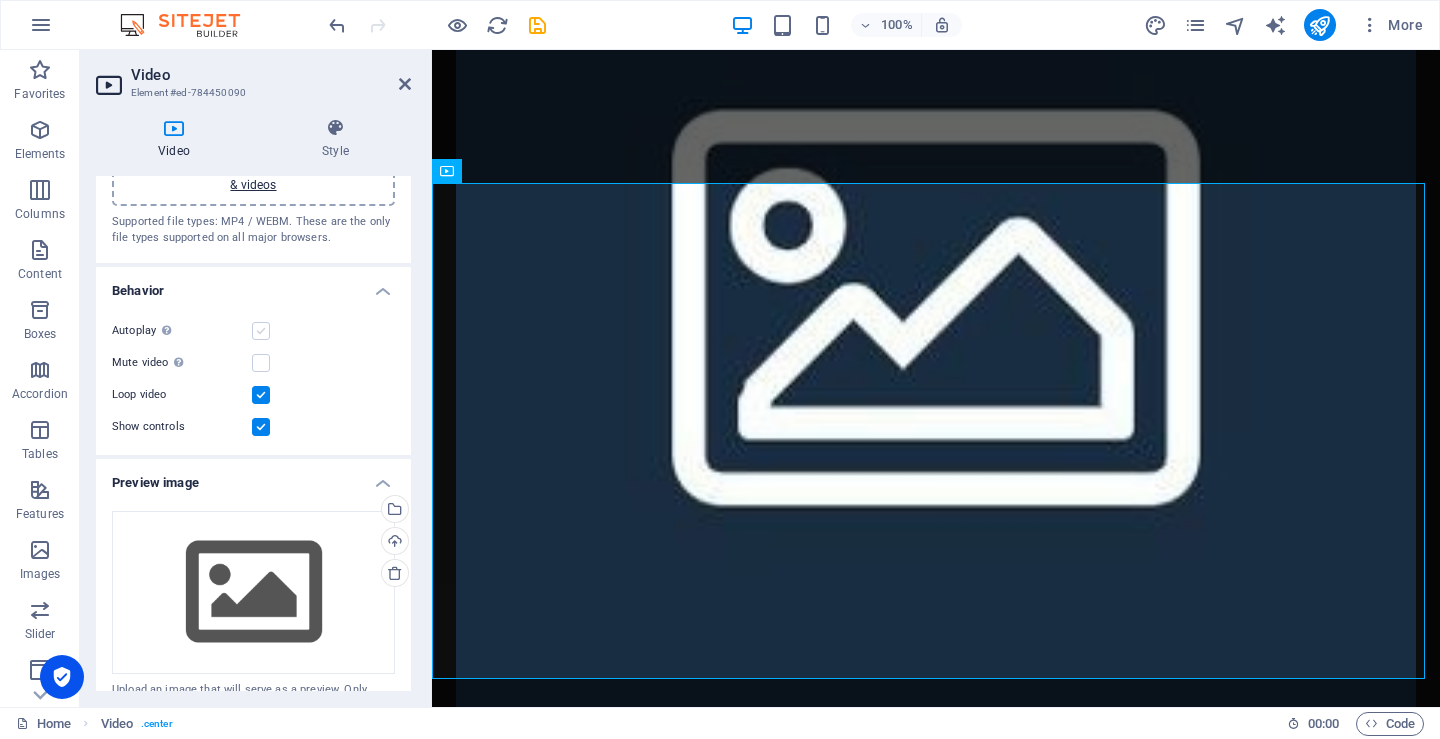 click at bounding box center [261, 331] 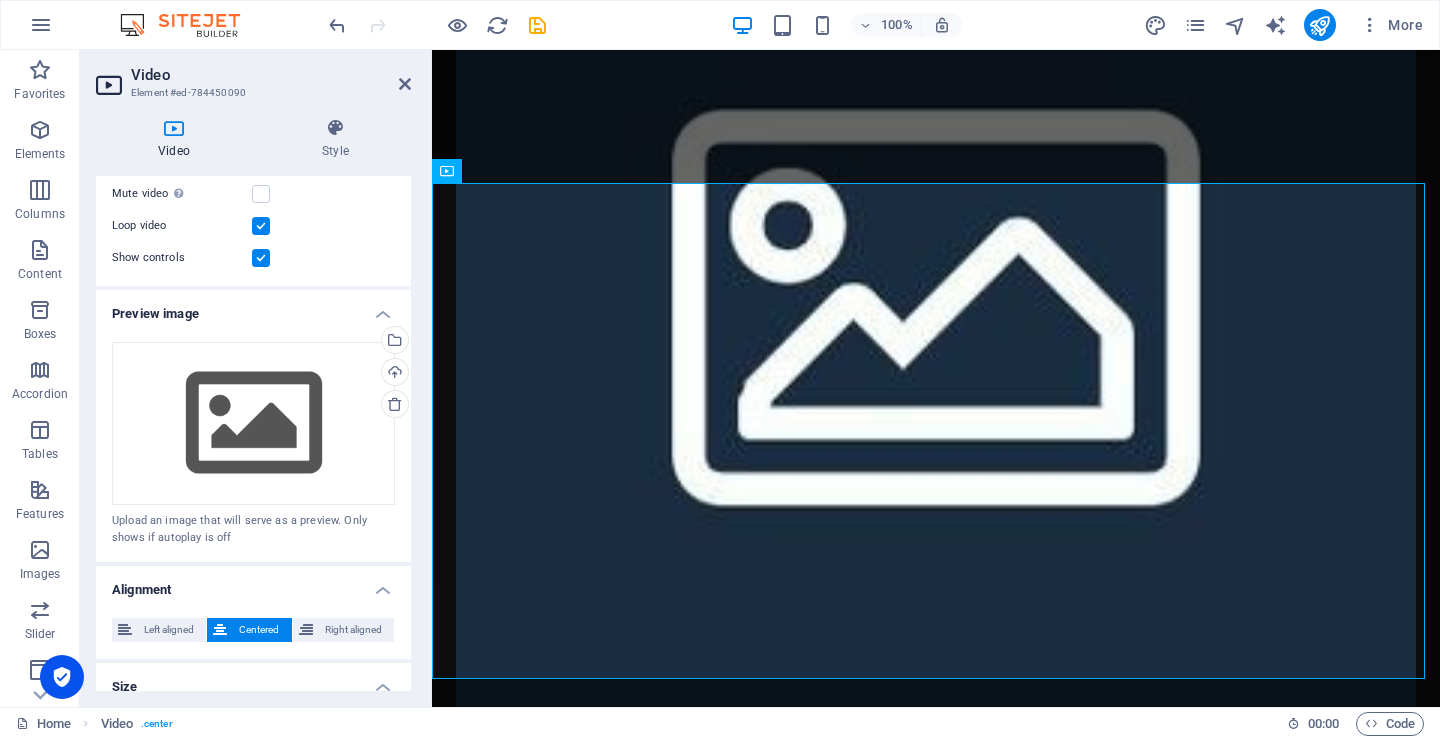 scroll, scrollTop: 300, scrollLeft: 0, axis: vertical 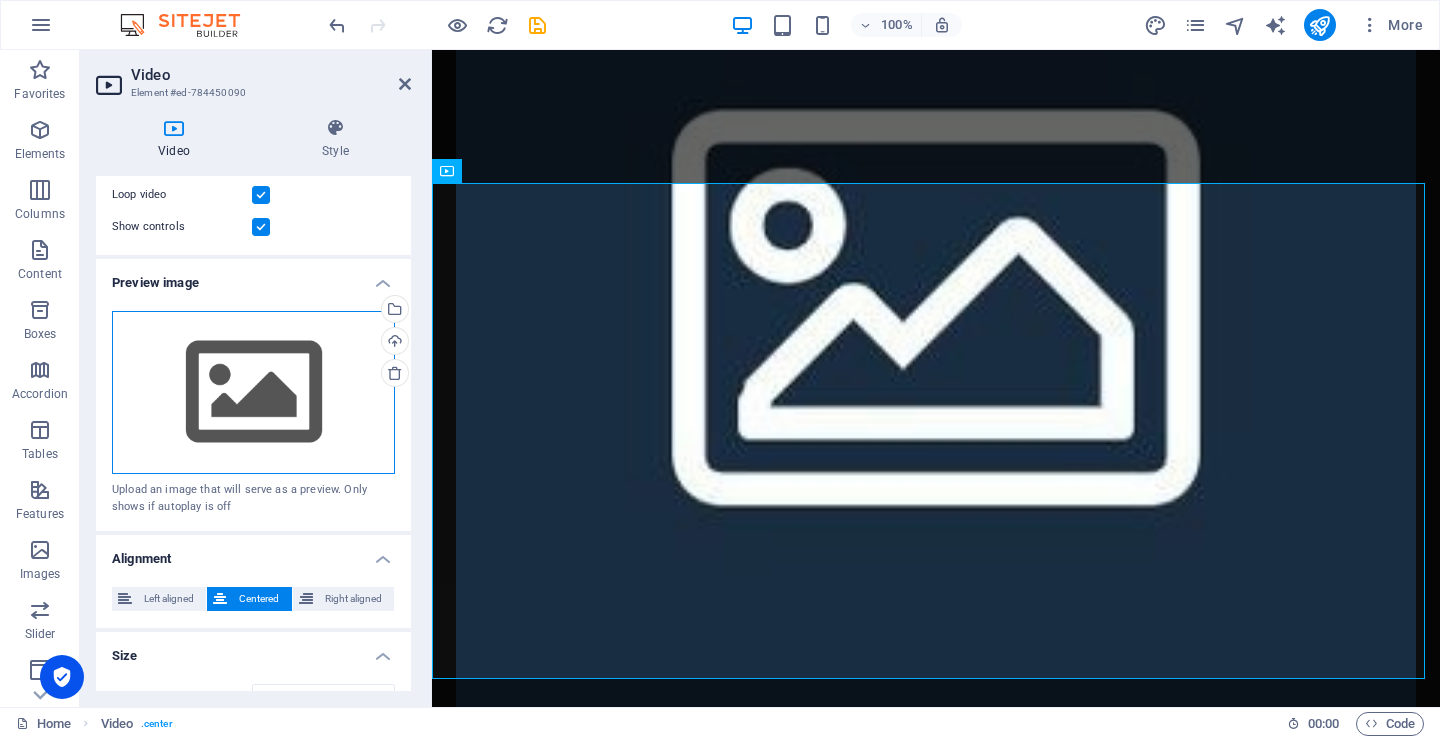 click on "Drag files here, click to choose files or select files from Files or our free stock photos & videos" at bounding box center [253, 393] 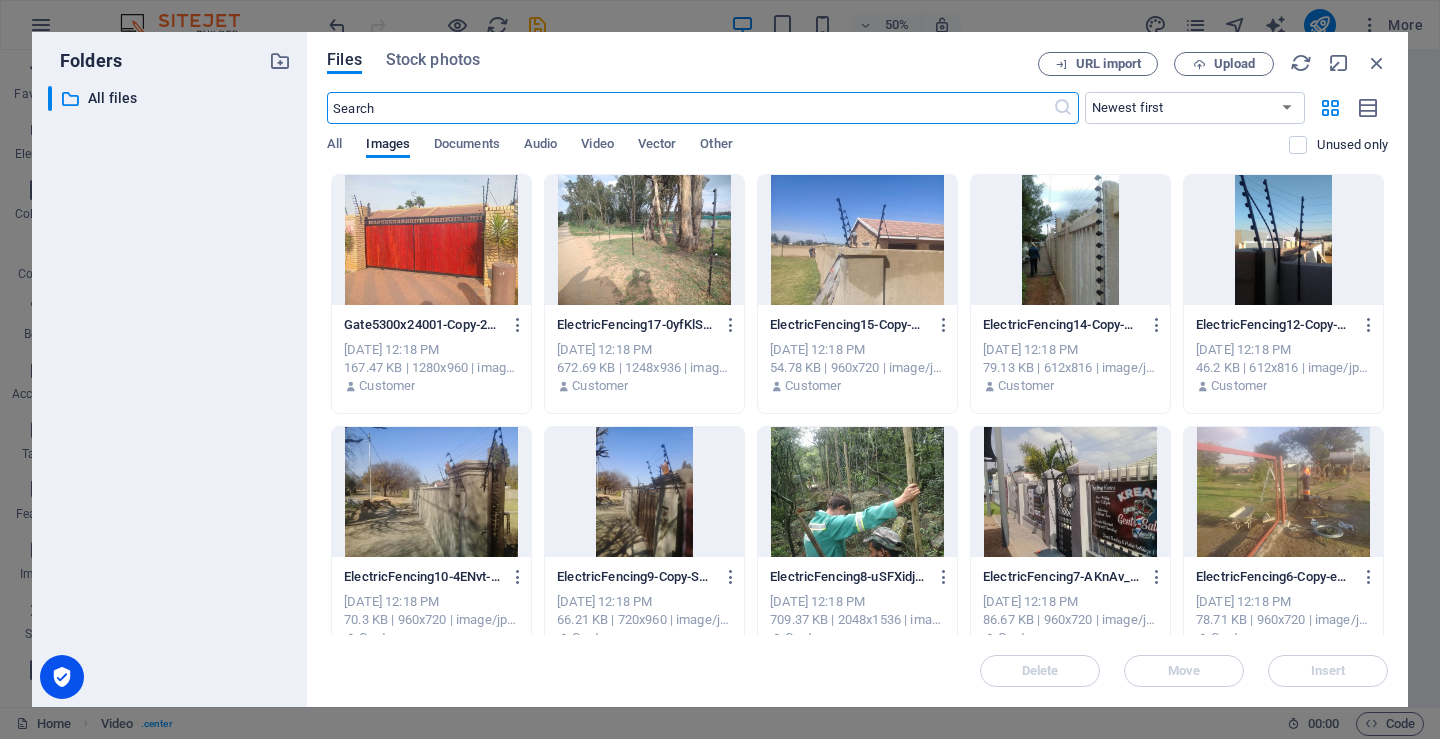 scroll, scrollTop: 1468, scrollLeft: 0, axis: vertical 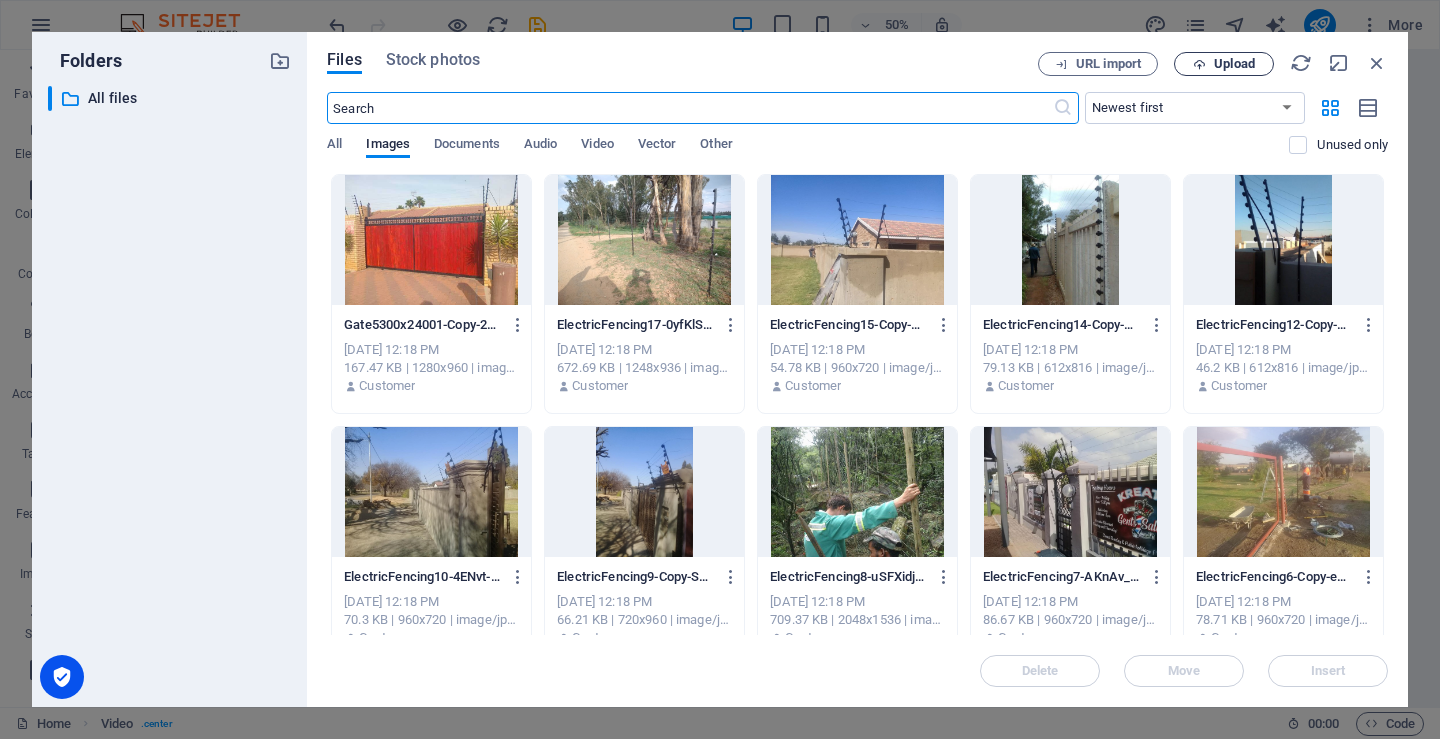 click on "Upload" at bounding box center [1234, 64] 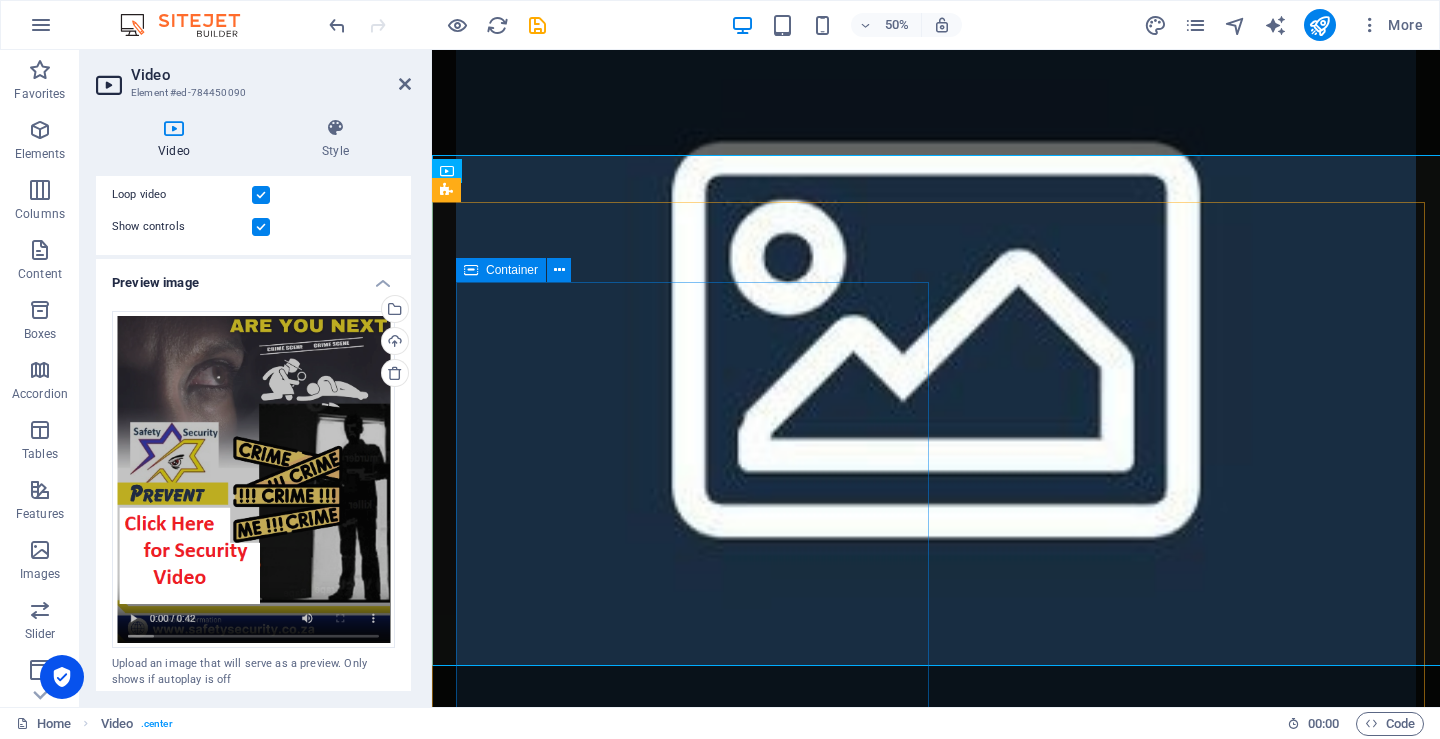 scroll, scrollTop: 1500, scrollLeft: 0, axis: vertical 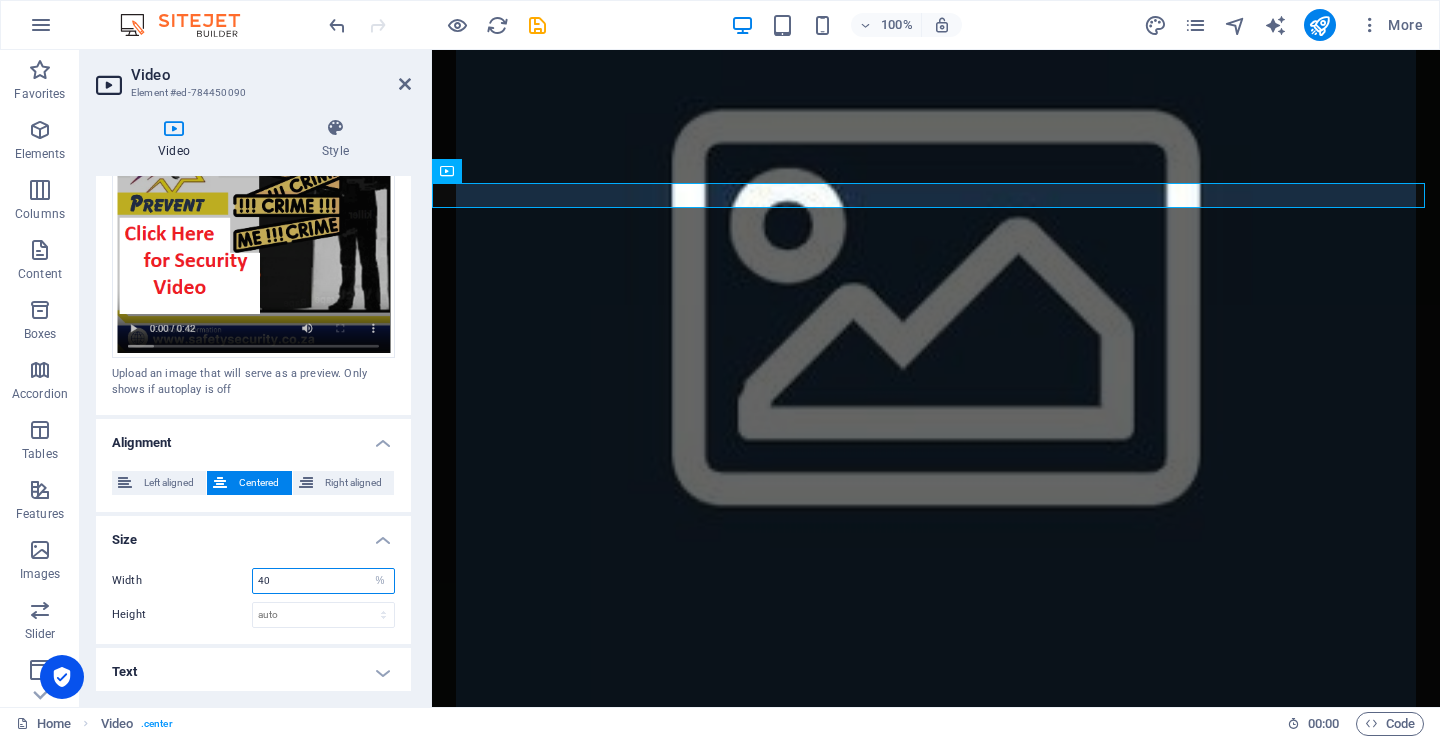 drag, startPoint x: 281, startPoint y: 572, endPoint x: 248, endPoint y: 573, distance: 33.01515 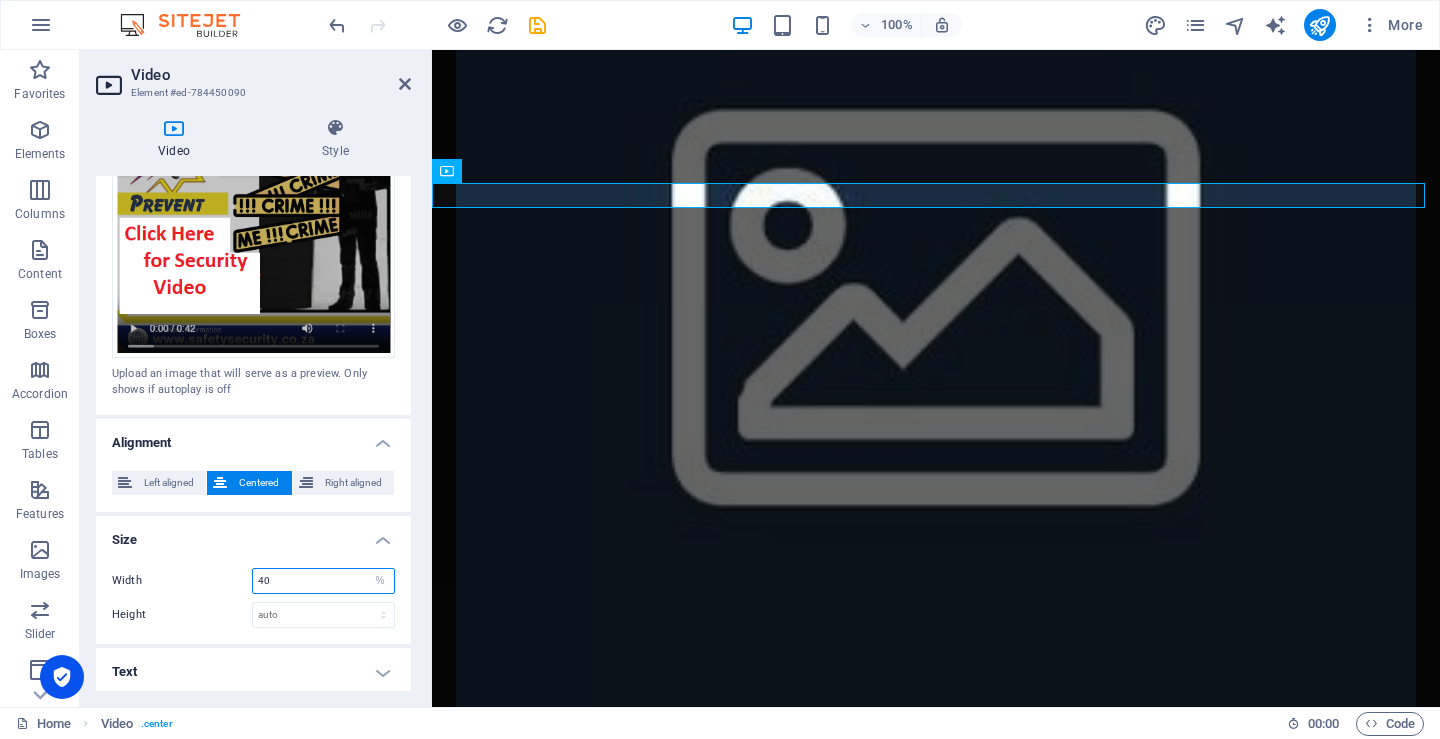 click on "Width 40 auto px %" at bounding box center (253, 581) 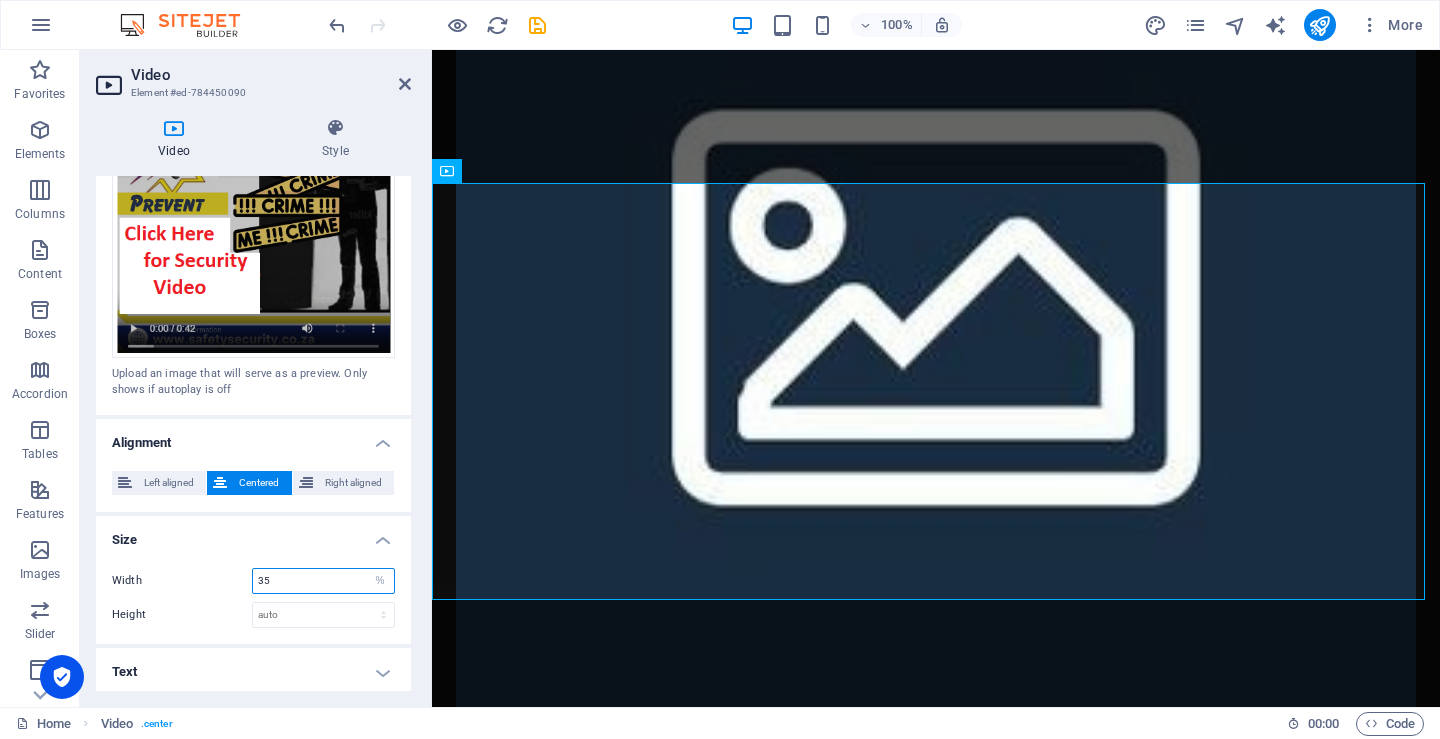 drag, startPoint x: 280, startPoint y: 571, endPoint x: 245, endPoint y: 571, distance: 35 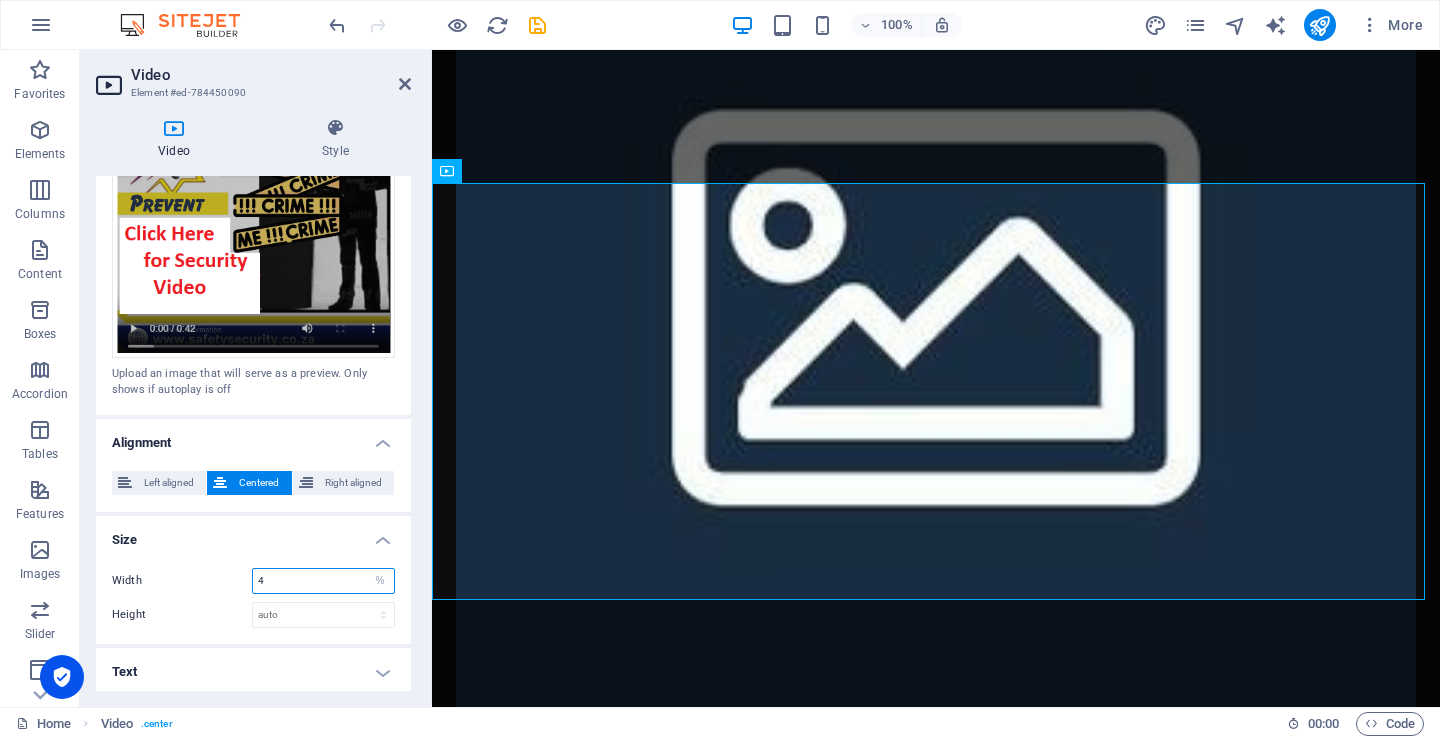 type on "40" 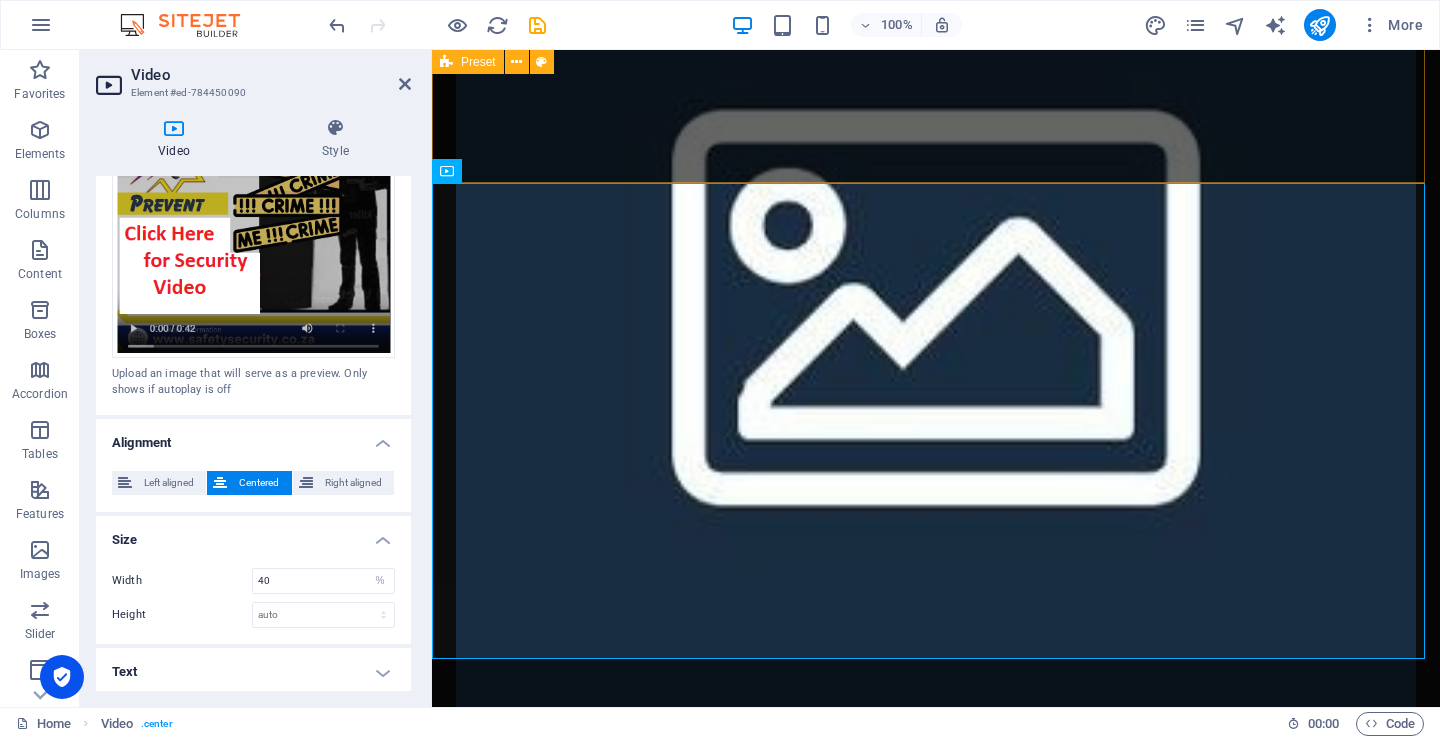click on "Why Choose Us? Frankly, if you’re looking for genuine peace of mind—the sort where you’re not jolting awake at every little sound—you might want to consider our security installation firm. We prioritize not just the initial installation, but ongoing functionality; our systems aren’t some bargain-bin, unreliable setup. Instead, we offer high-quality, dependable technology paired with responsive customer service. Seriously, if you need support after the installation, we’re actually available. Imagine that. In terms of cost, we offer competitive rates—no hidden gouging or unnecessary upsells. We’ve been in the business for over 25 years, which, honestly, is no small feat; it means we’ve weathered all sorts of changes and know what we’re doing." at bounding box center (936, 633) 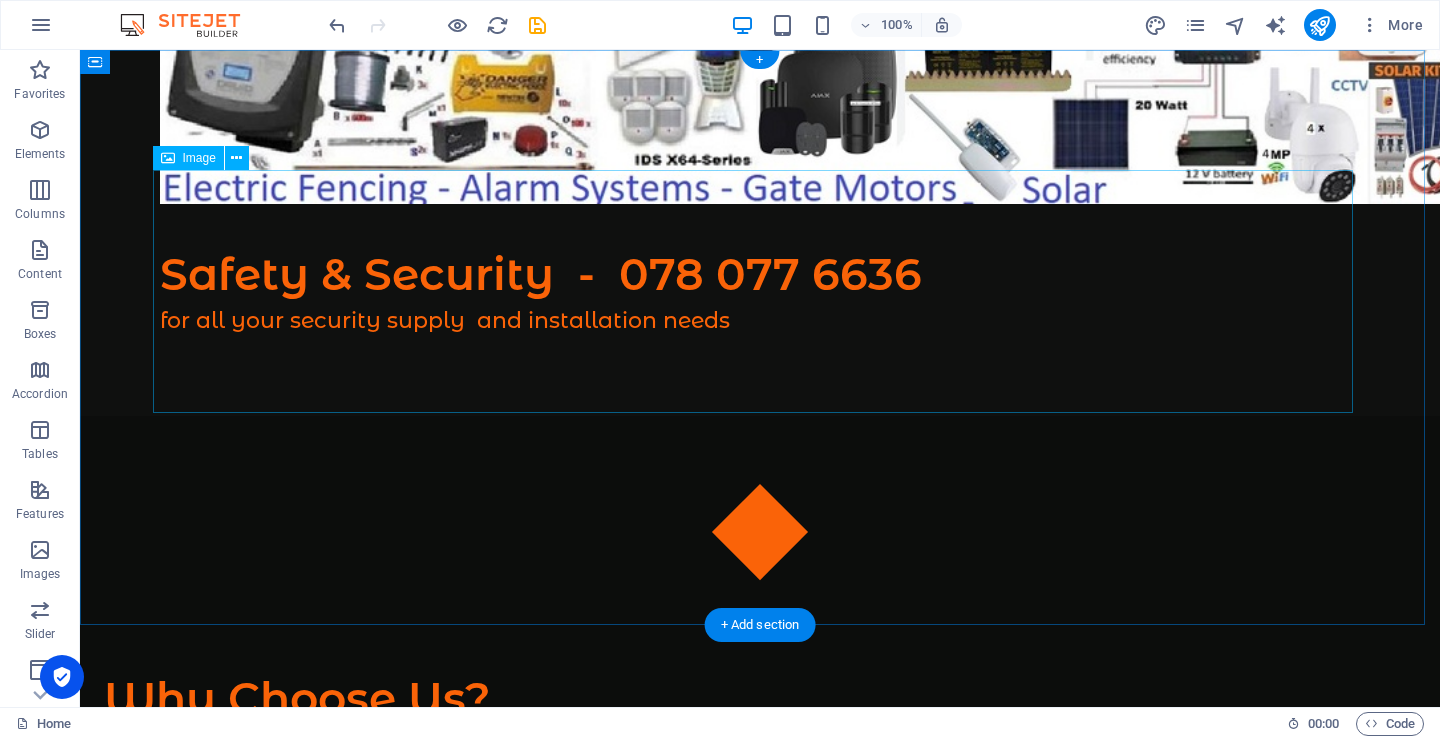 scroll, scrollTop: 0, scrollLeft: 0, axis: both 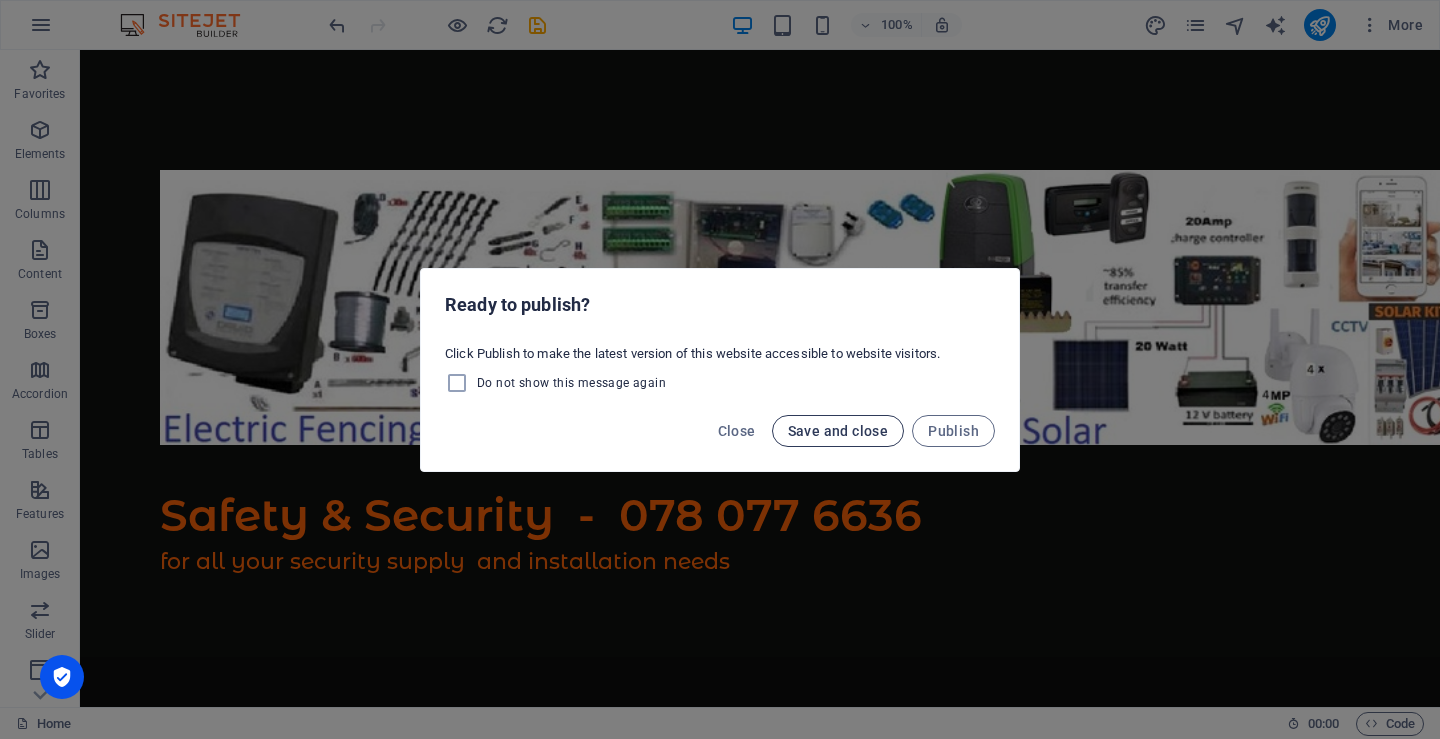 click on "Save and close" at bounding box center (838, 431) 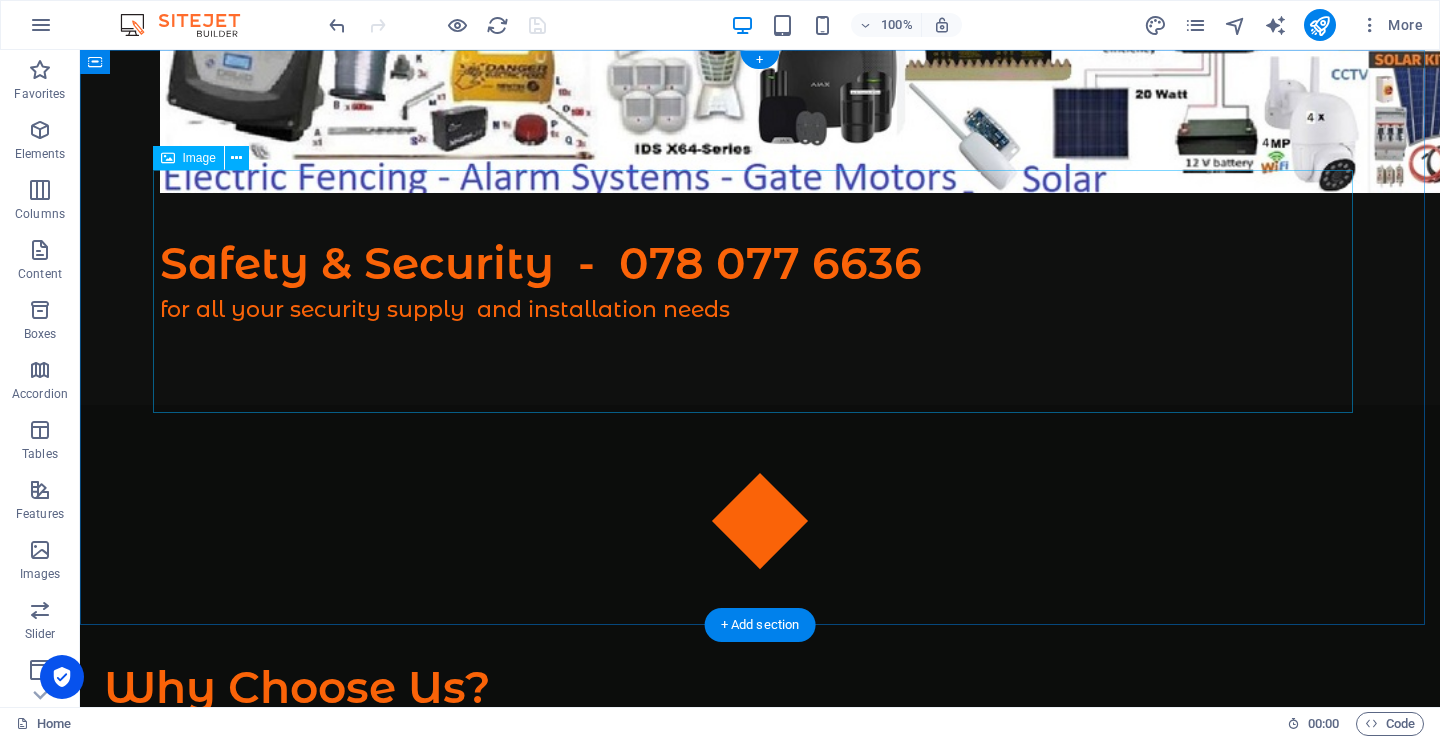 scroll, scrollTop: 0, scrollLeft: 0, axis: both 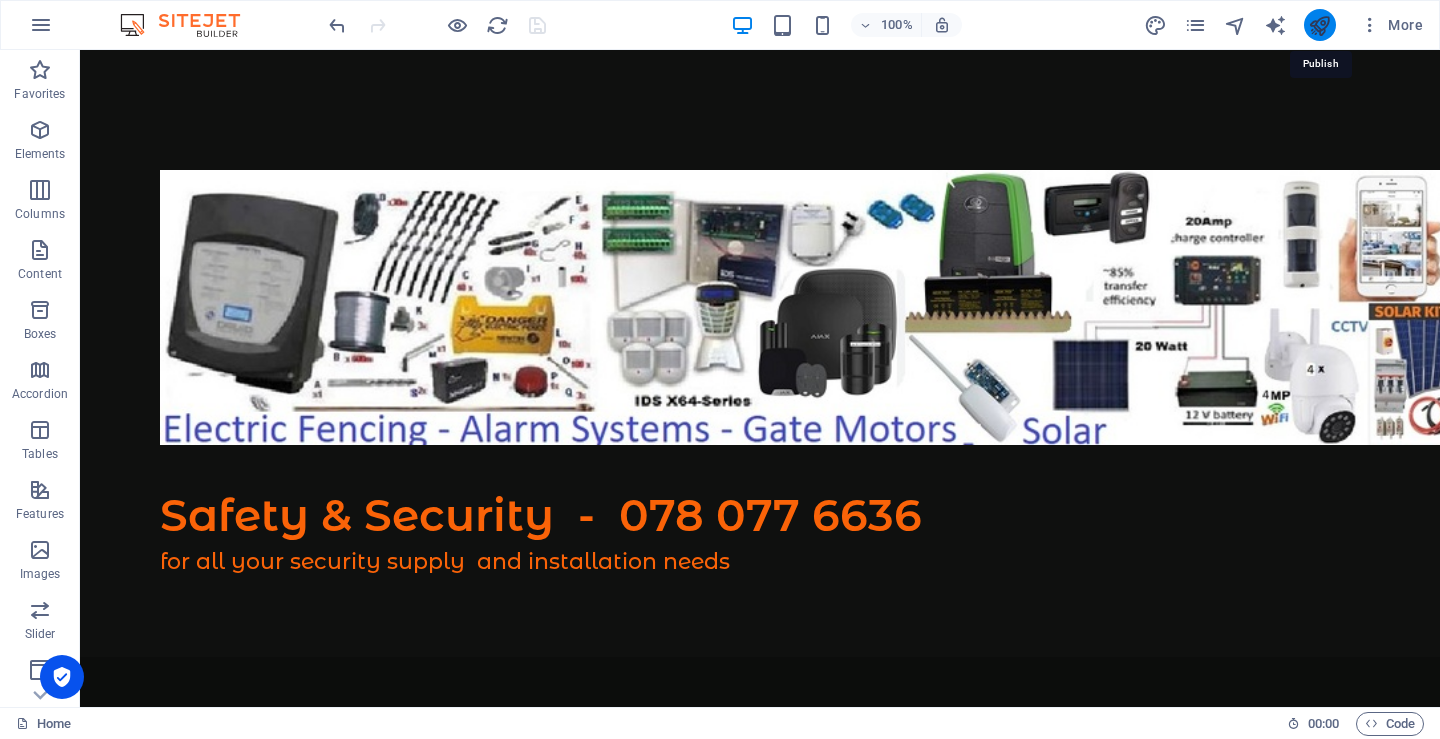 click at bounding box center (1319, 25) 